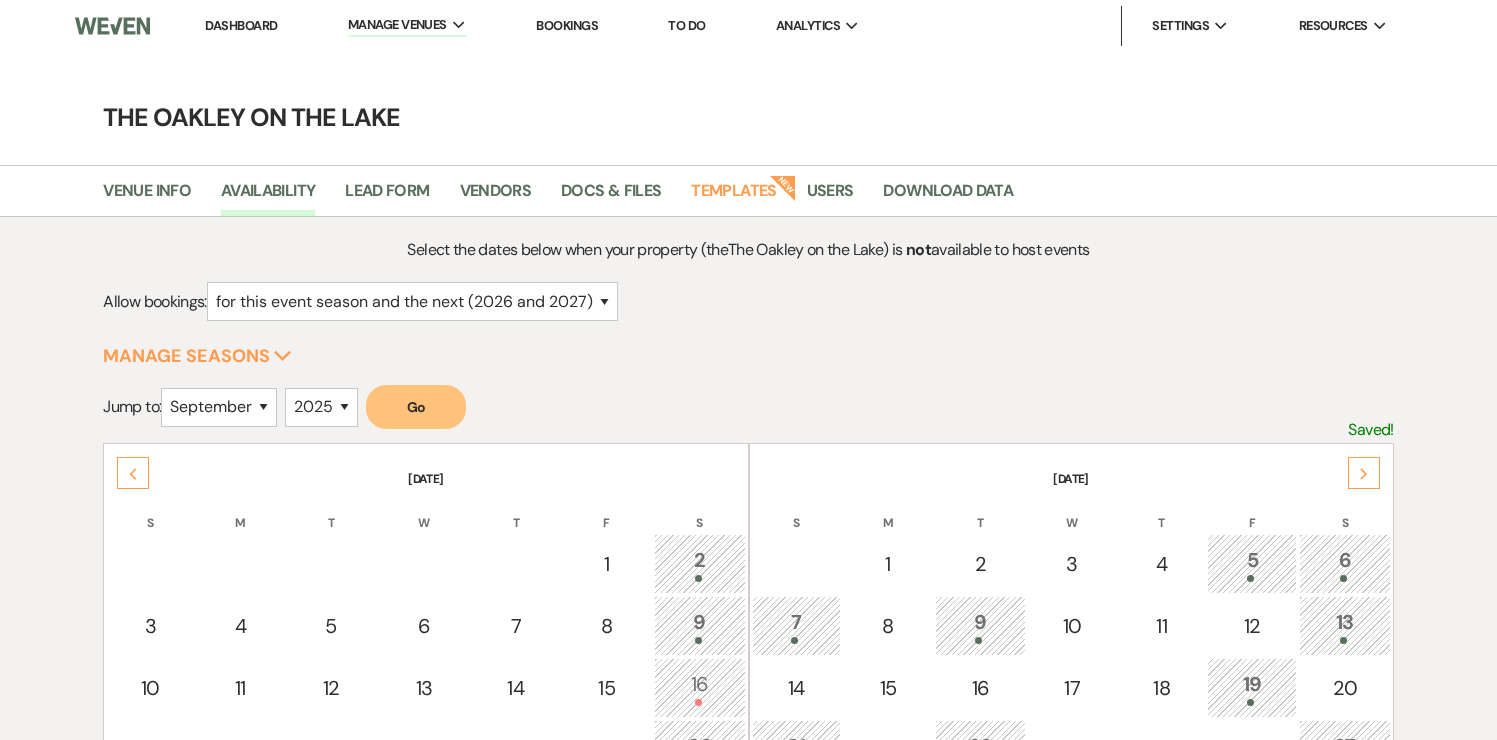 select on "2" 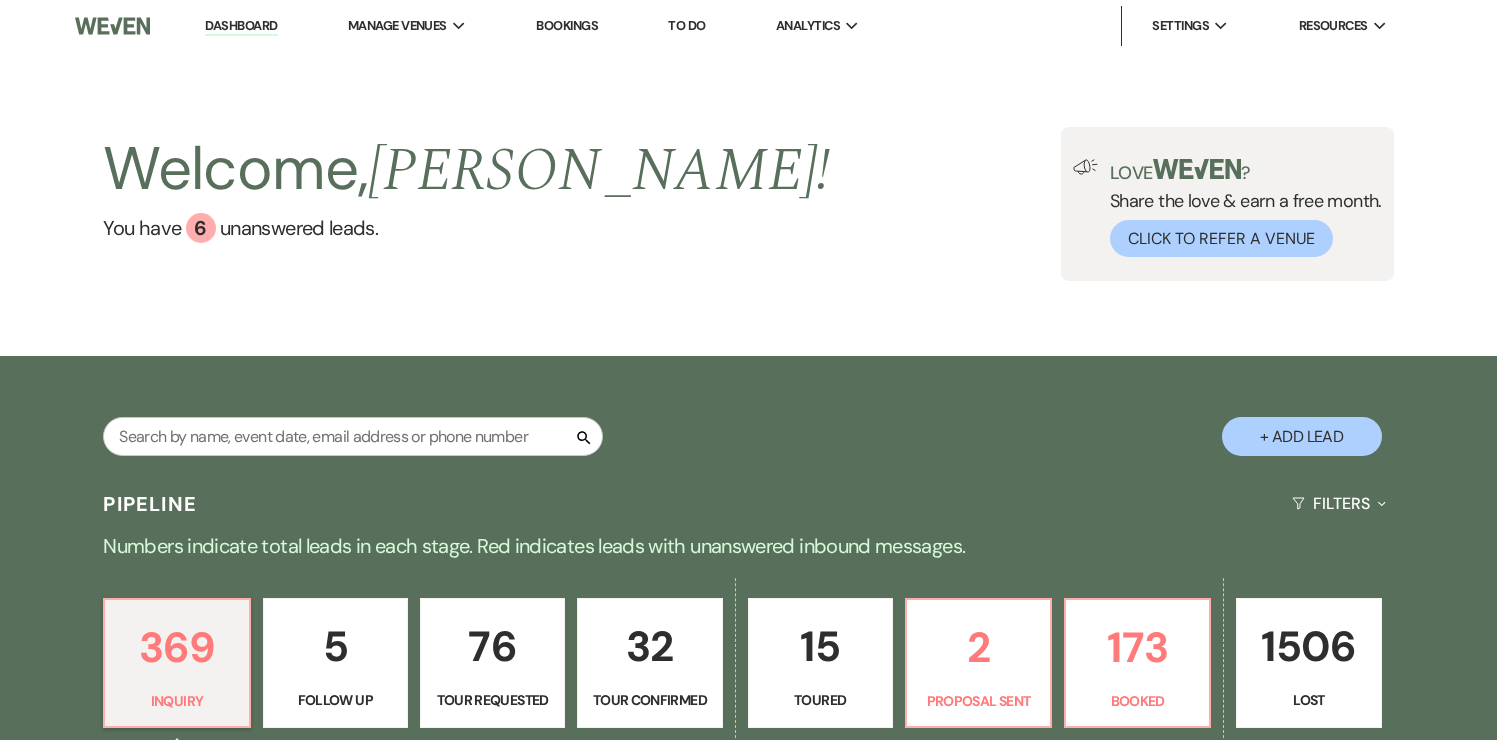 click on "Numbers indicate total leads in each stage. Red indicates leads with unanswered inbound messages." at bounding box center (749, 546) 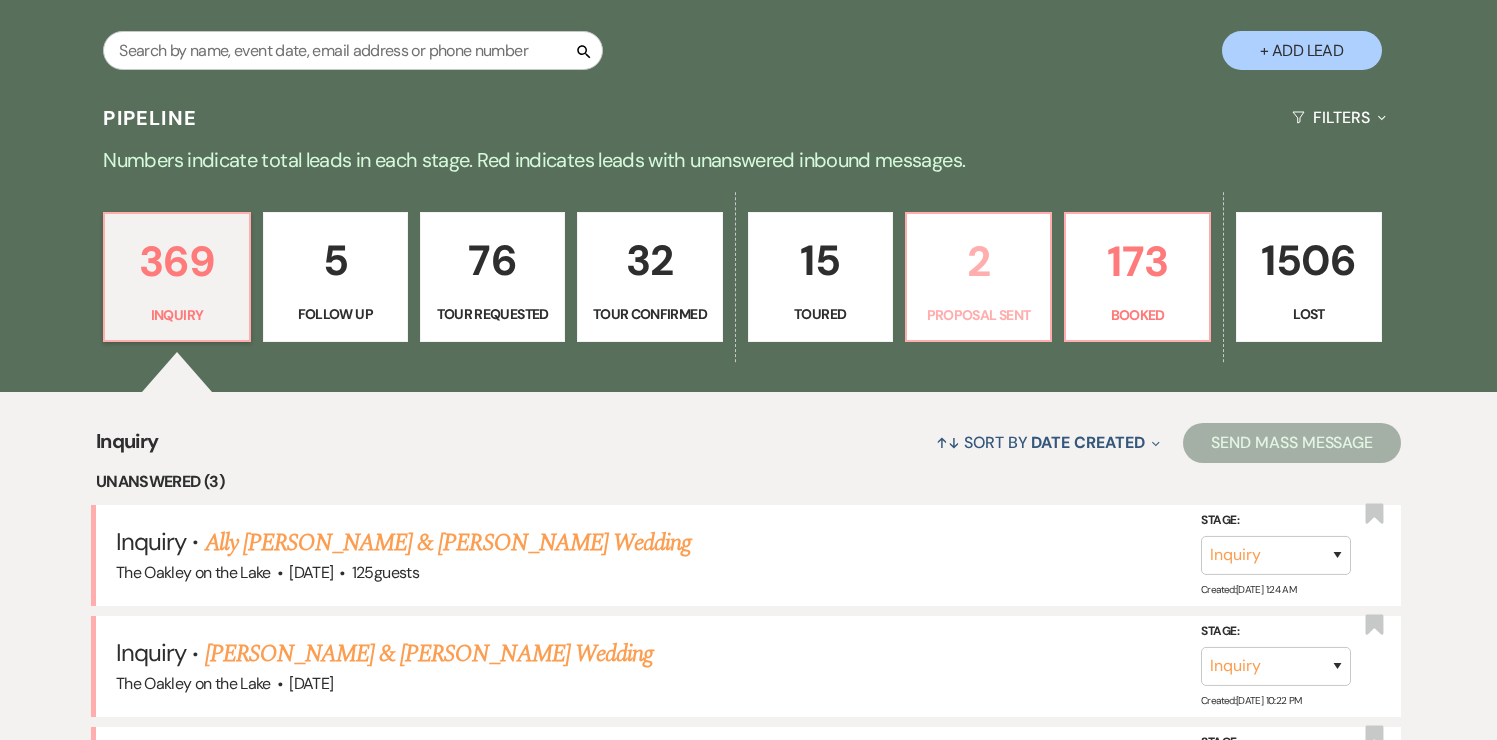 click on "2" at bounding box center [978, 261] 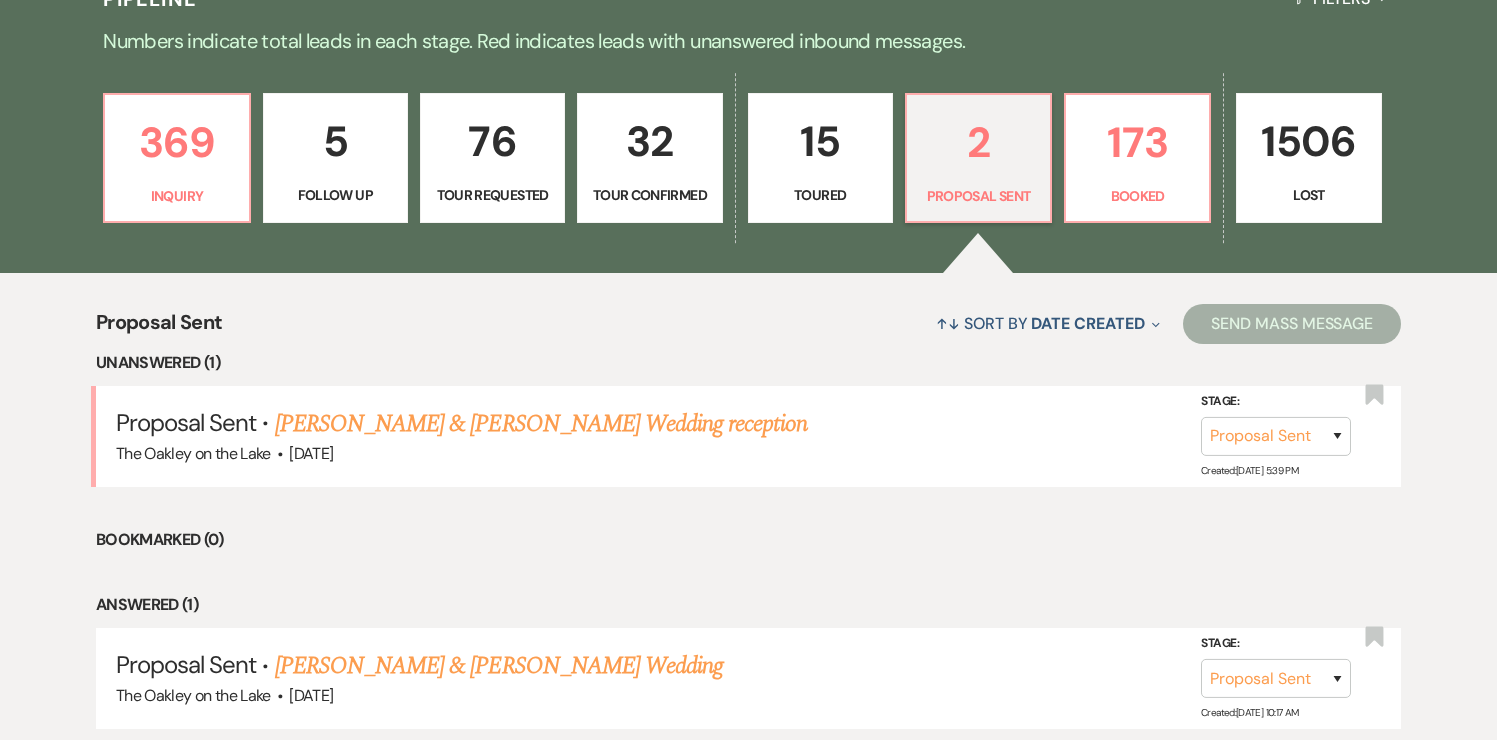 scroll, scrollTop: 517, scrollLeft: 0, axis: vertical 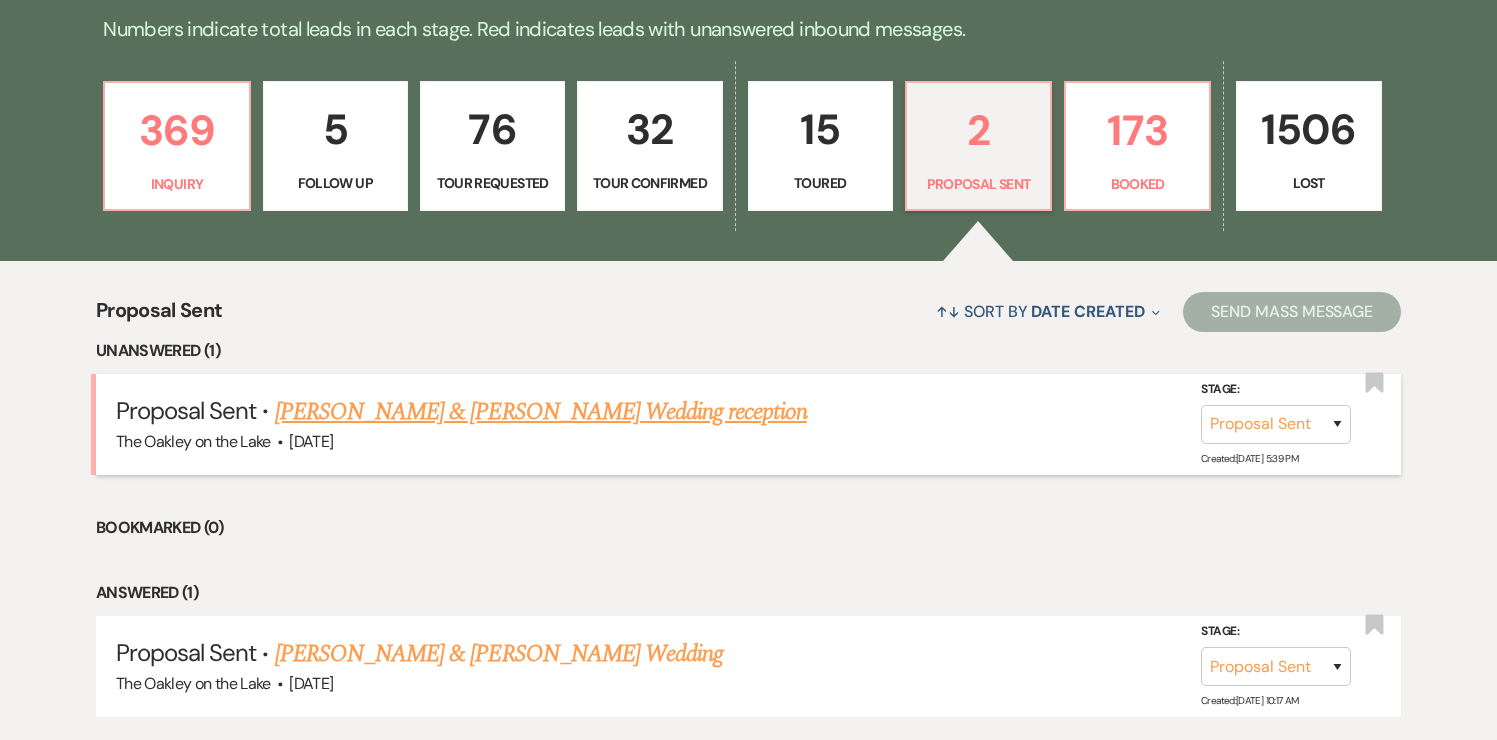 click on "Ella Putnam & Dylan Green's Wedding reception" at bounding box center [541, 412] 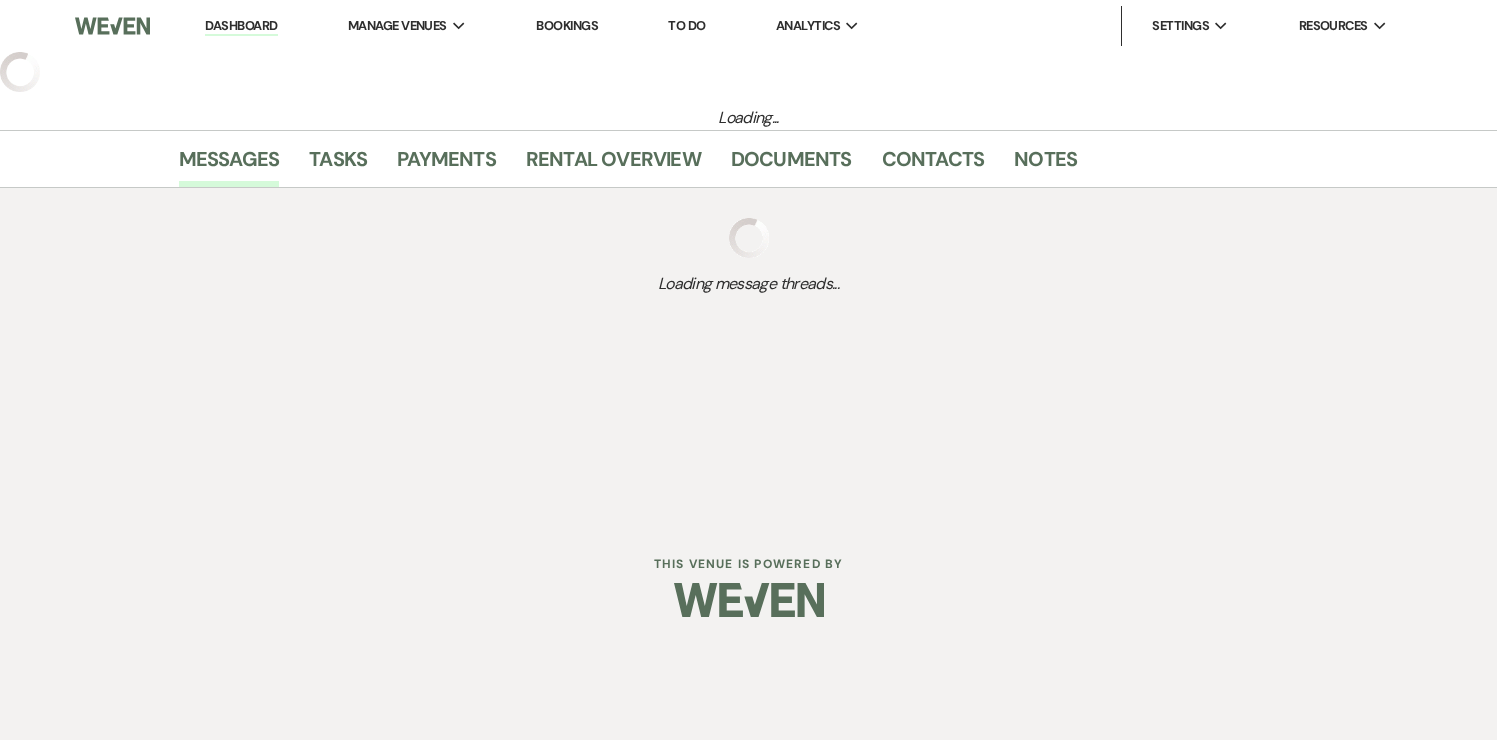 select on "6" 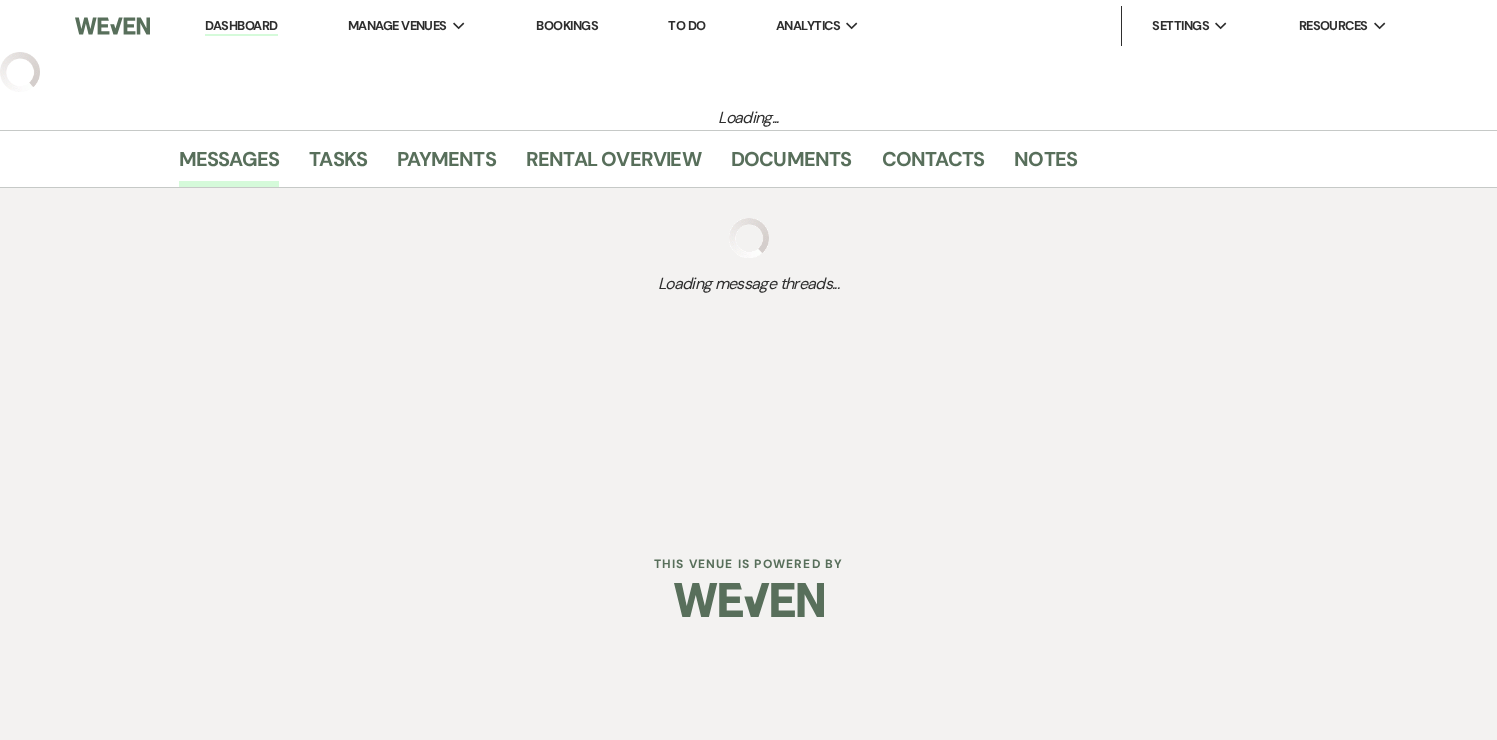 select on "5" 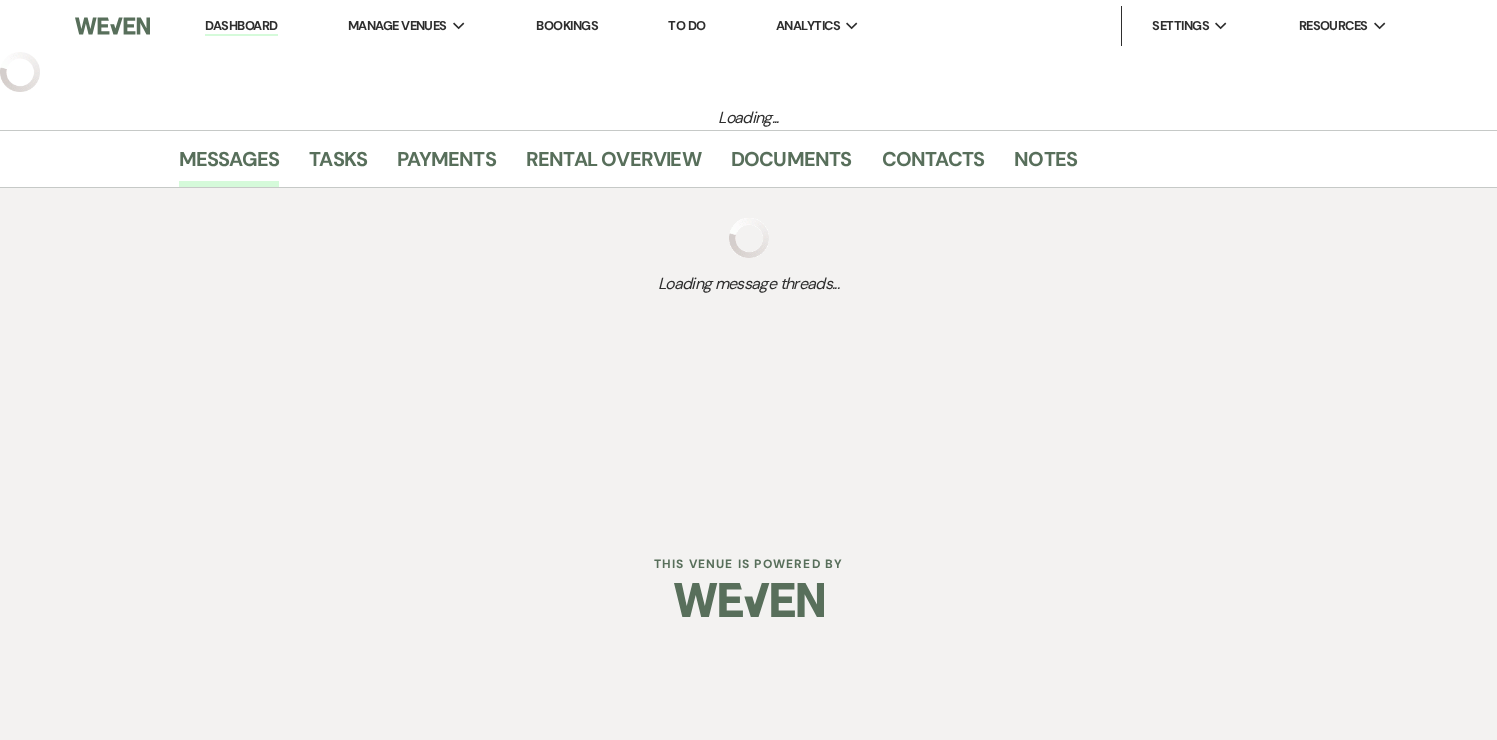 select on "13" 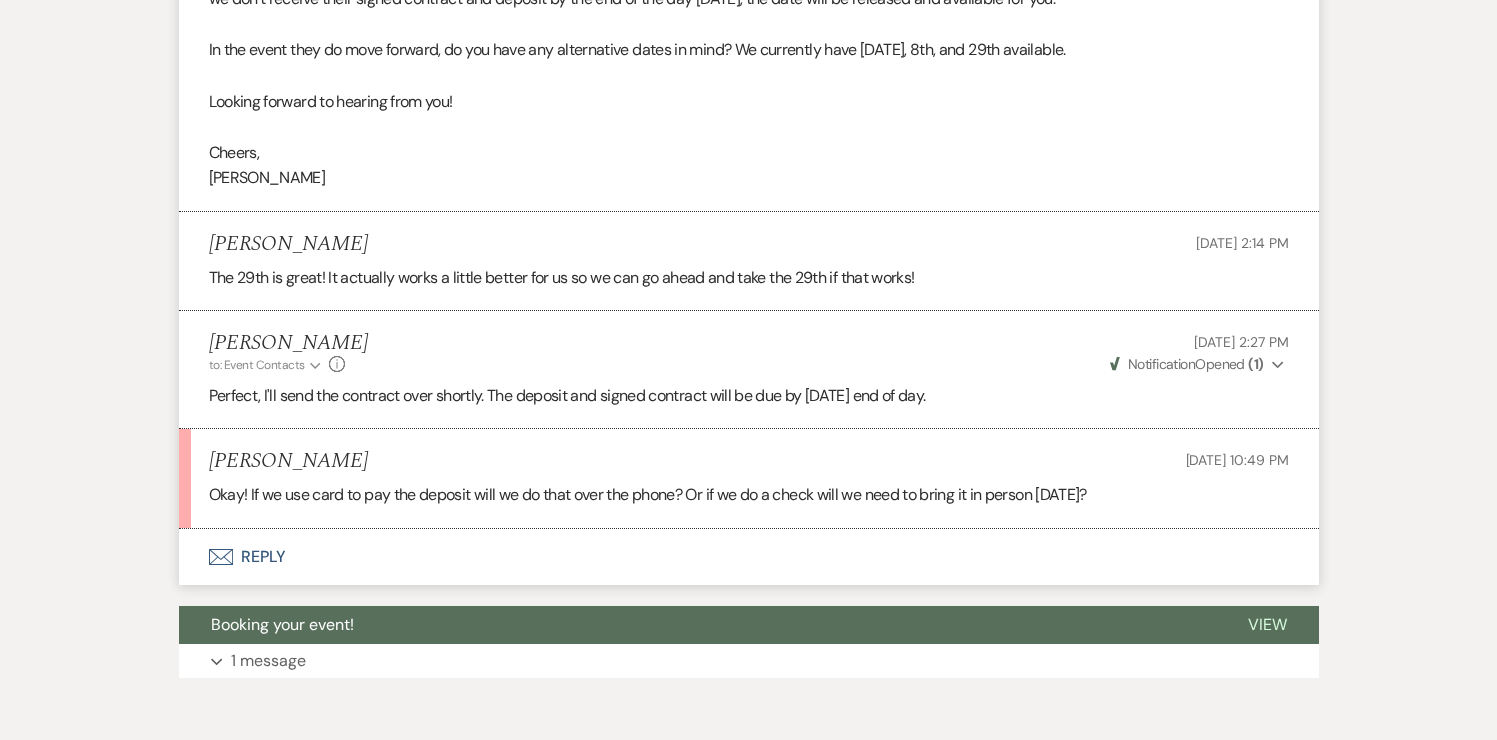 scroll, scrollTop: 3248, scrollLeft: 0, axis: vertical 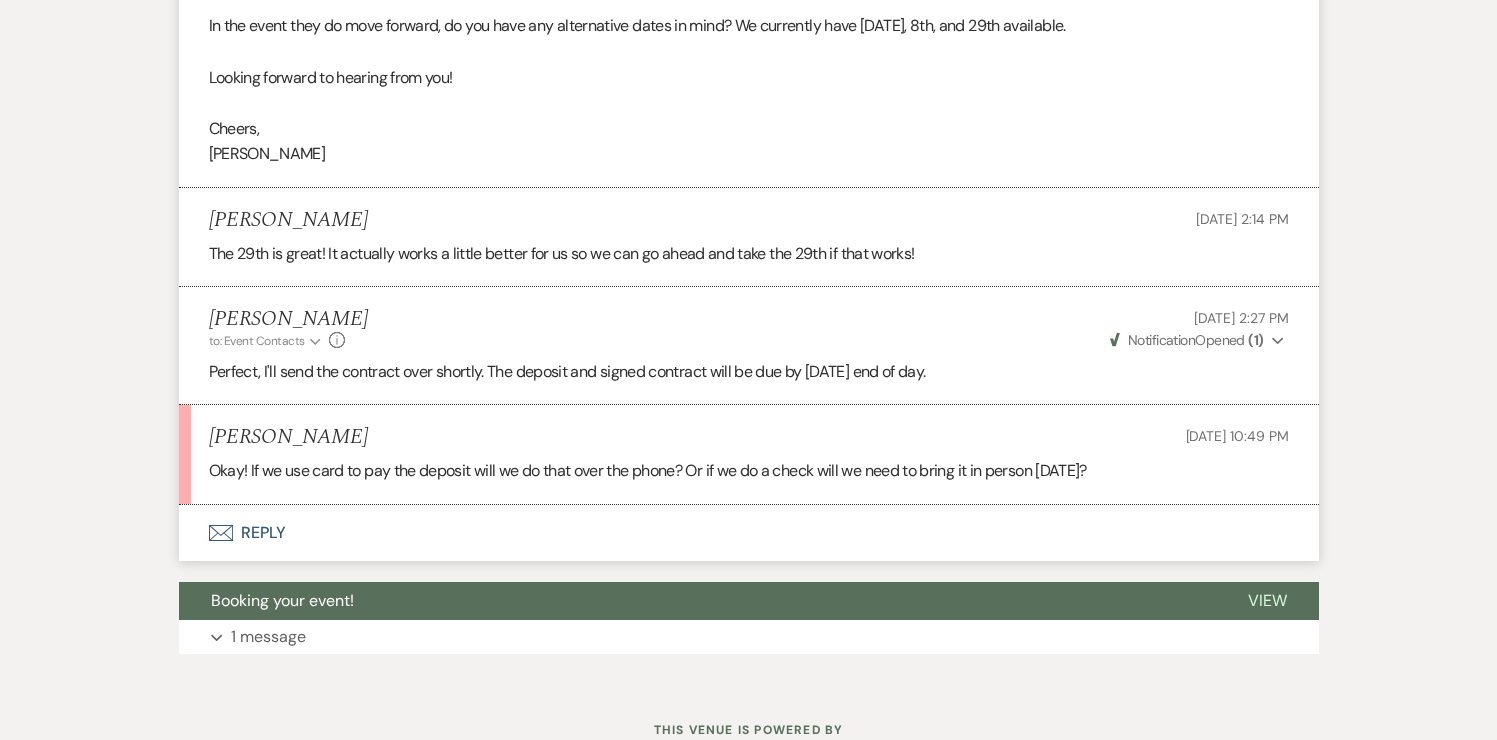 click on "Envelope Reply" at bounding box center (749, 533) 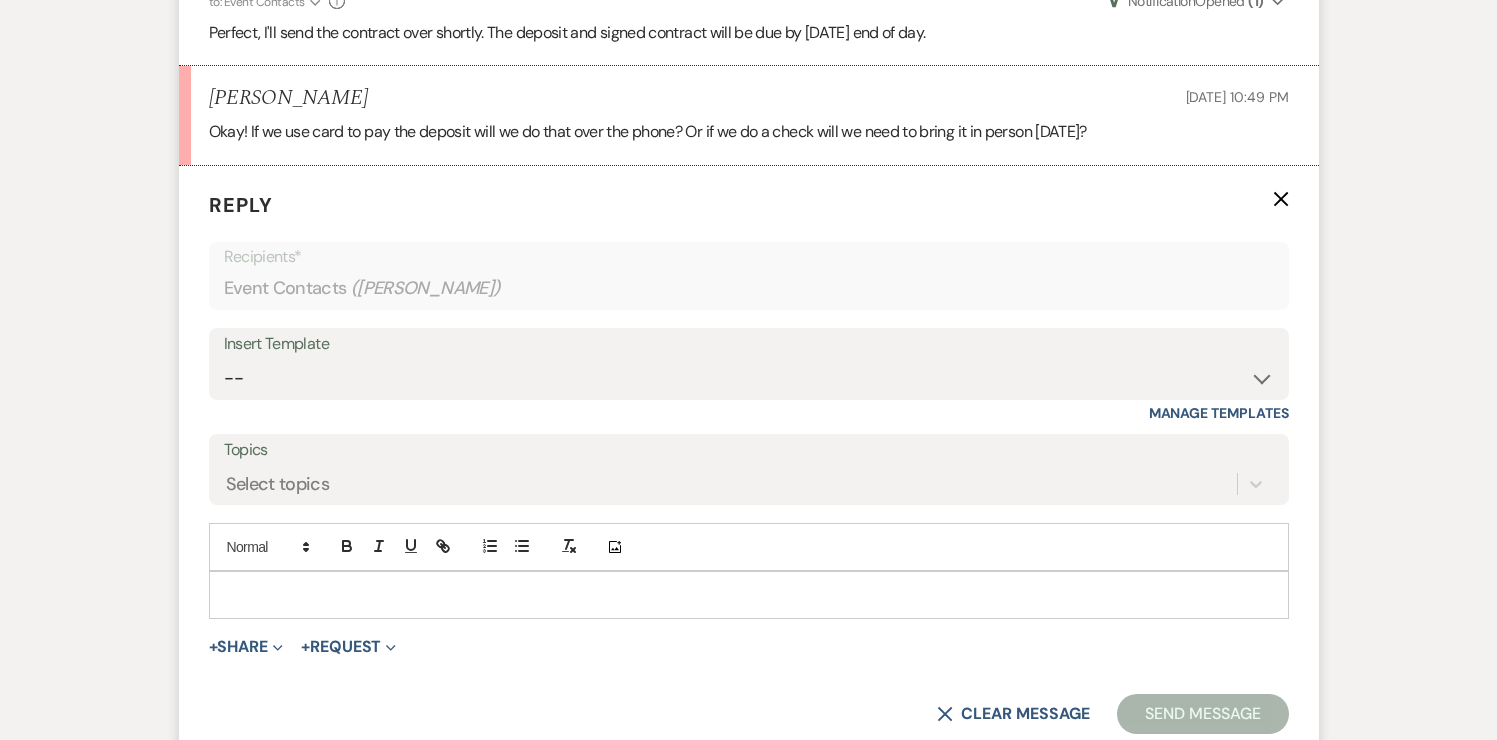 scroll, scrollTop: 3653, scrollLeft: 0, axis: vertical 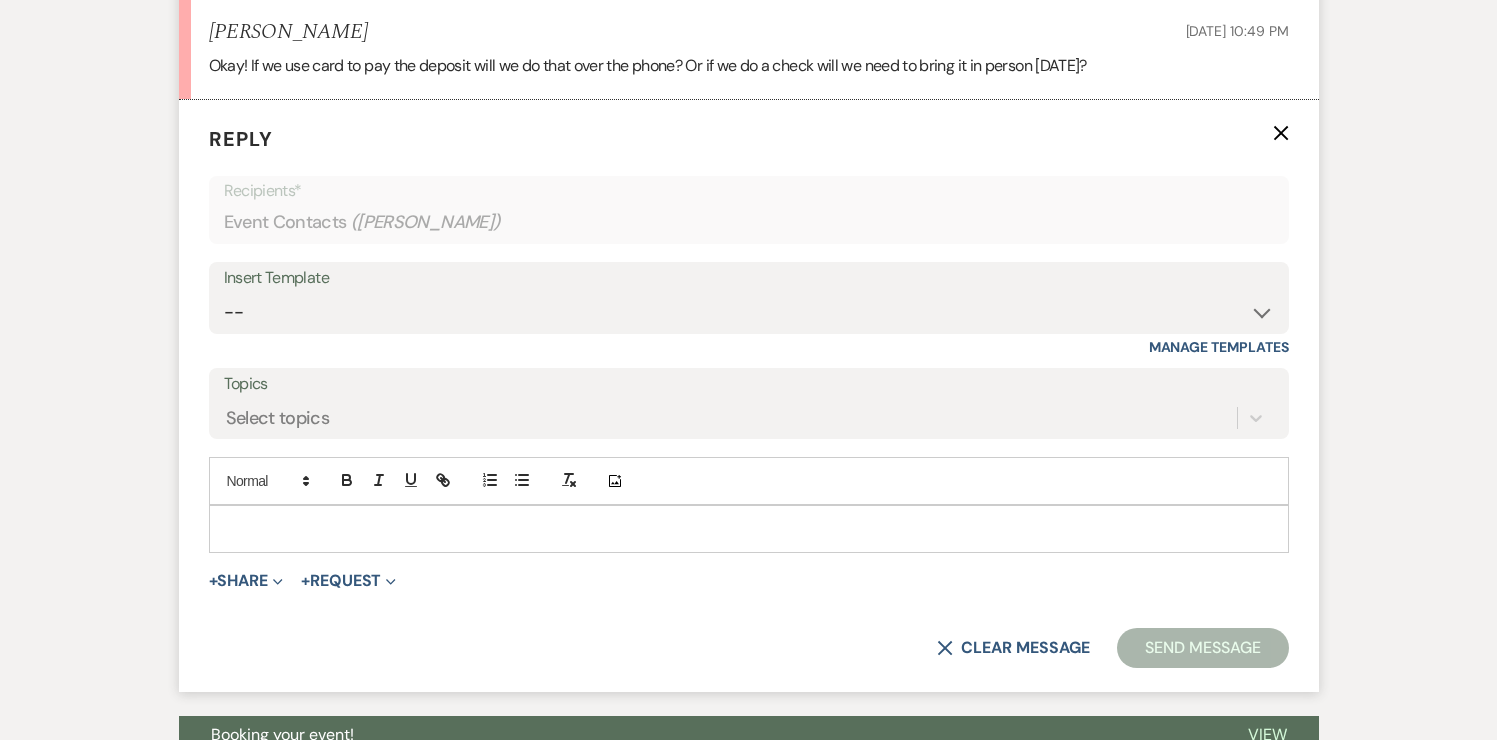 click at bounding box center (749, 529) 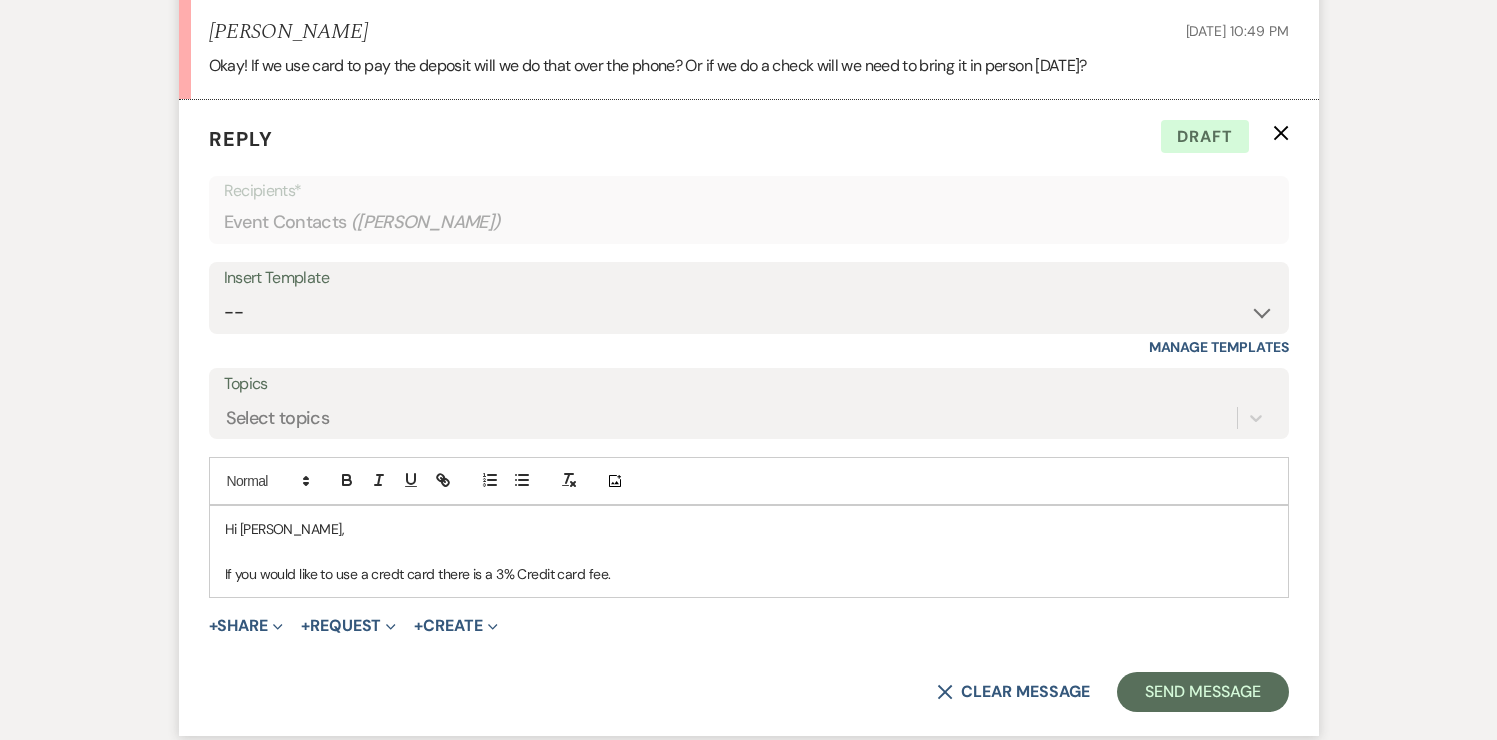 click on "If you would like to use a credt card there is a 3% Credit card fee." at bounding box center [749, 574] 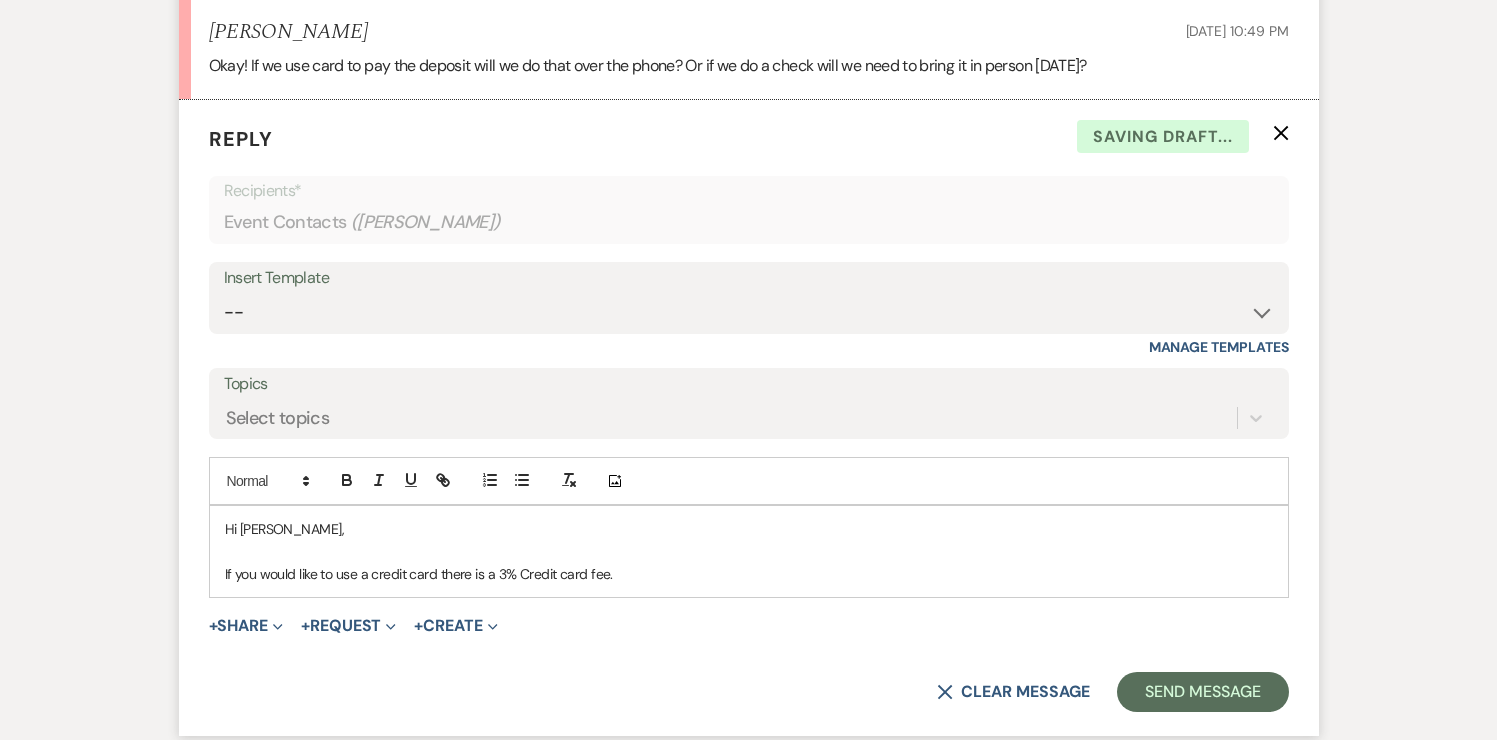 click on "If you would like to use a credit card there is a 3% Credit card fee." at bounding box center [749, 574] 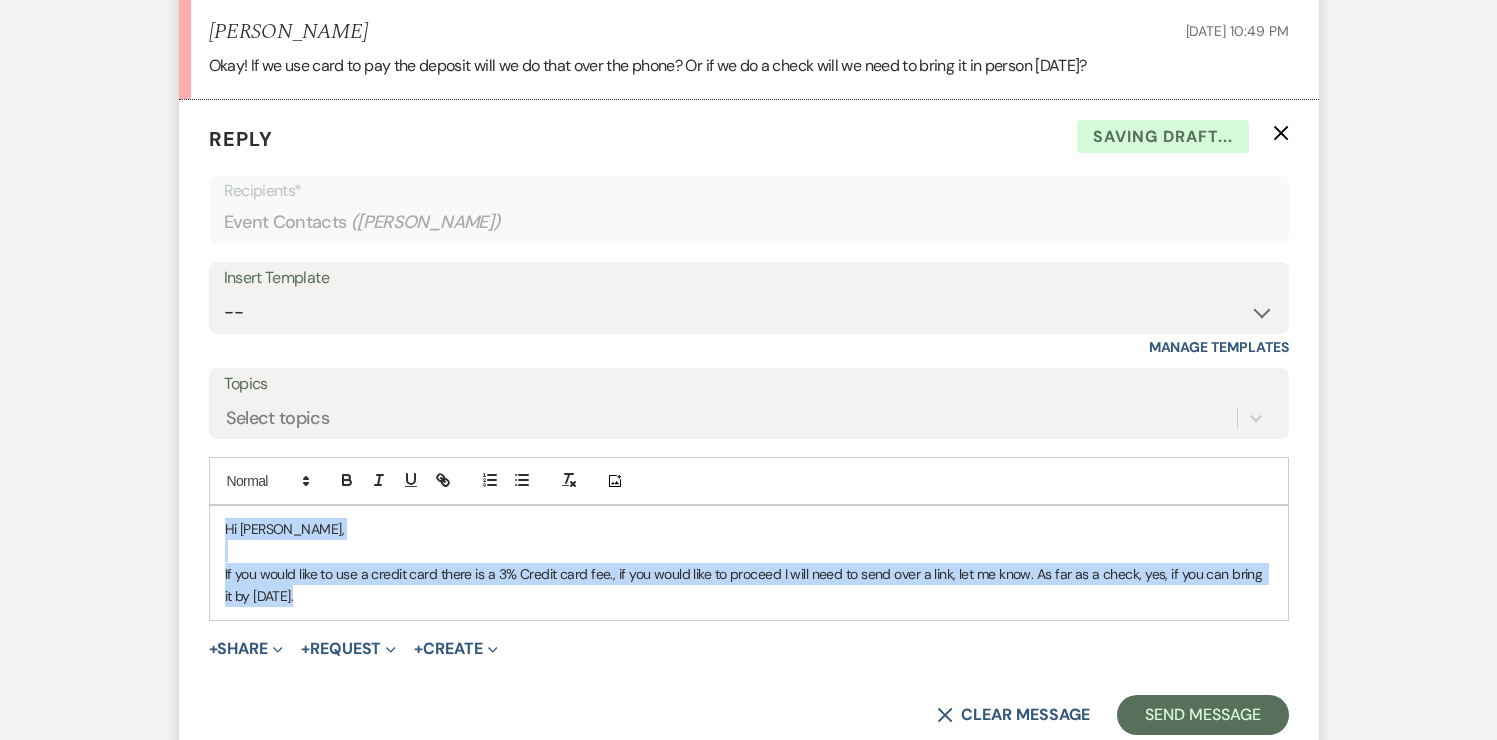 drag, startPoint x: 222, startPoint y: 506, endPoint x: 271, endPoint y: 583, distance: 91.26884 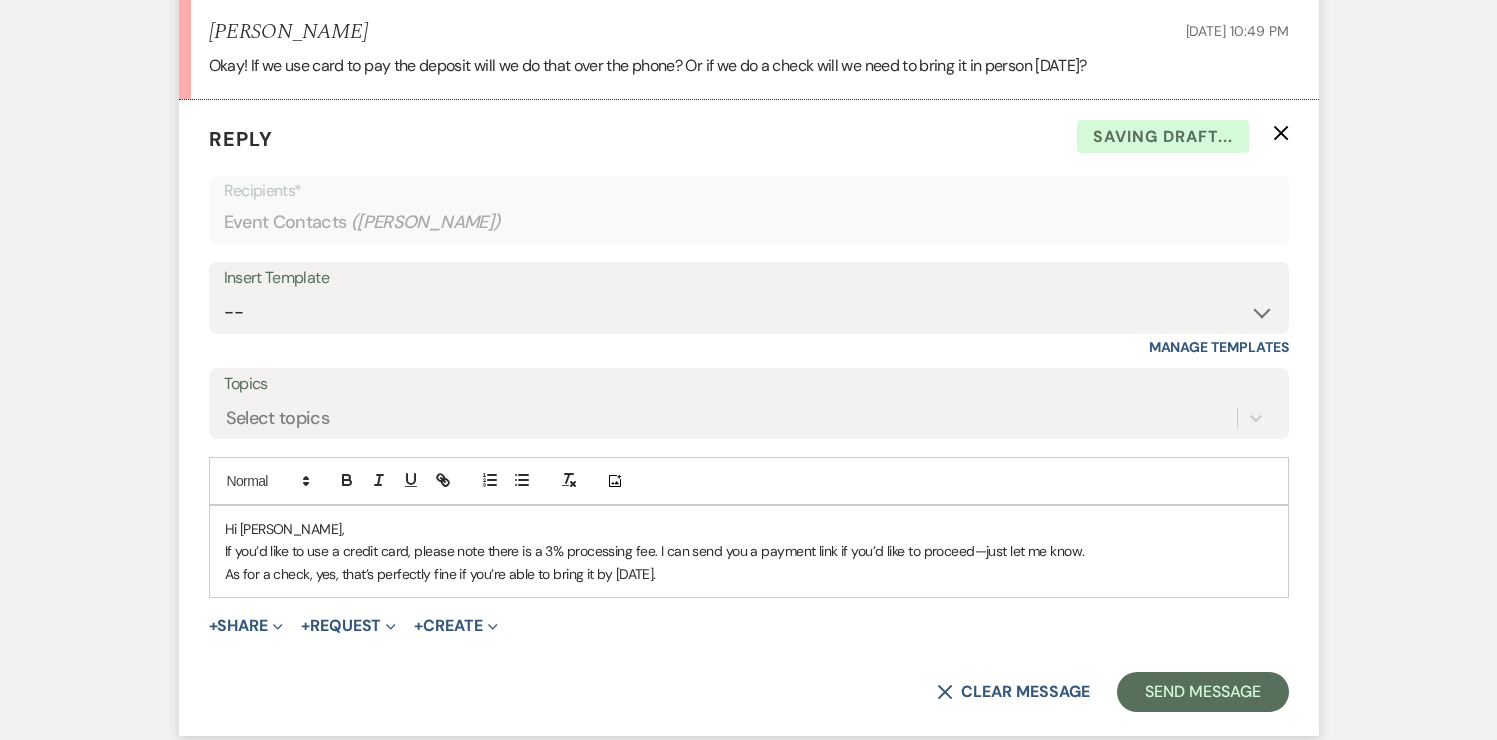click on "Hi Ella," at bounding box center [749, 529] 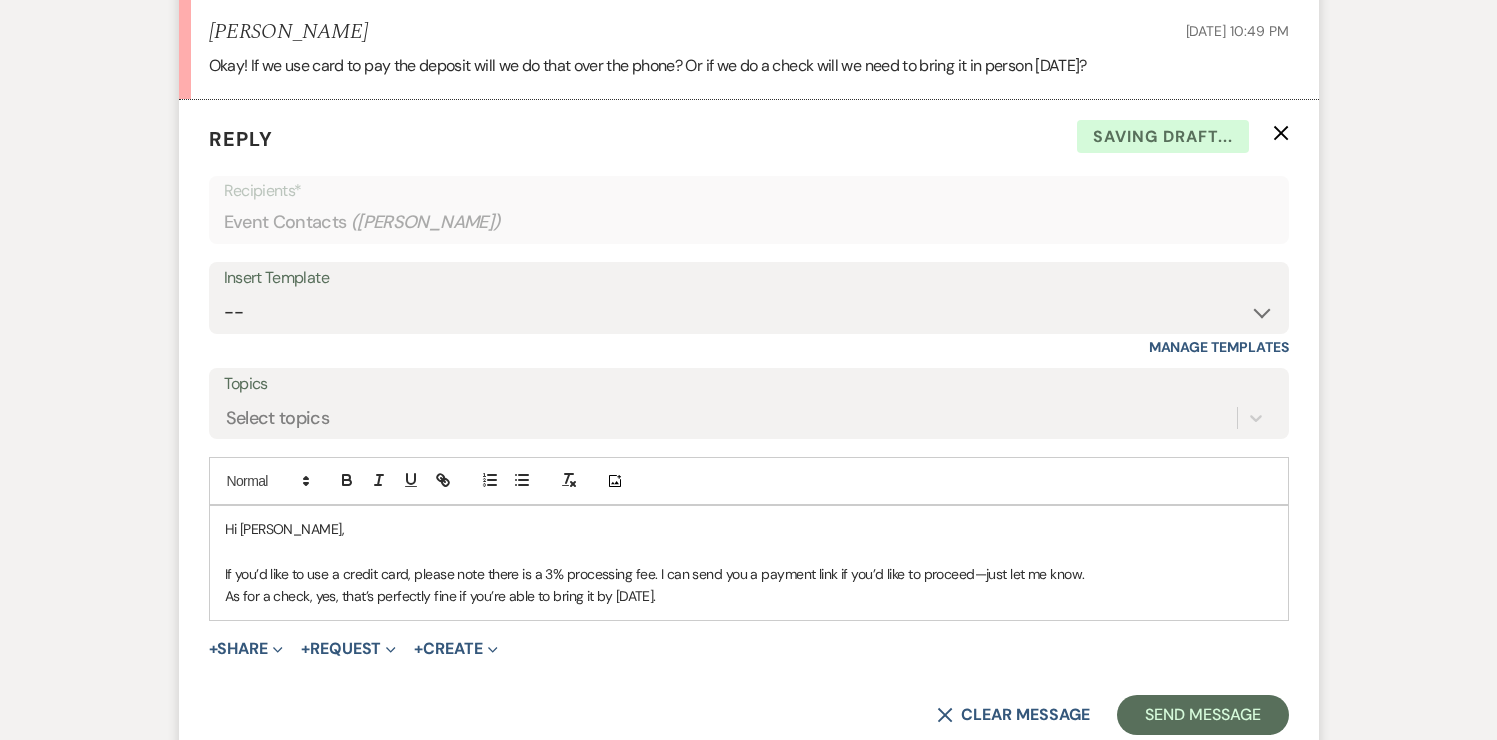 click on "If you’d like to use a credit card, please note there is a 3% processing fee. I can send you a payment link if you’d like to proceed—just let me know." at bounding box center [749, 574] 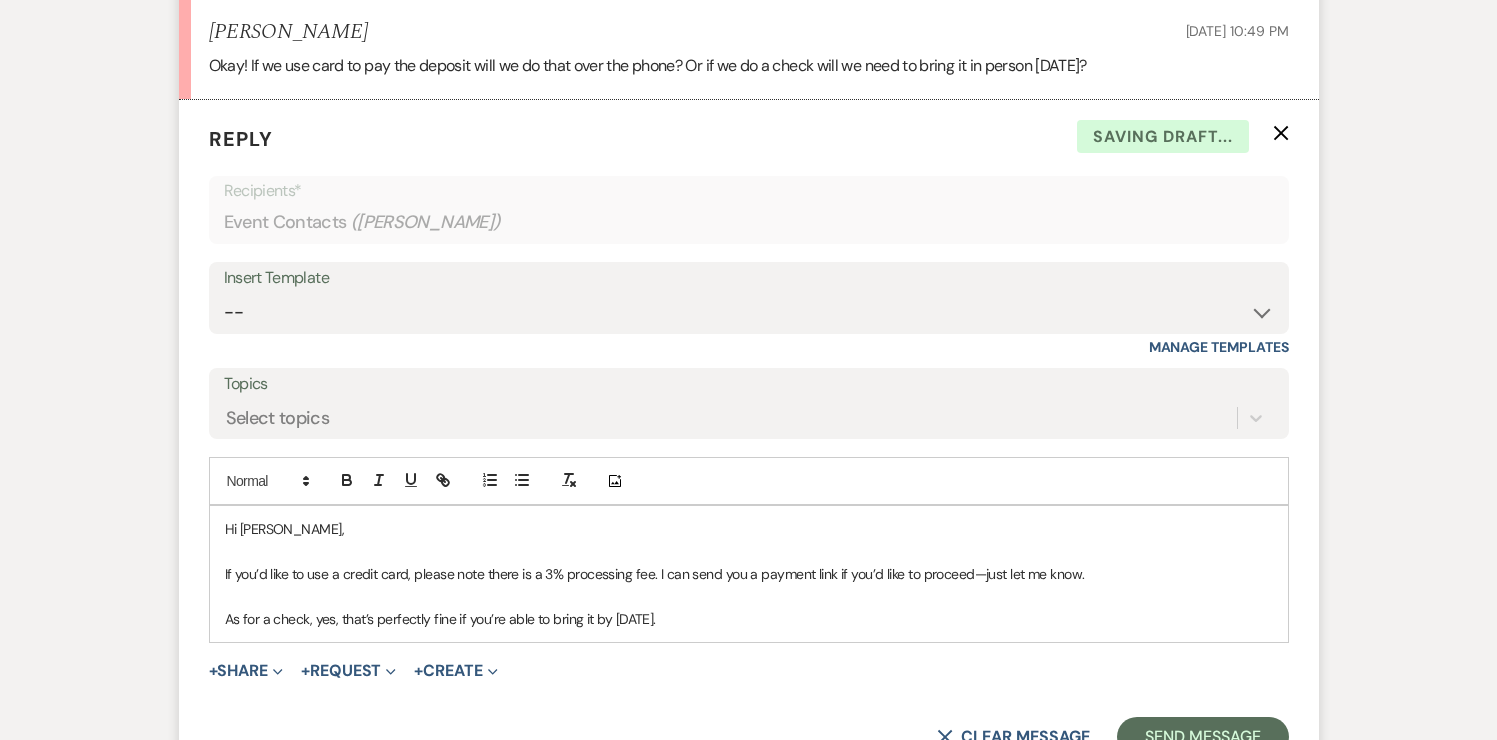 click on "Hi Ella, If you’d like to use a credit card, please note there is a 3% processing fee. I can send you a payment link if you’d like to proceed—just let me know. As for a check, yes, that’s perfectly fine if you’re able to bring it by Friday." at bounding box center [749, 574] 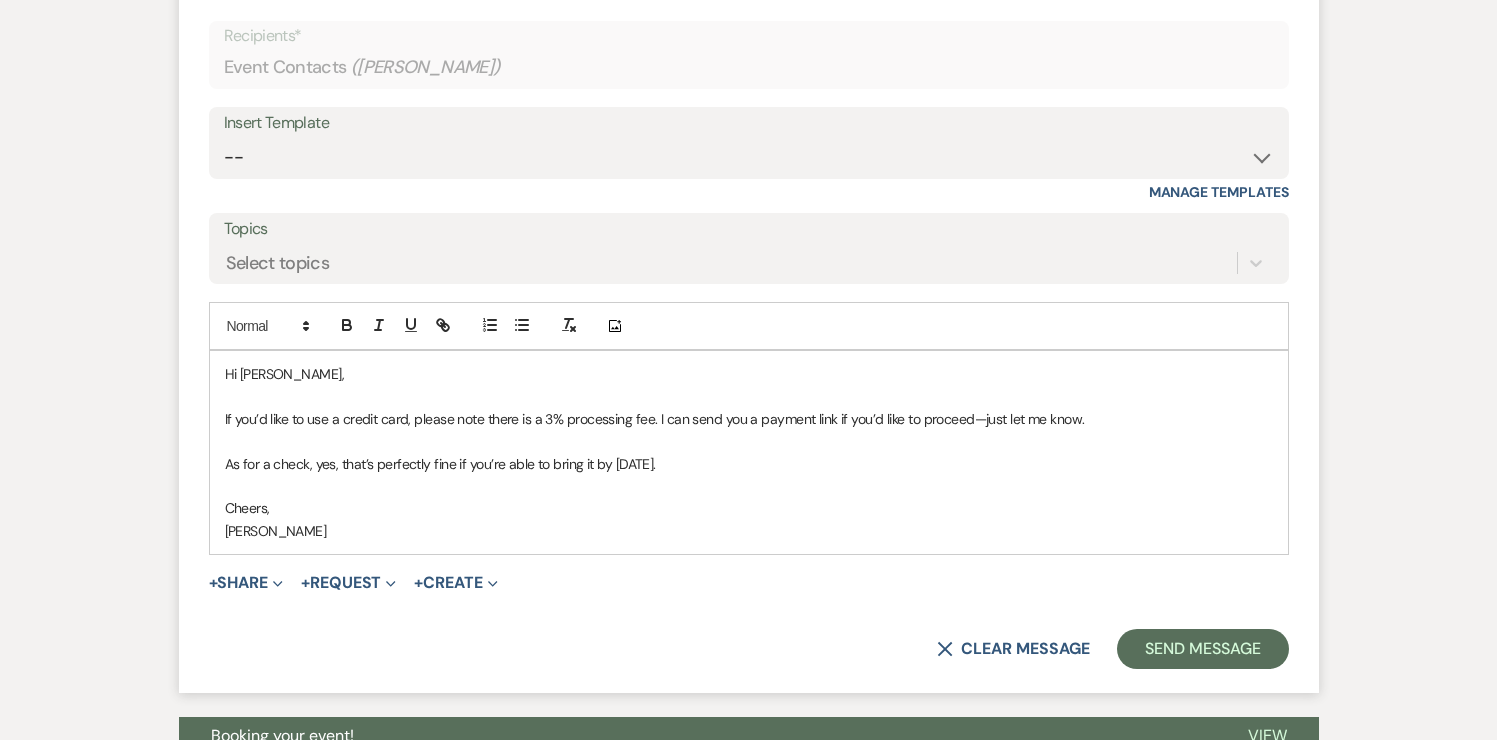 scroll, scrollTop: 3817, scrollLeft: 0, axis: vertical 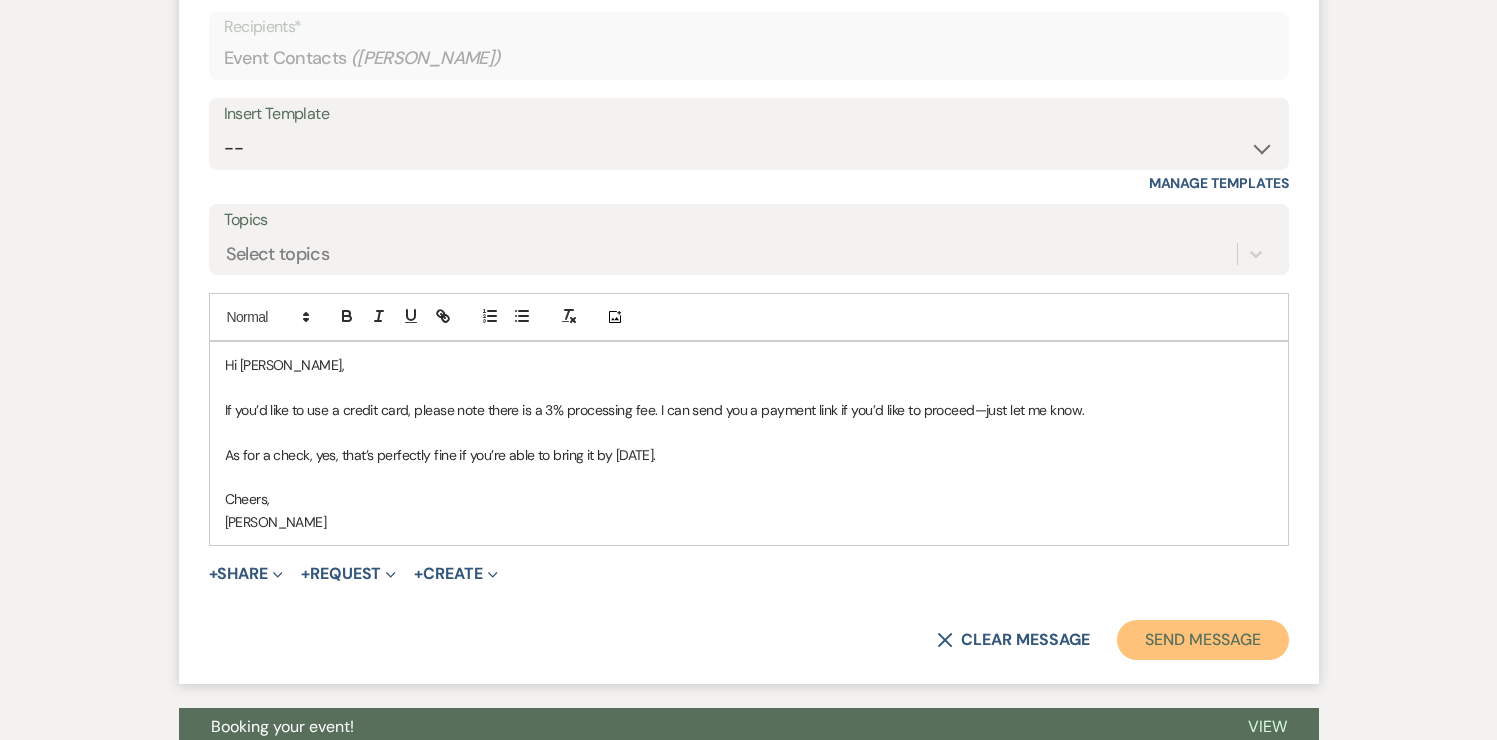 click on "Send Message" at bounding box center (1202, 640) 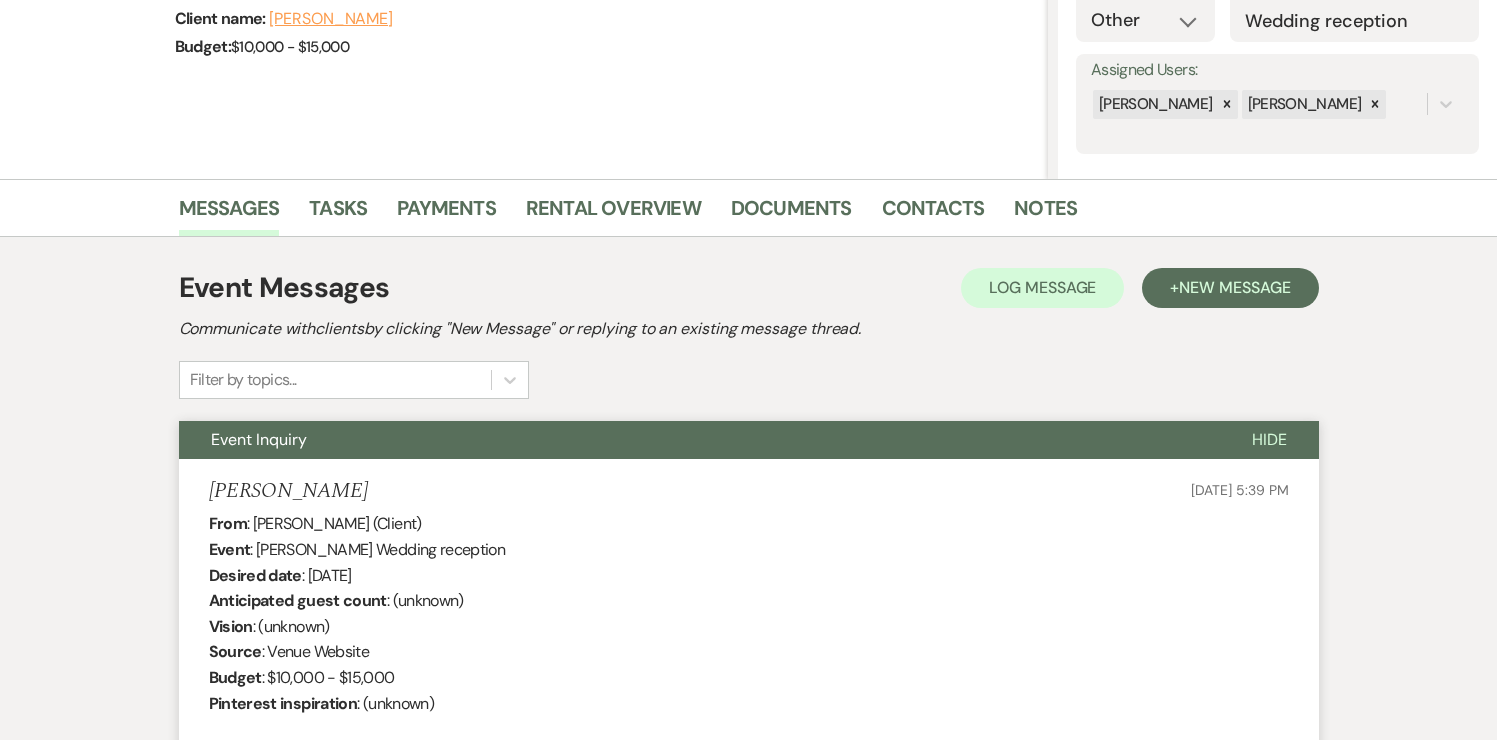 scroll, scrollTop: 0, scrollLeft: 0, axis: both 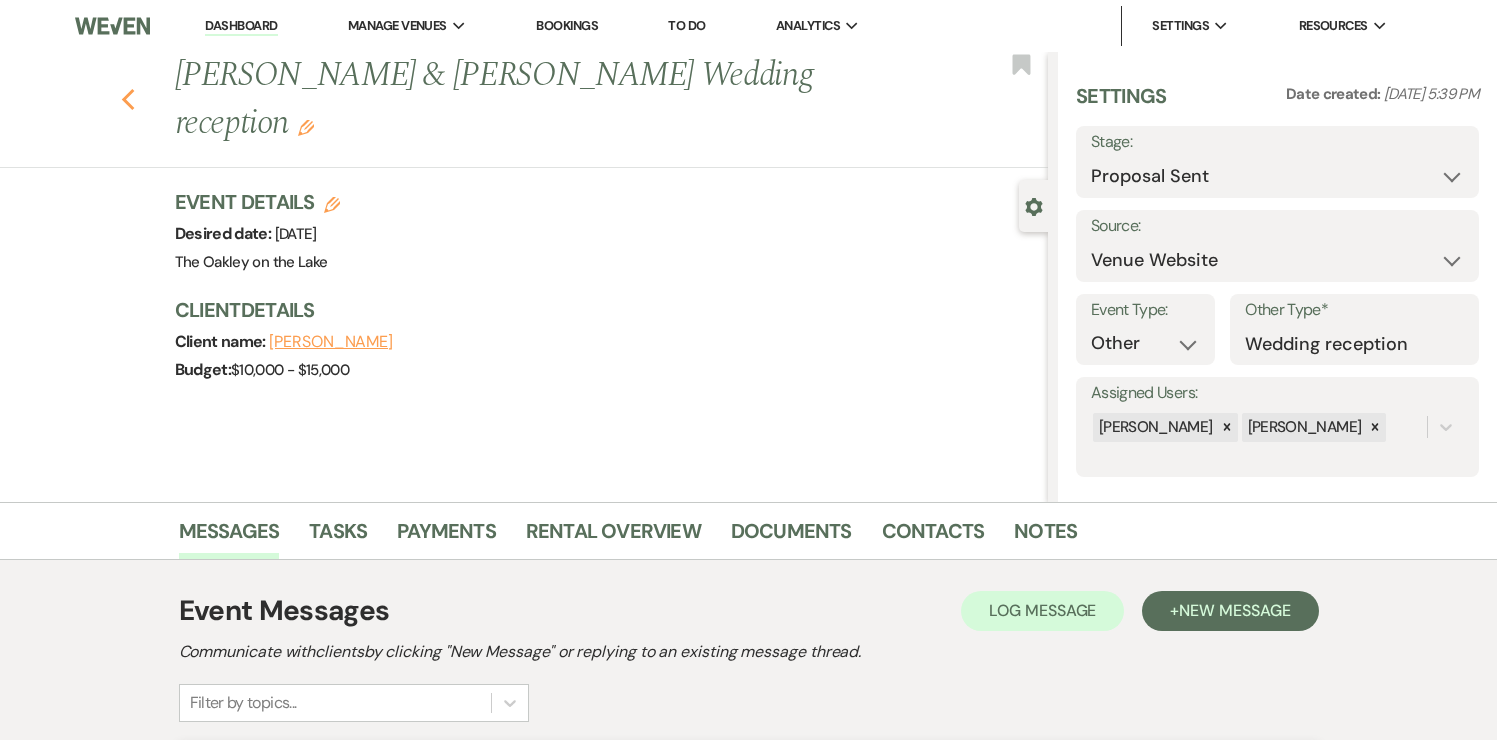 click 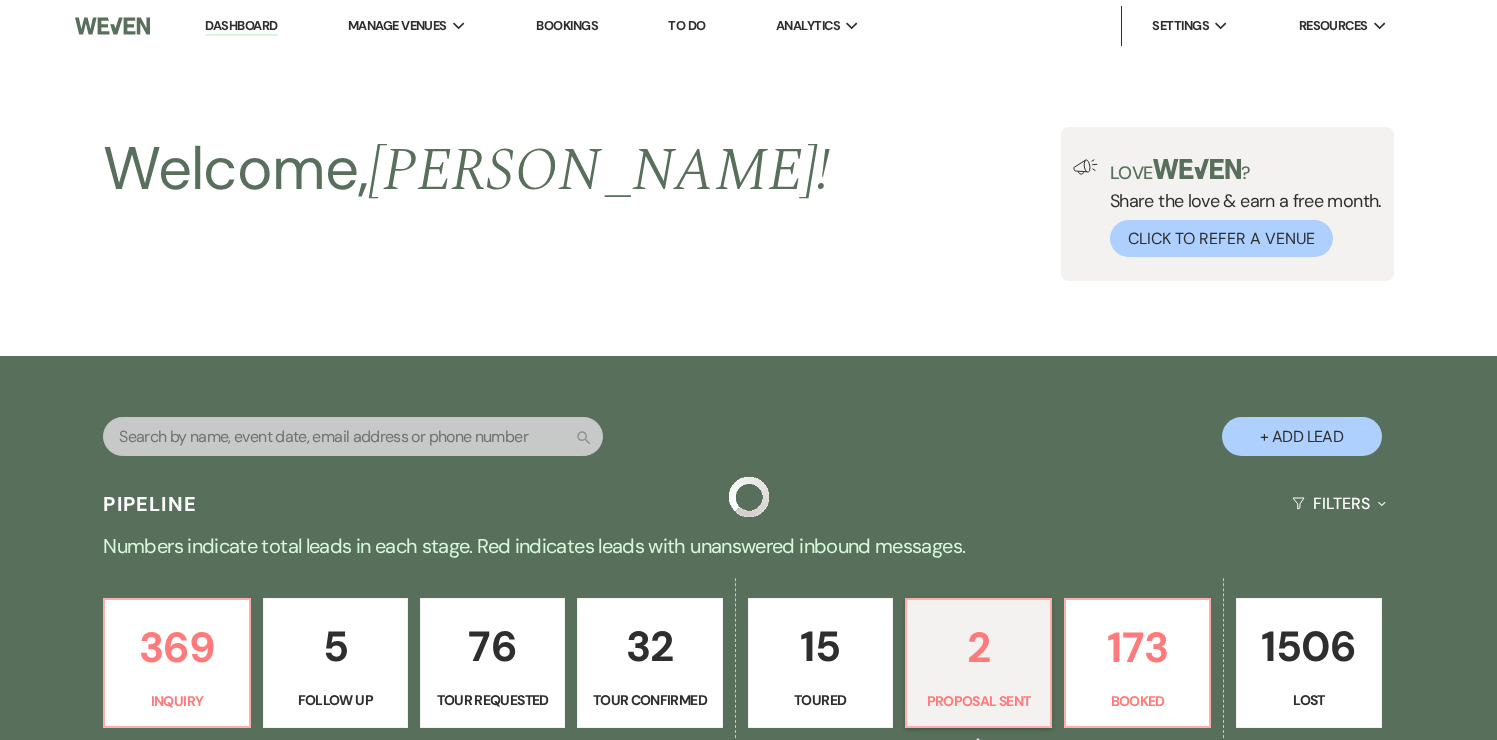 scroll, scrollTop: 517, scrollLeft: 0, axis: vertical 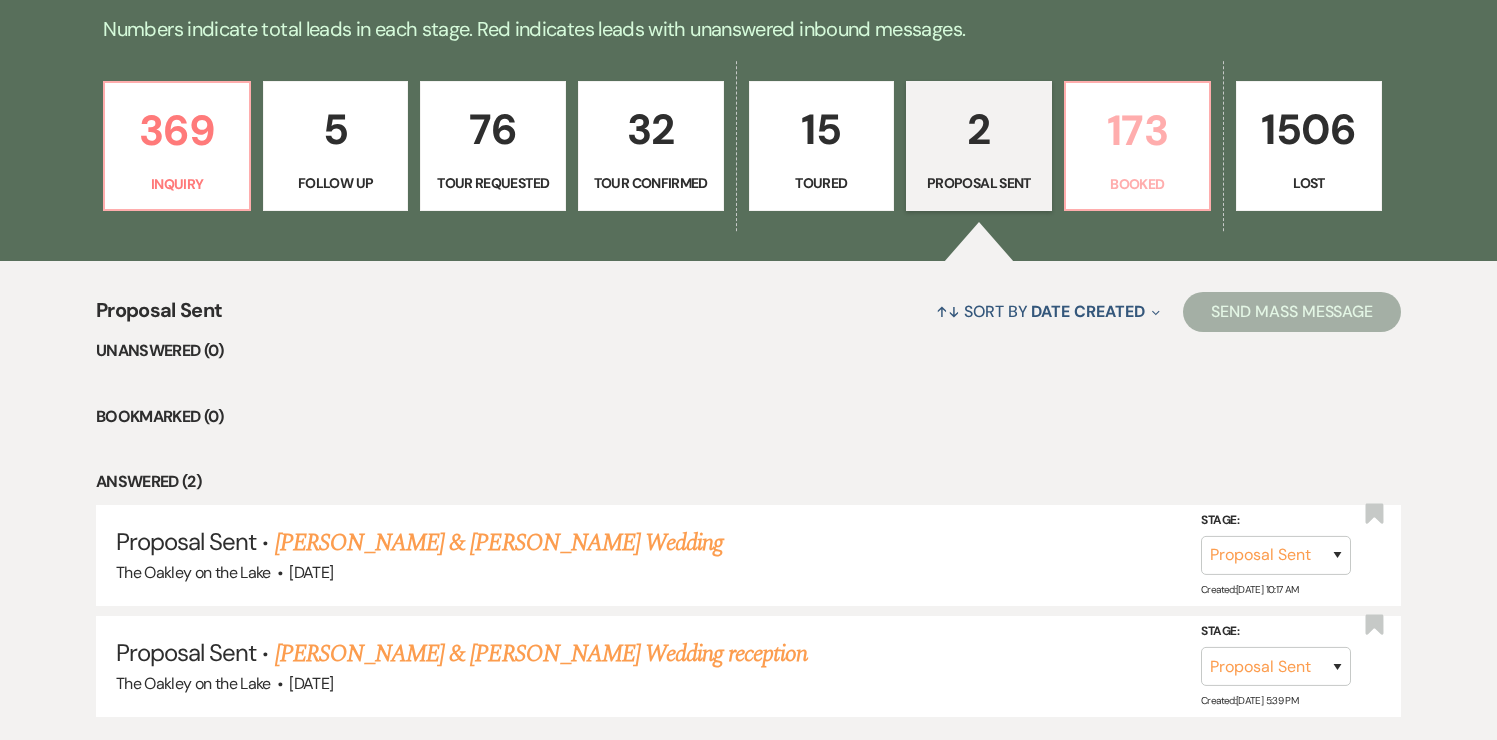 click on "Booked" at bounding box center (1138, 184) 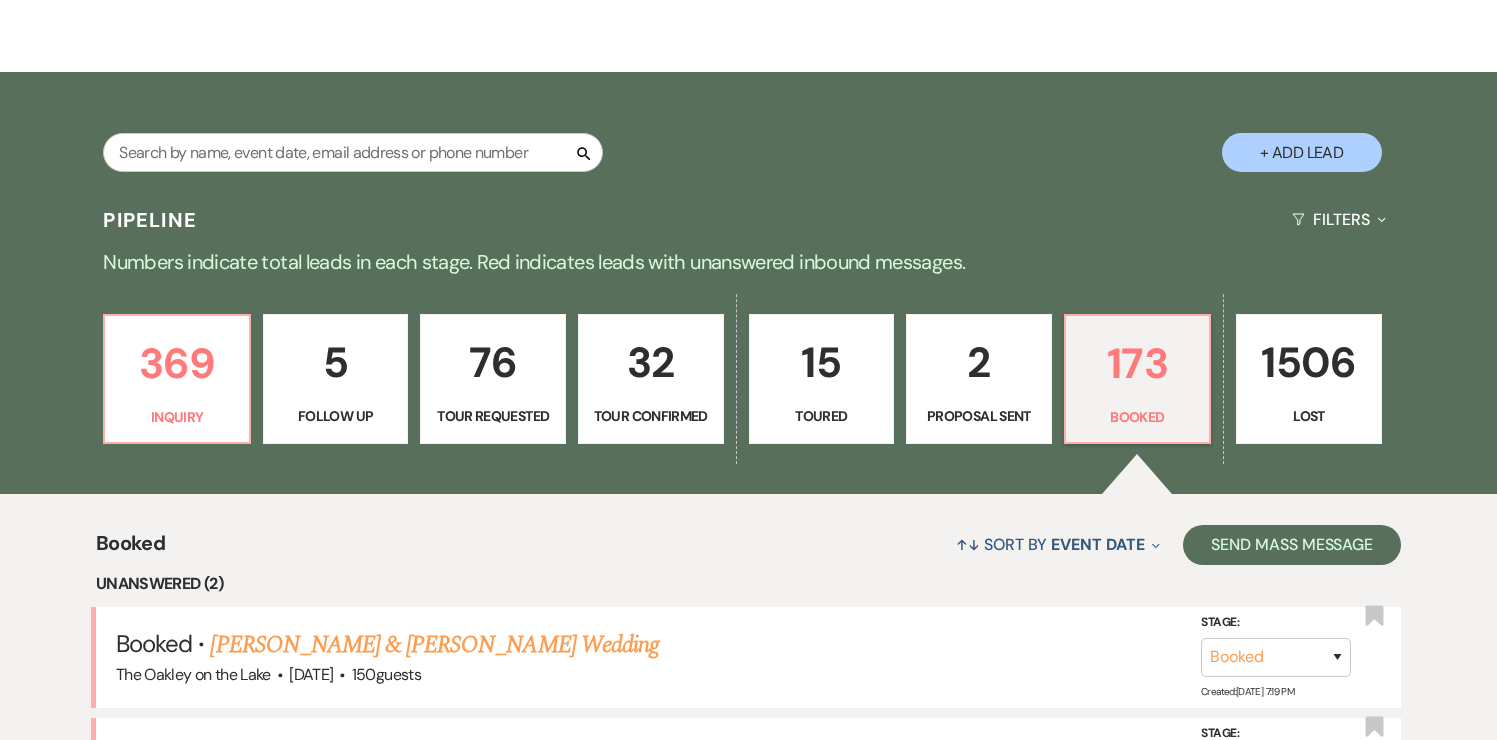scroll, scrollTop: 517, scrollLeft: 0, axis: vertical 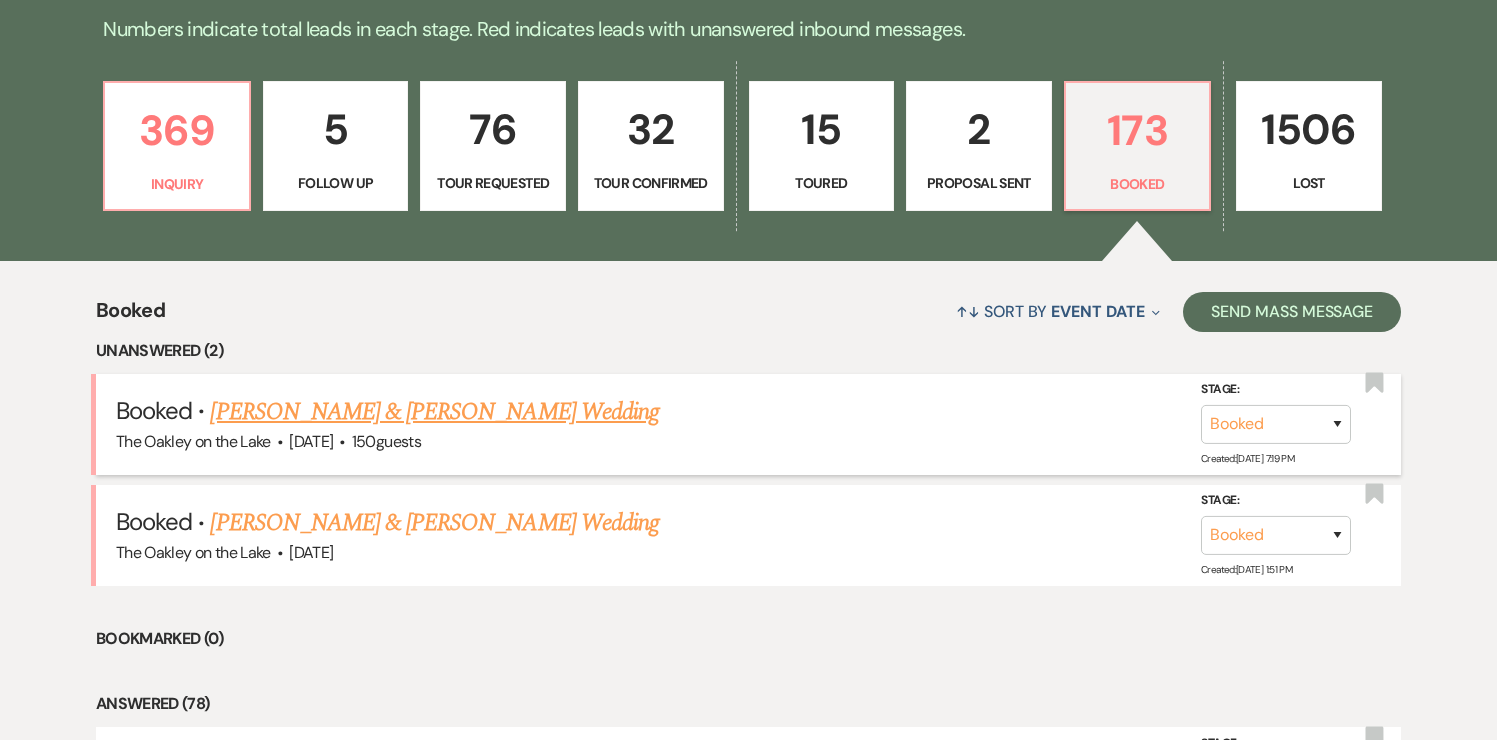 click on "[PERSON_NAME] & [PERSON_NAME] Wedding" at bounding box center [434, 412] 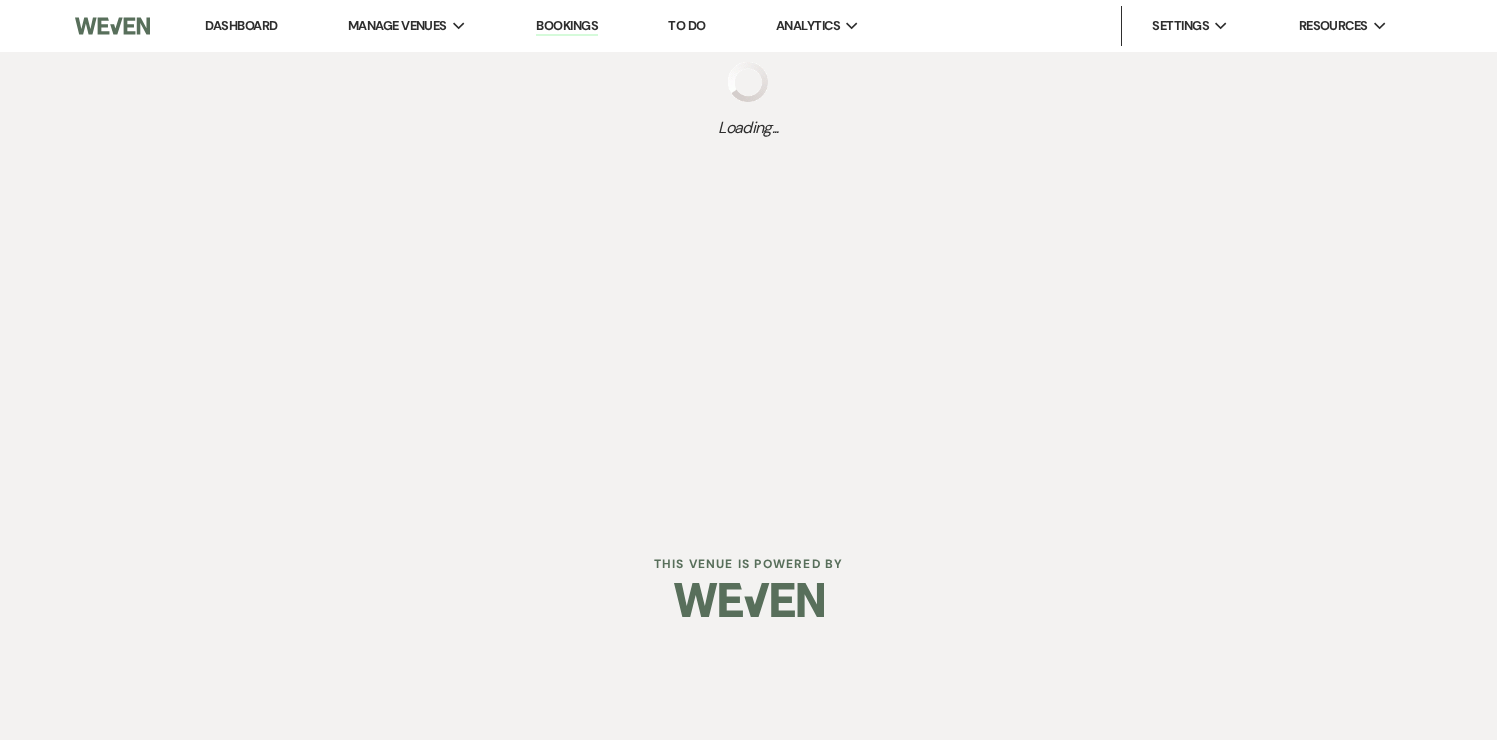 scroll, scrollTop: 0, scrollLeft: 0, axis: both 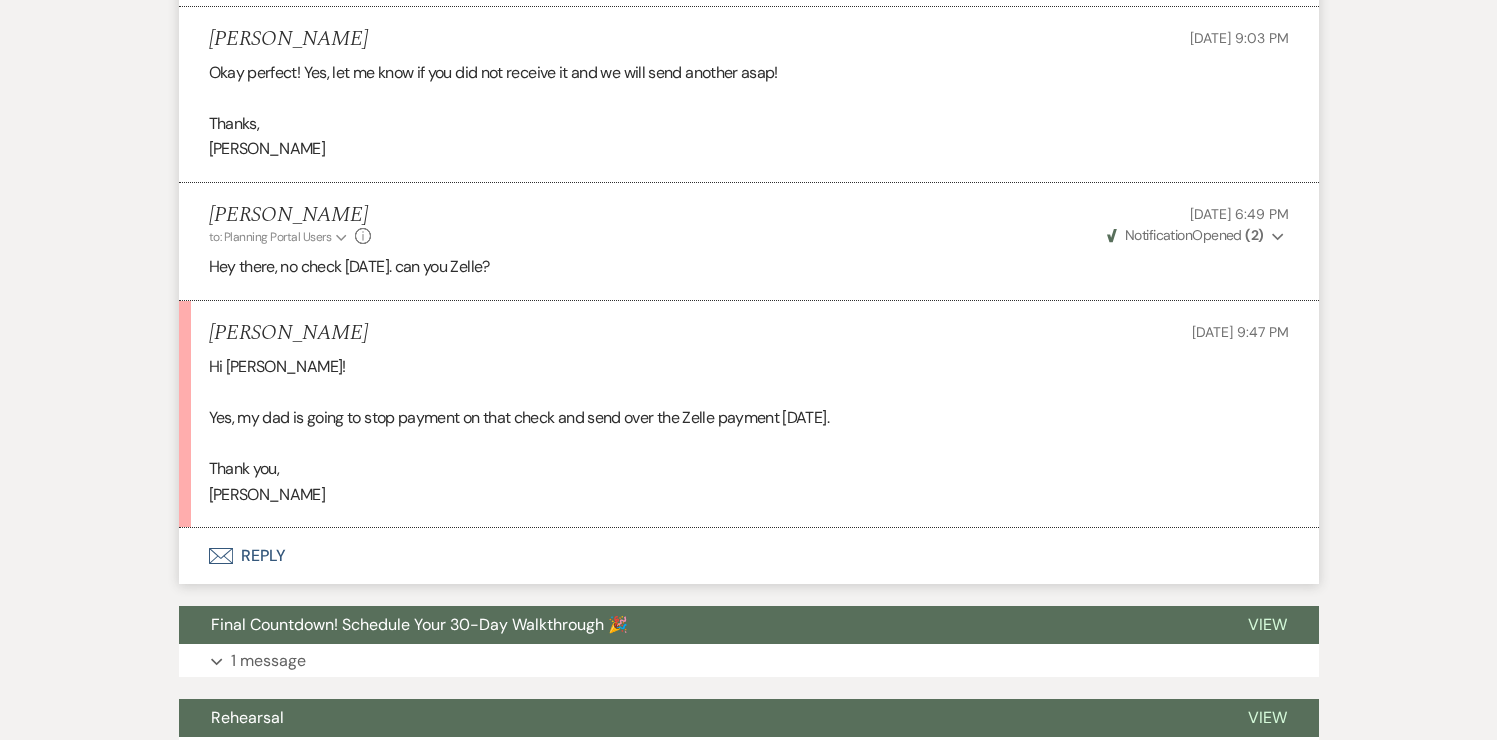 click on "Envelope Reply" at bounding box center (749, 556) 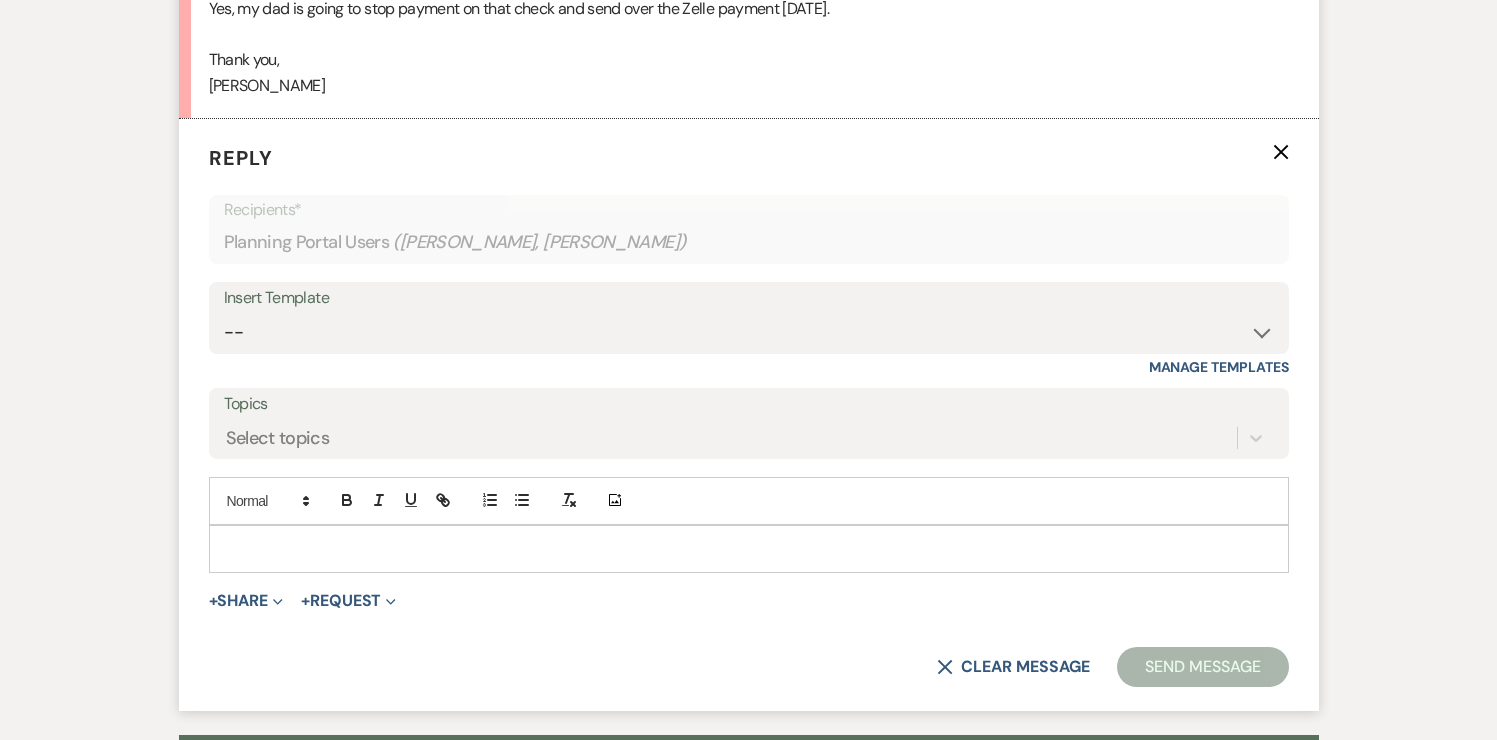 scroll, scrollTop: 2375, scrollLeft: 0, axis: vertical 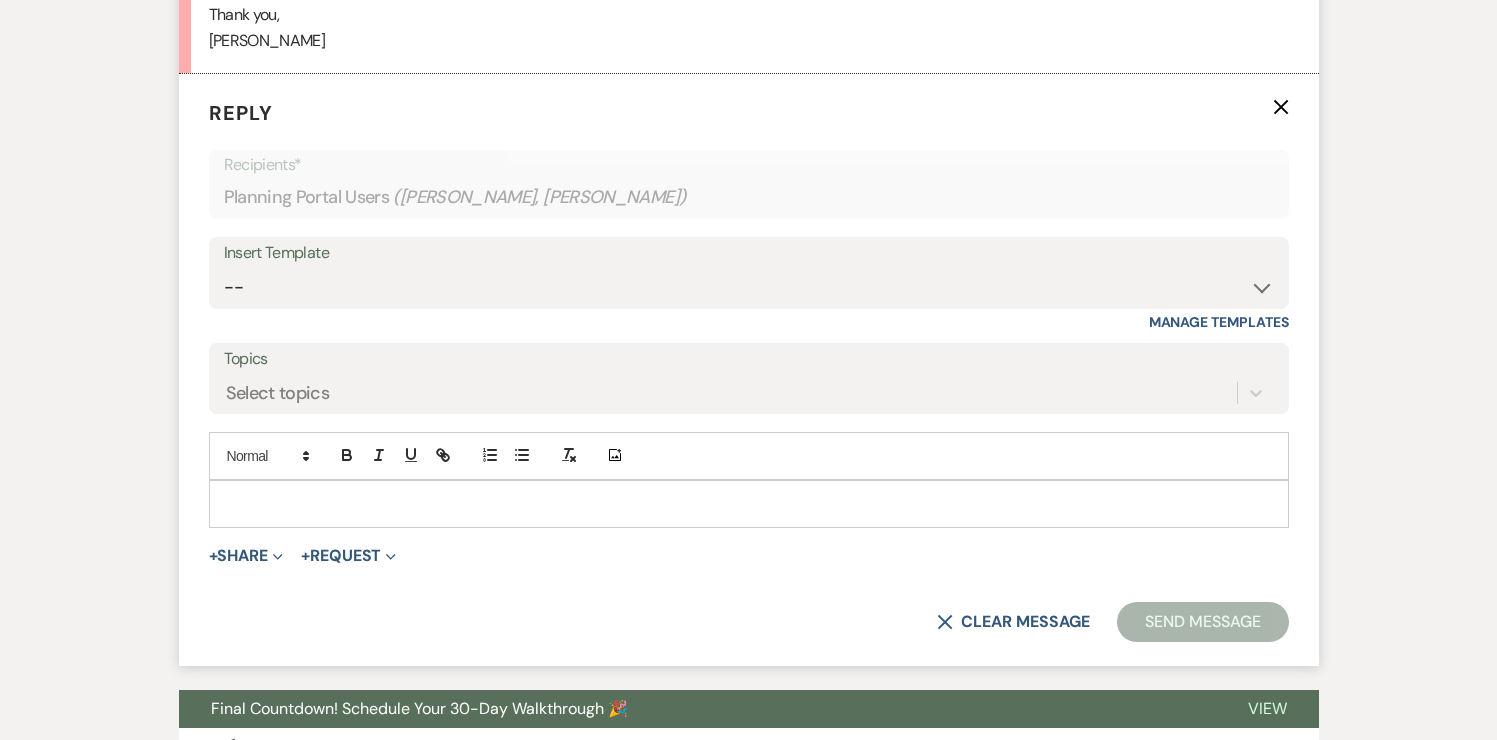 click at bounding box center [749, 504] 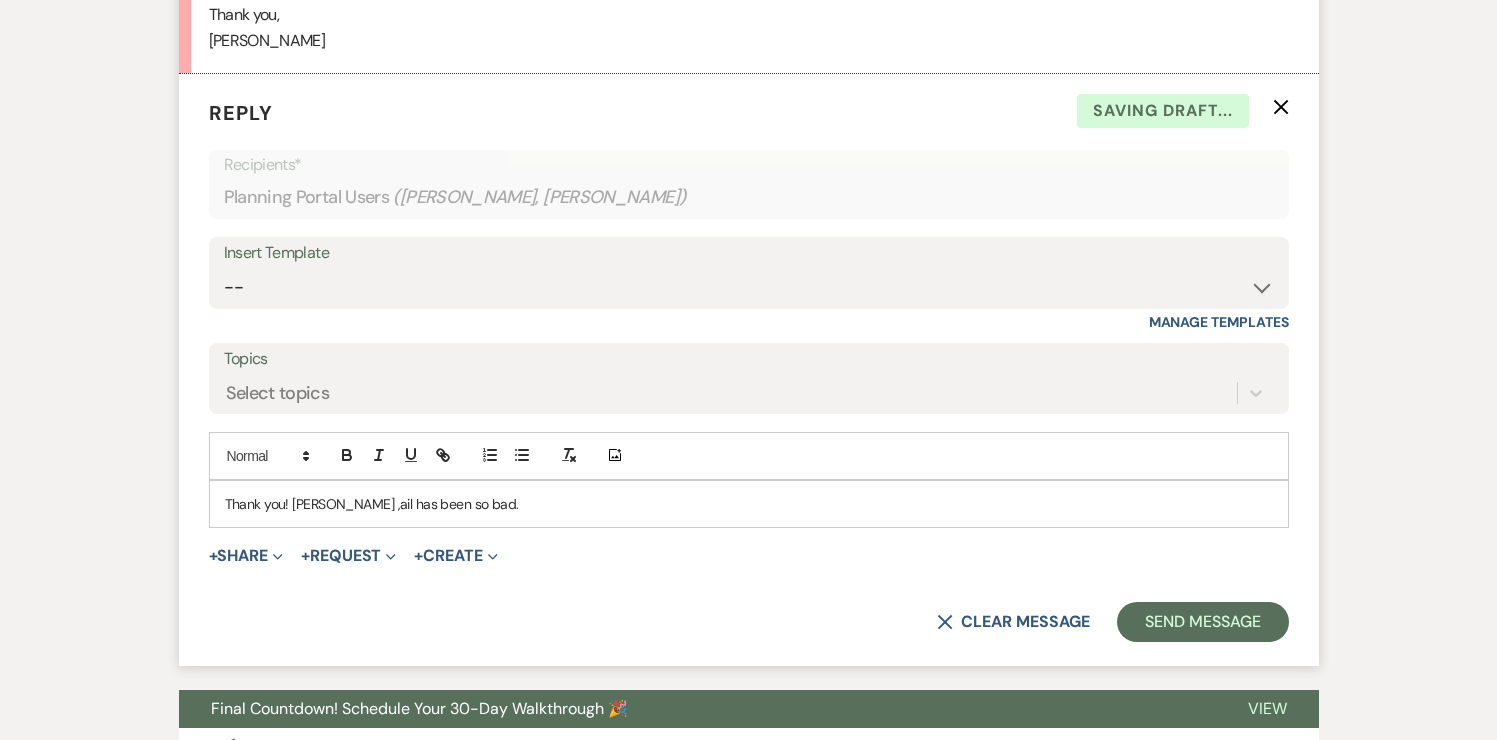 click on "Thank you! Snell ,ail has been so bad." at bounding box center [749, 504] 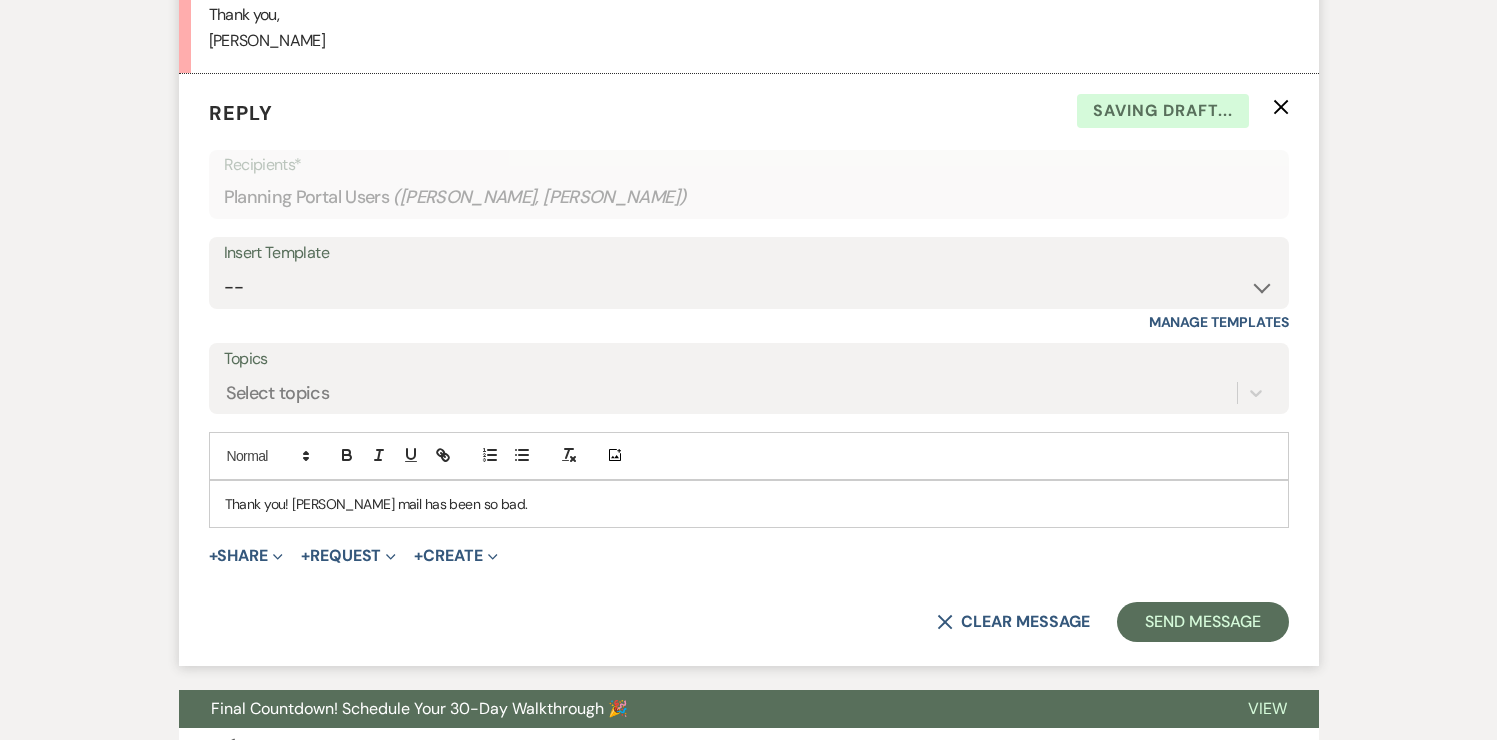 click on "Thank you! Snell mail has been so bad." at bounding box center (749, 504) 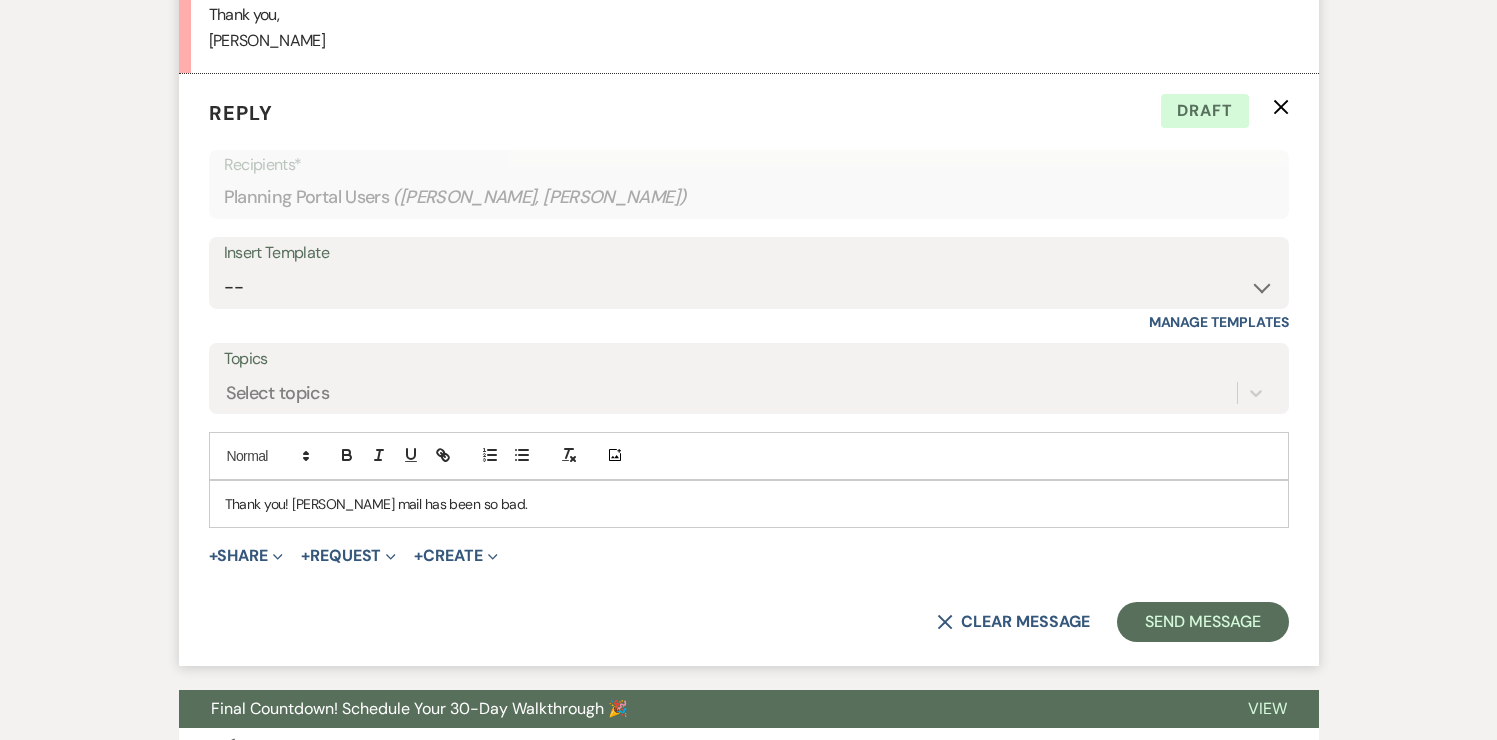 click on "Thank you! Snell mail has been so bad." at bounding box center [749, 504] 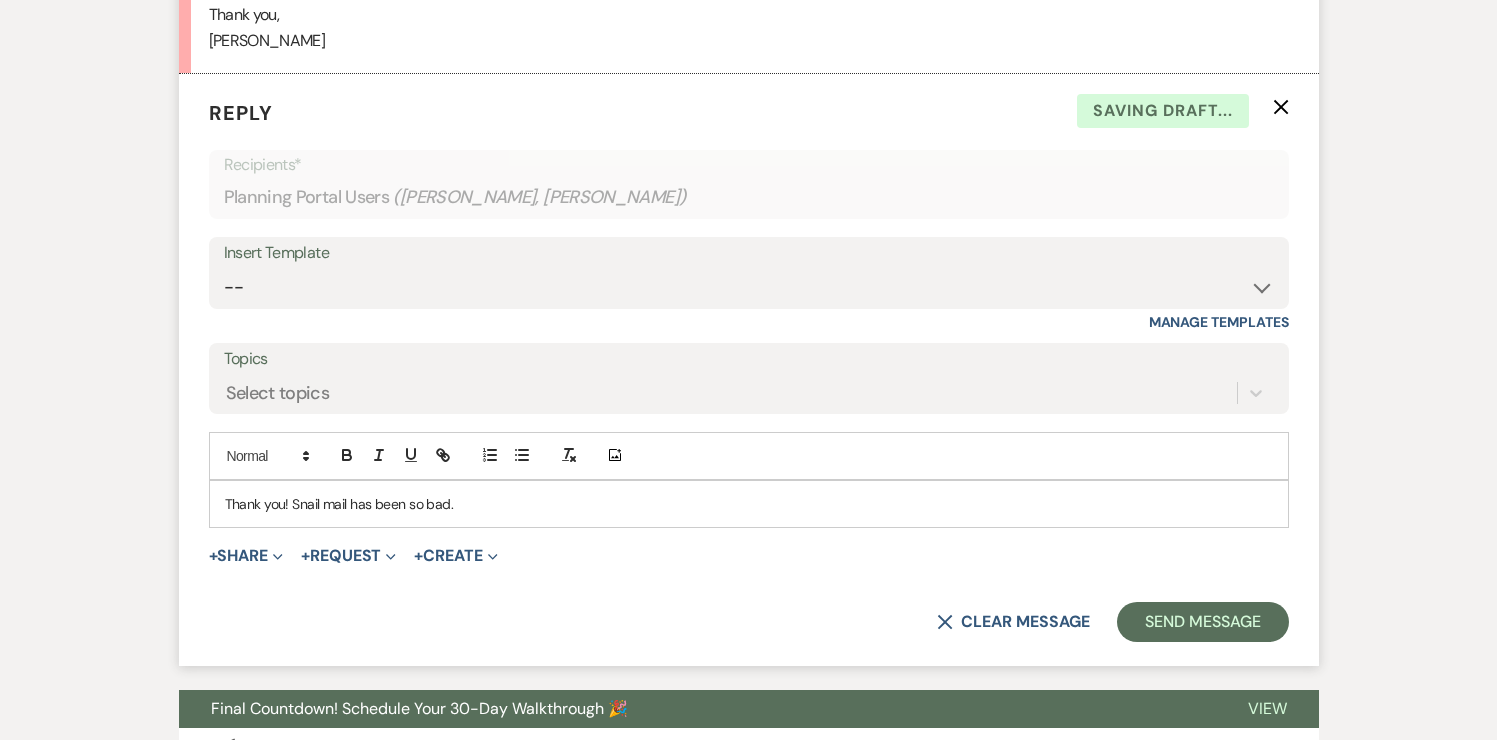 click on "Thank you! Snail mail has been so bad." at bounding box center (749, 504) 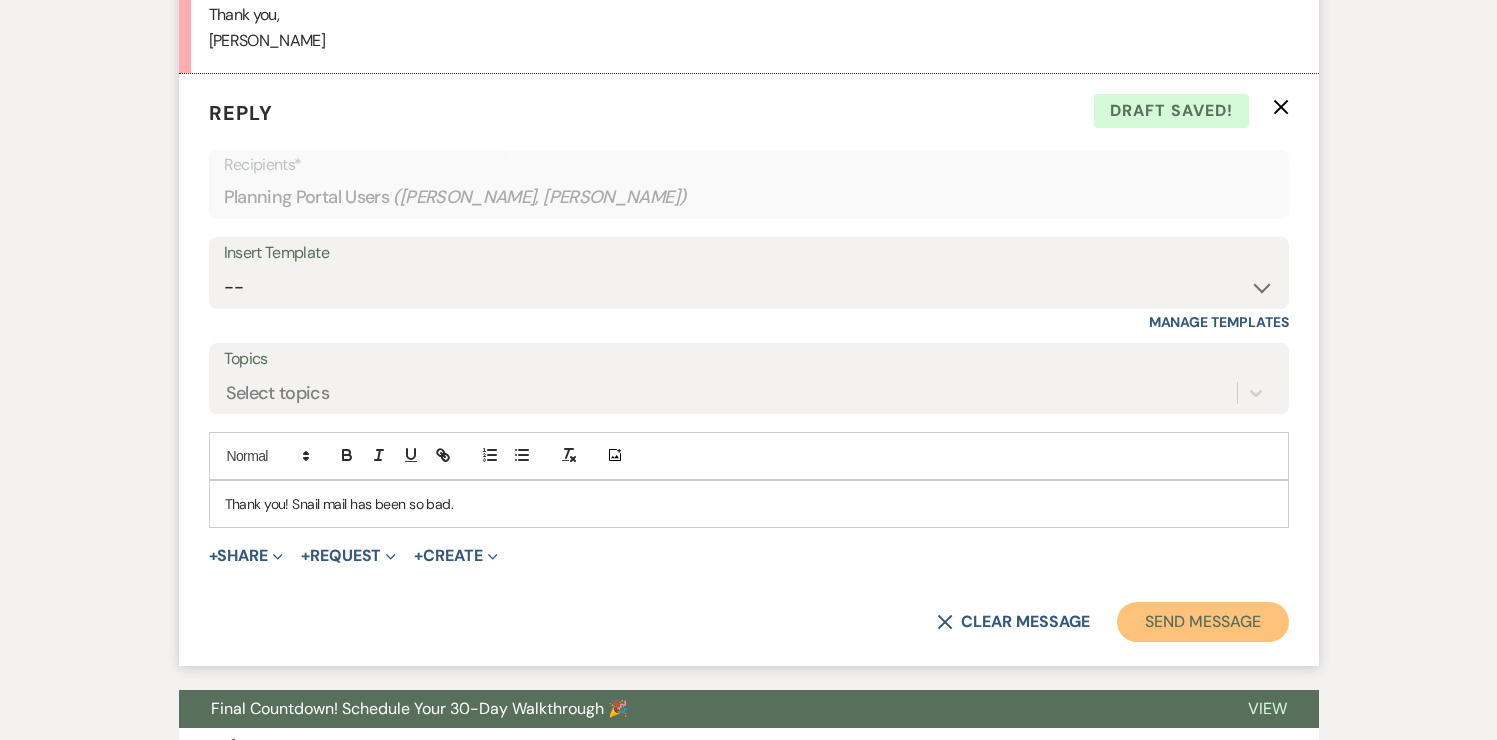 click on "Send Message" at bounding box center [1202, 622] 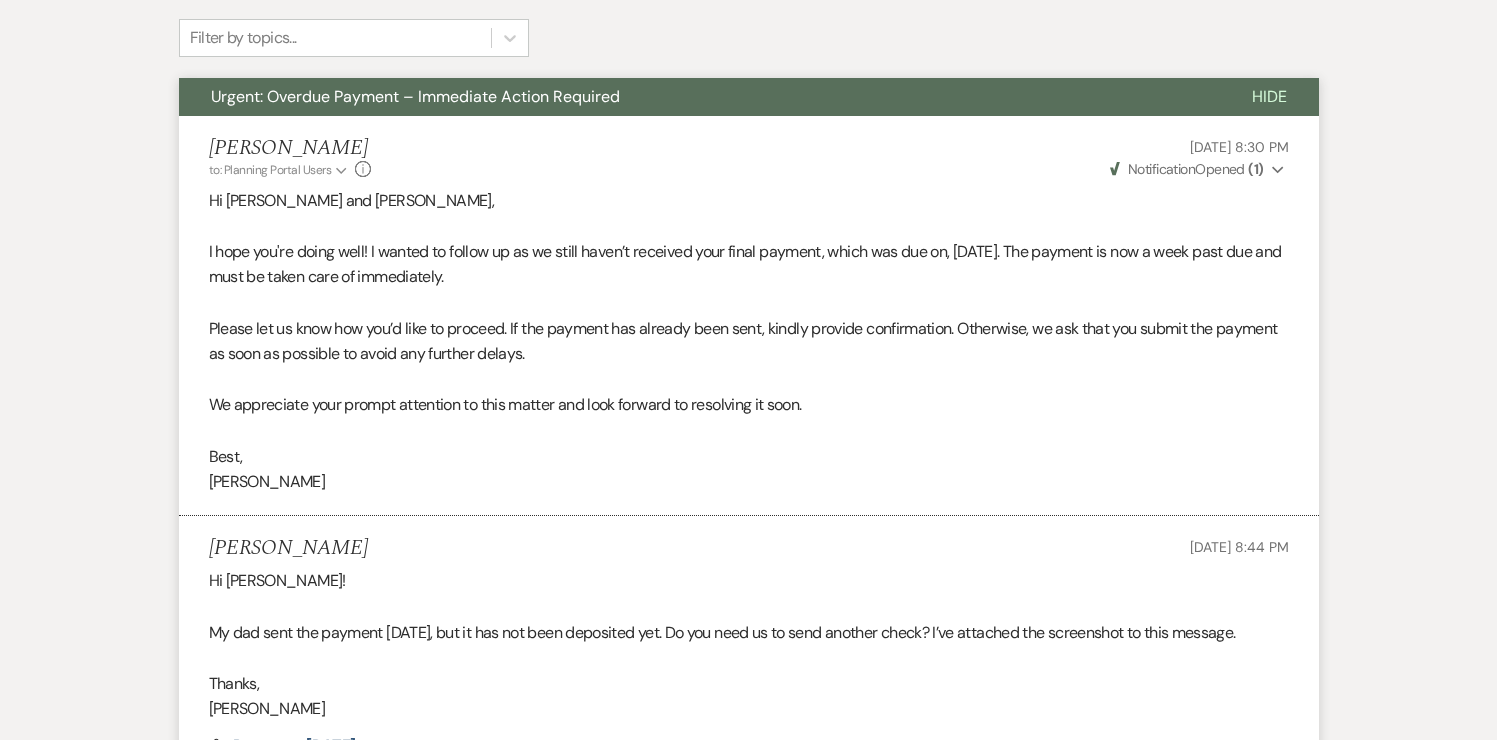scroll, scrollTop: 0, scrollLeft: 0, axis: both 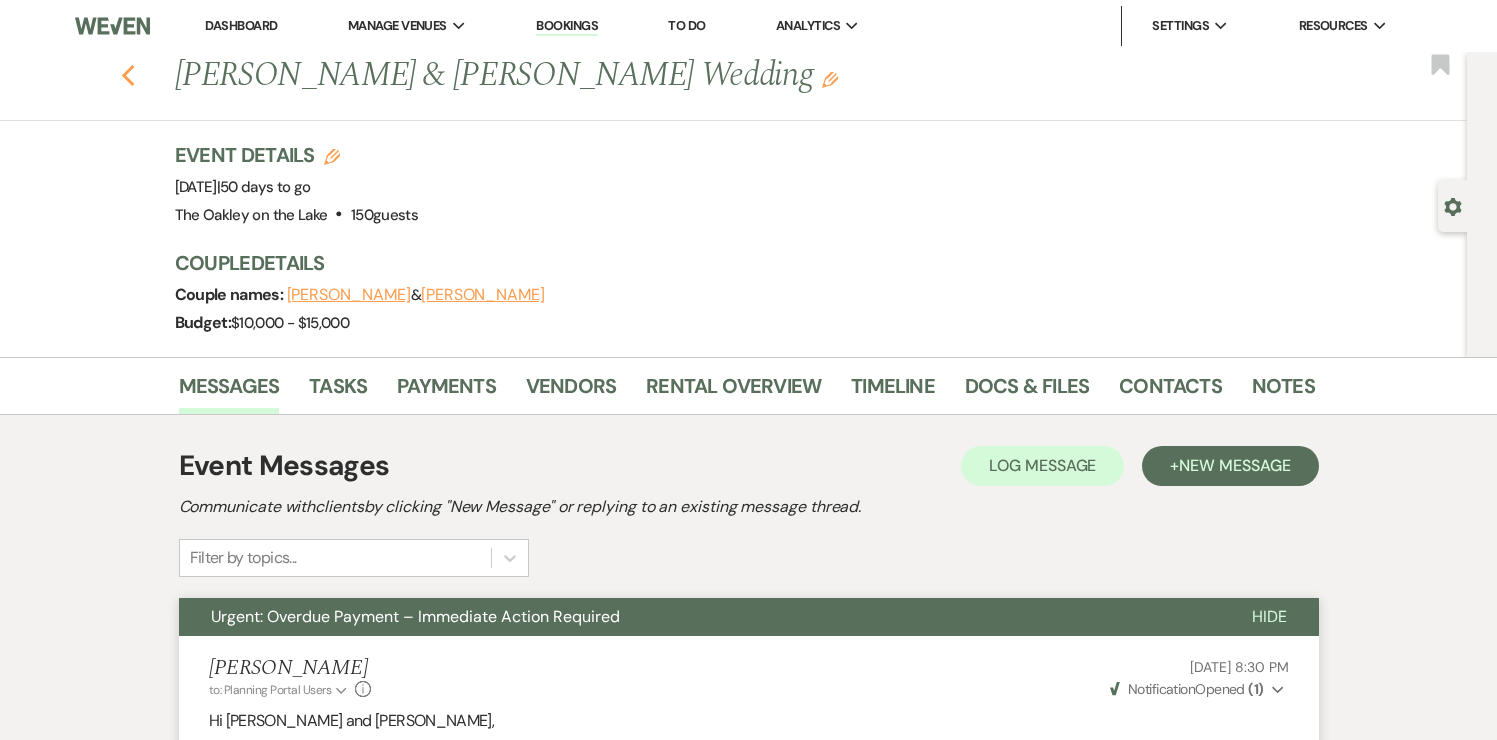 click on "Previous" 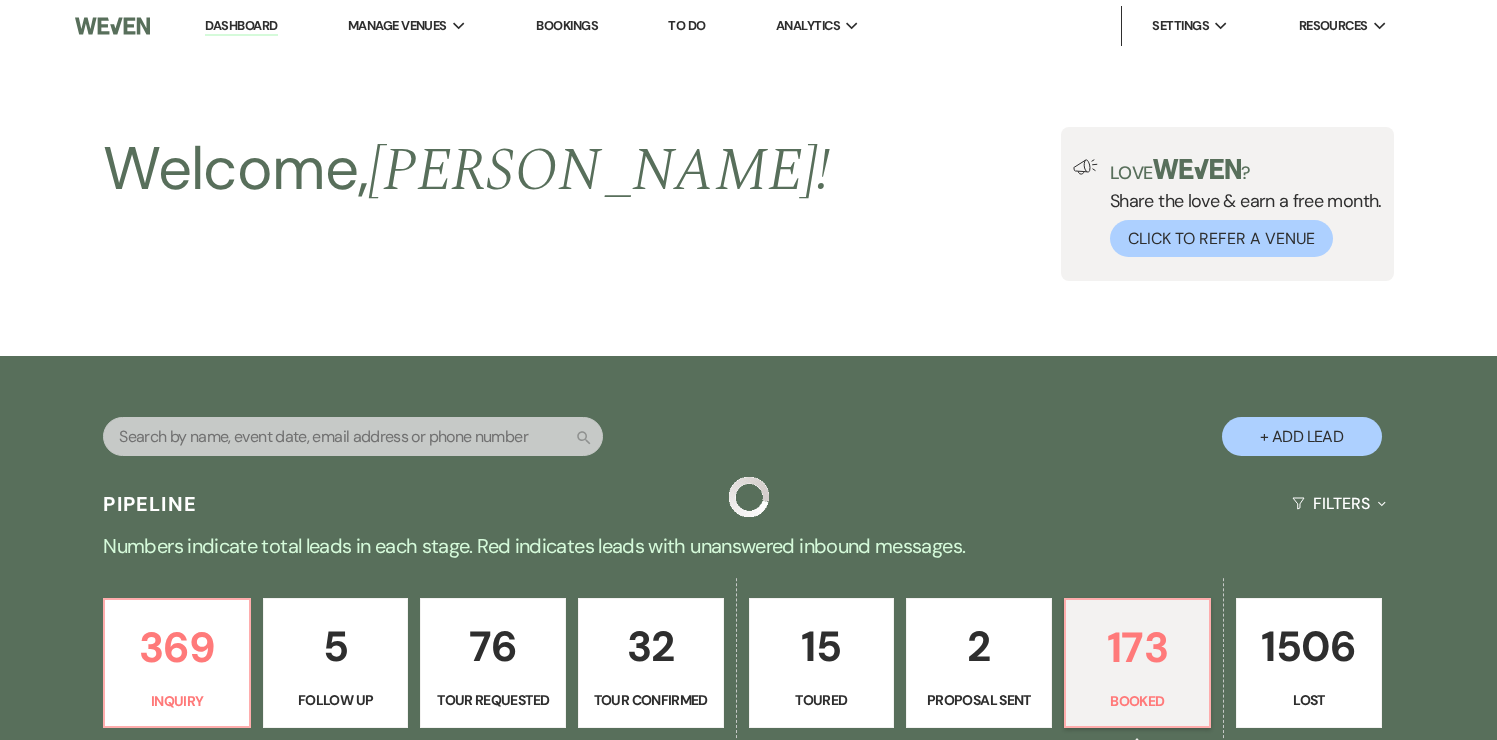 scroll, scrollTop: 517, scrollLeft: 0, axis: vertical 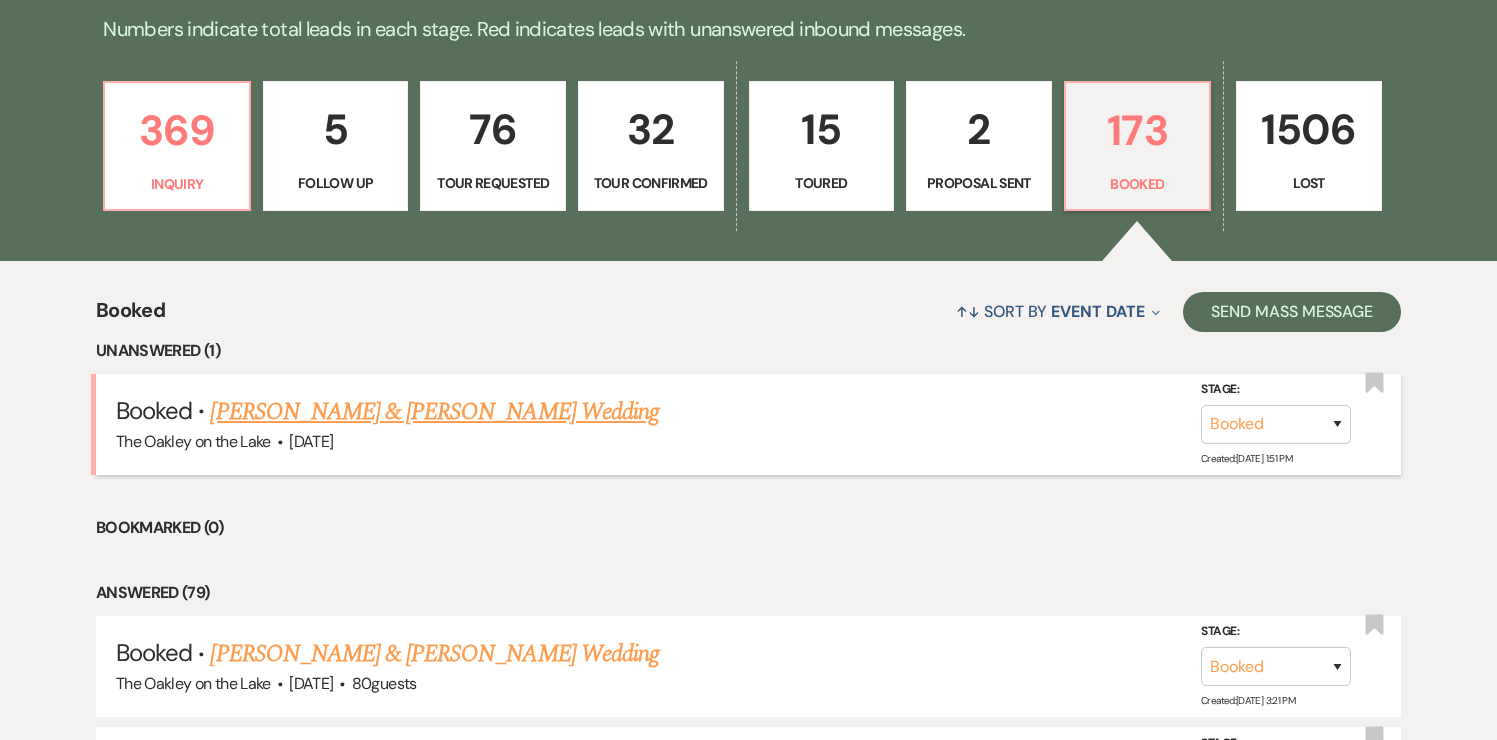click on "[PERSON_NAME] & [PERSON_NAME] Wedding" at bounding box center (434, 412) 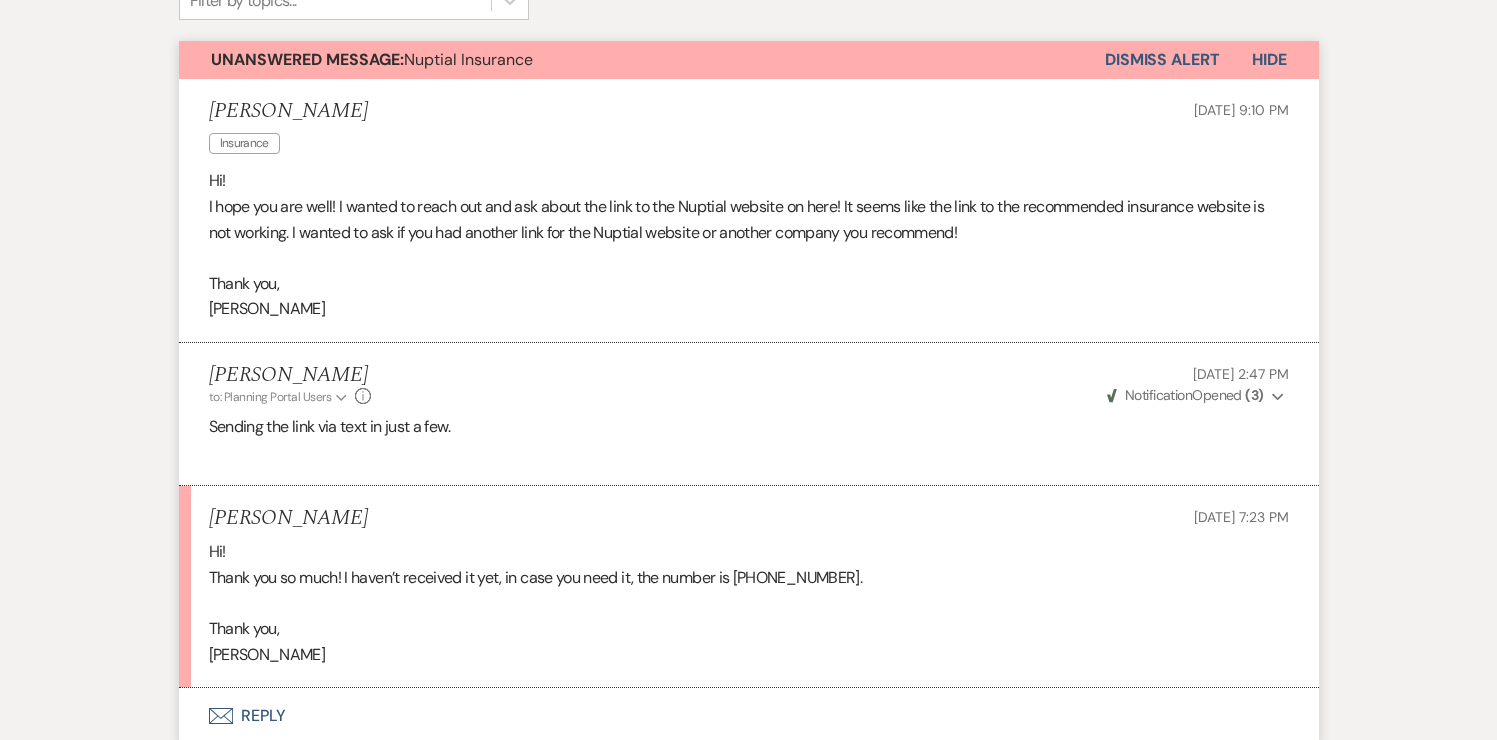scroll, scrollTop: 556, scrollLeft: 0, axis: vertical 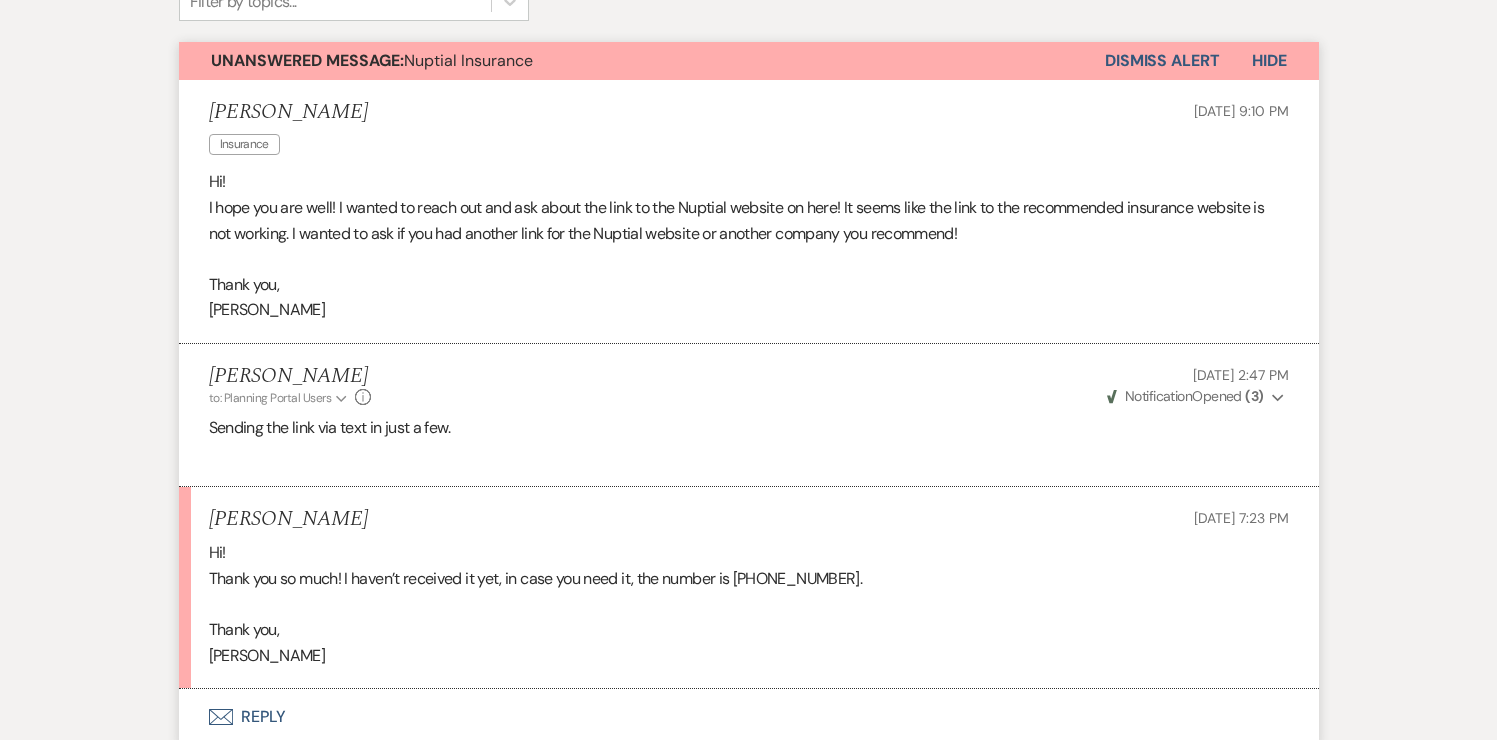 click on "Dismiss Alert" at bounding box center [1162, 61] 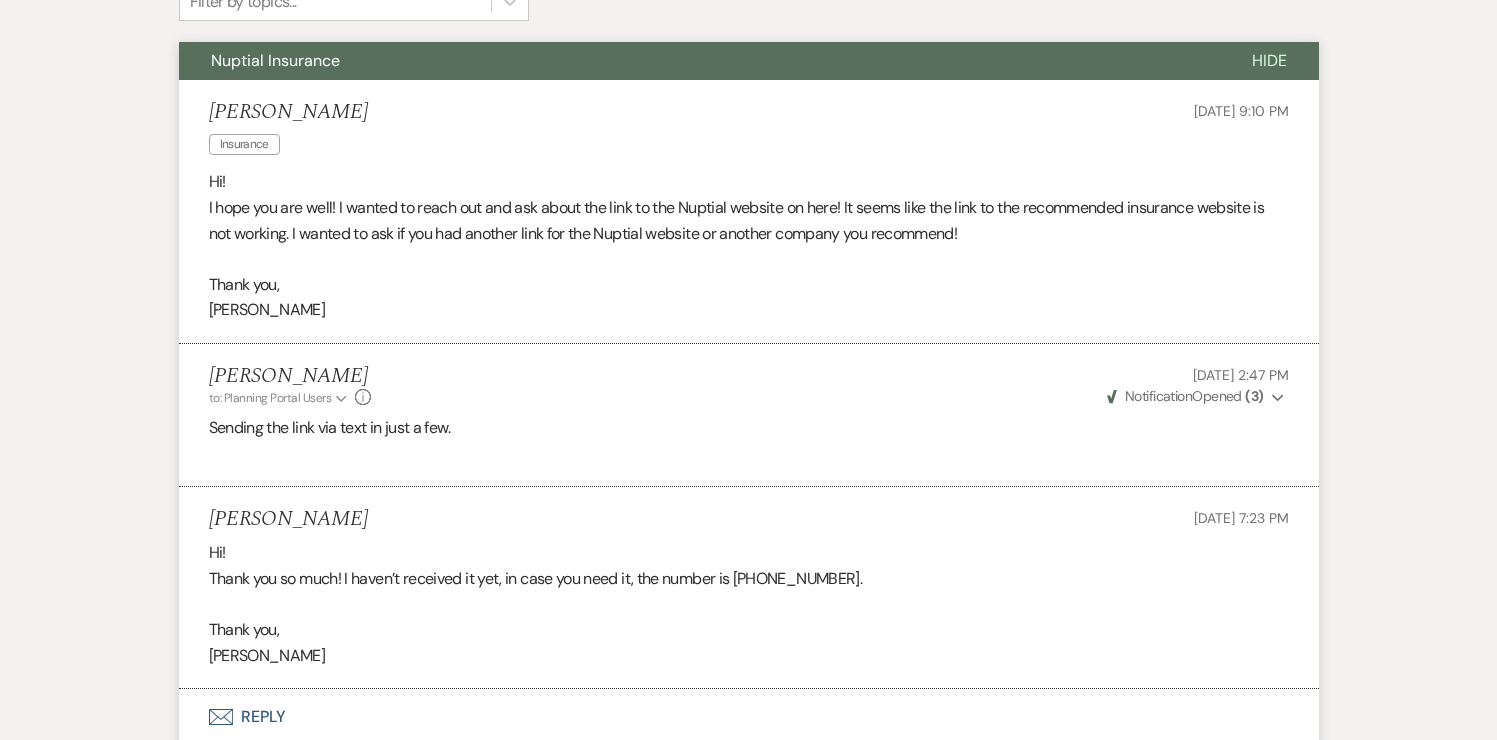 scroll, scrollTop: 0, scrollLeft: 0, axis: both 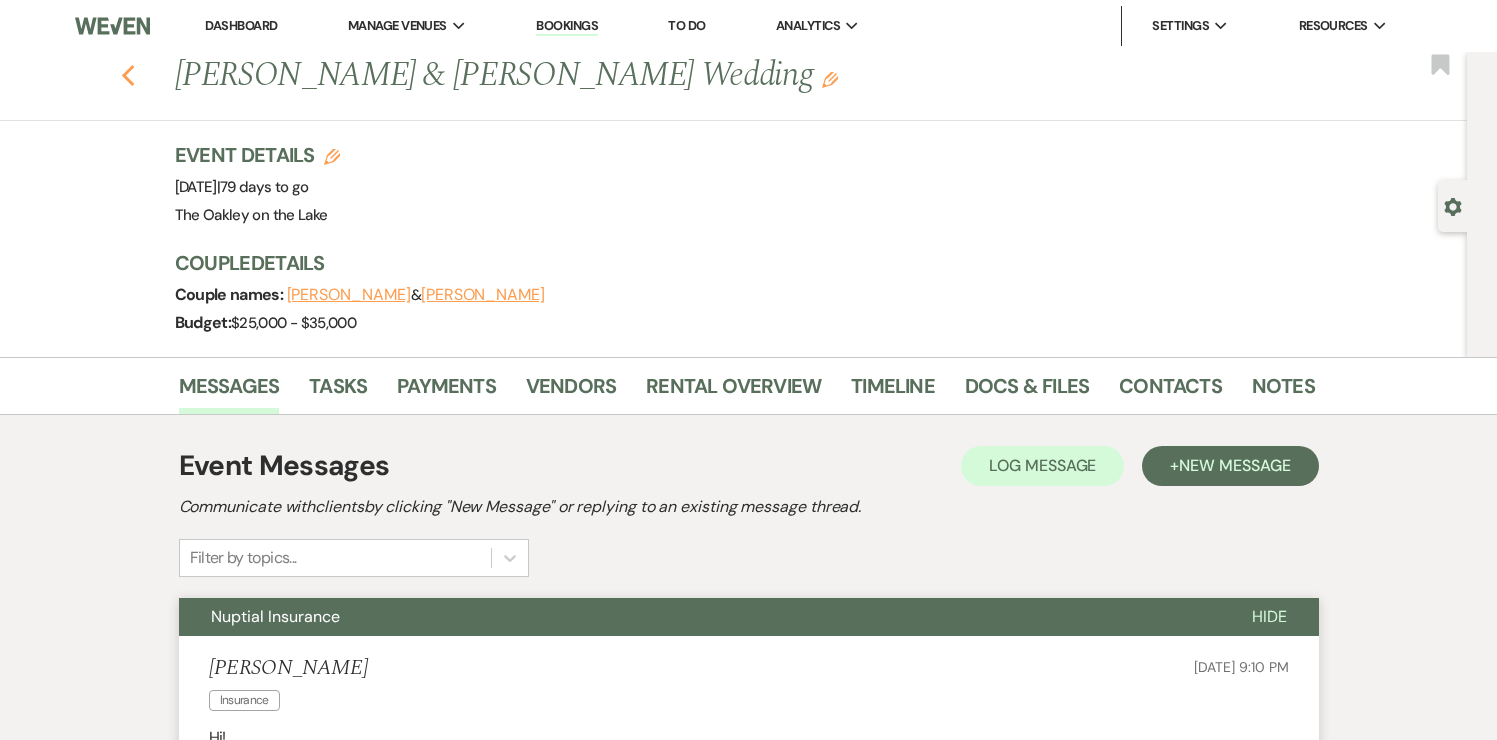 click 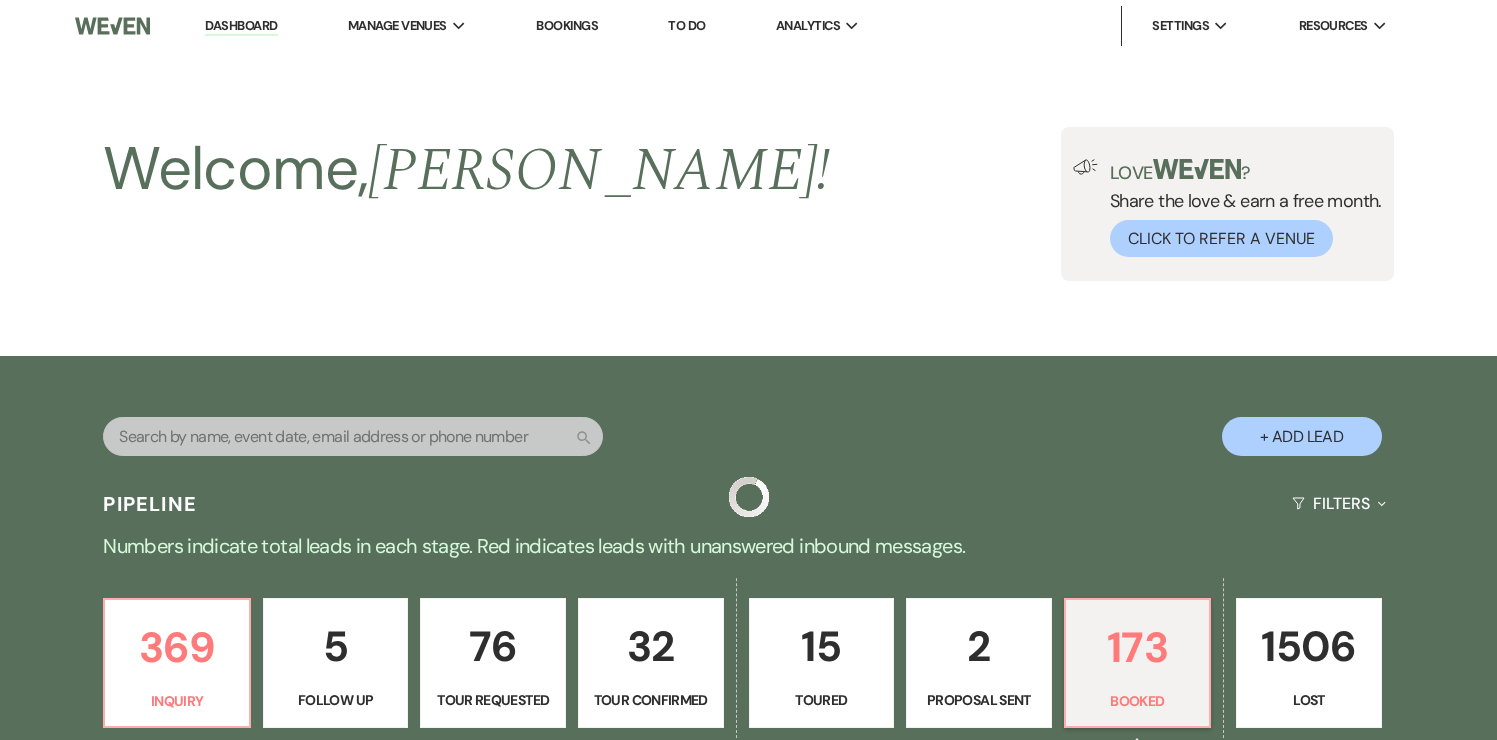 scroll, scrollTop: 517, scrollLeft: 0, axis: vertical 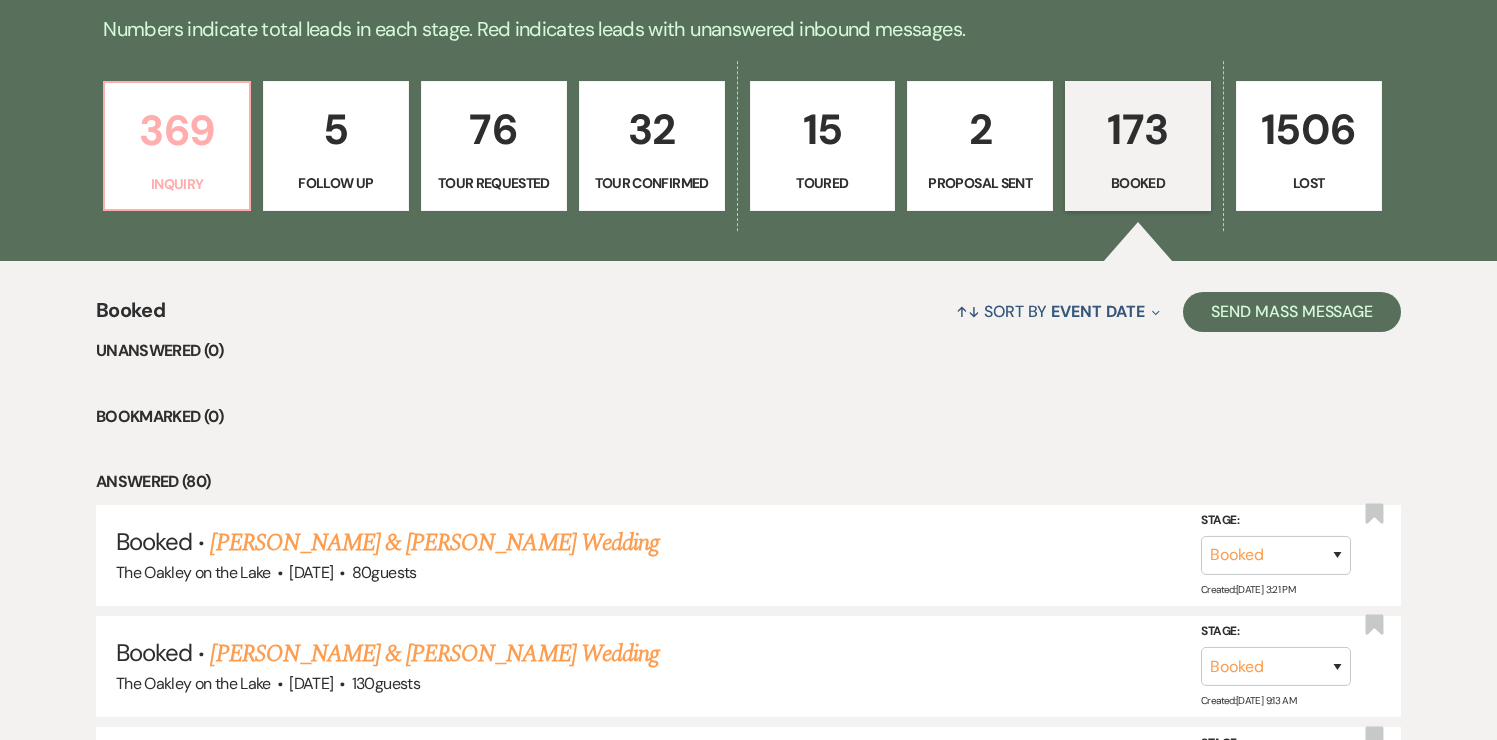 click on "369" at bounding box center [177, 130] 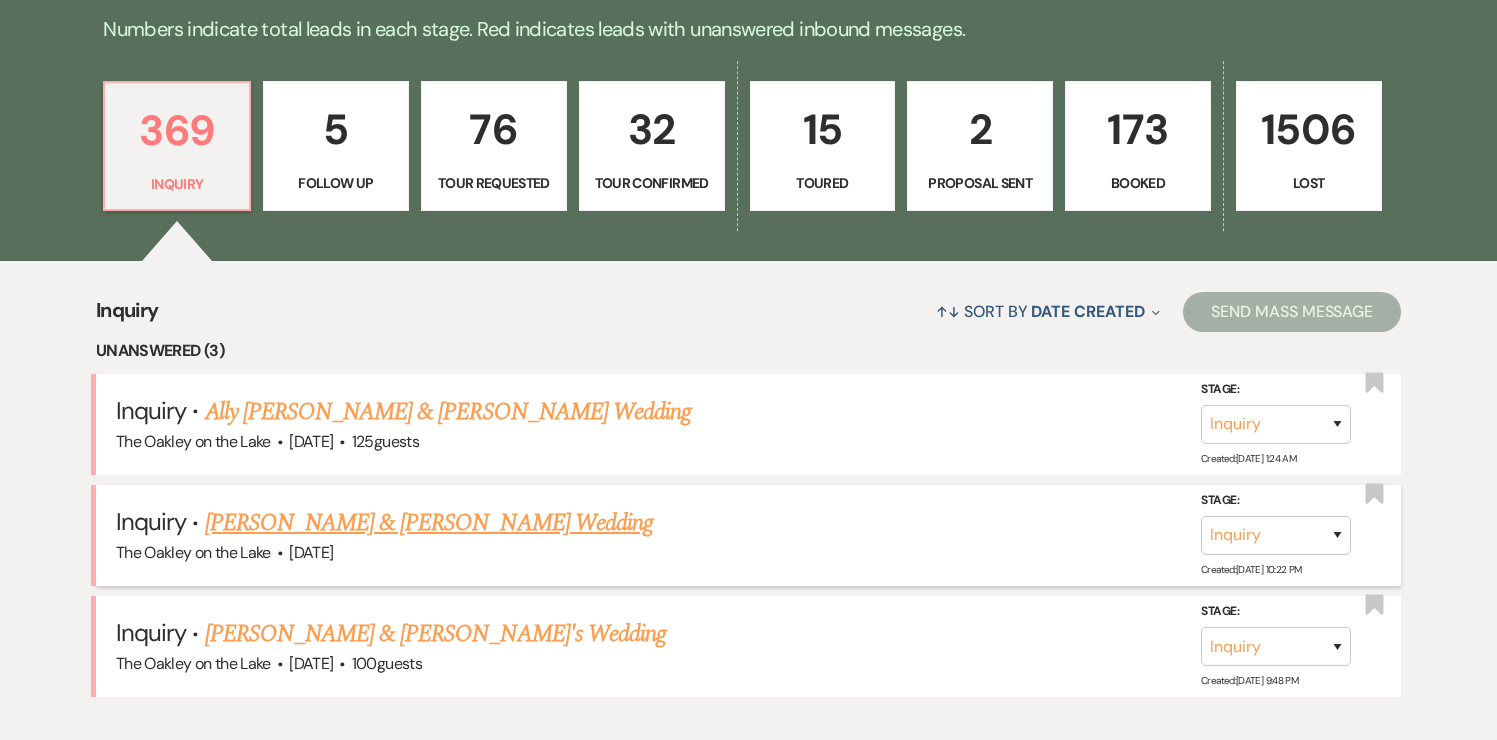 click on "Chris Clements & Johanna Schneider's Wedding" at bounding box center [429, 523] 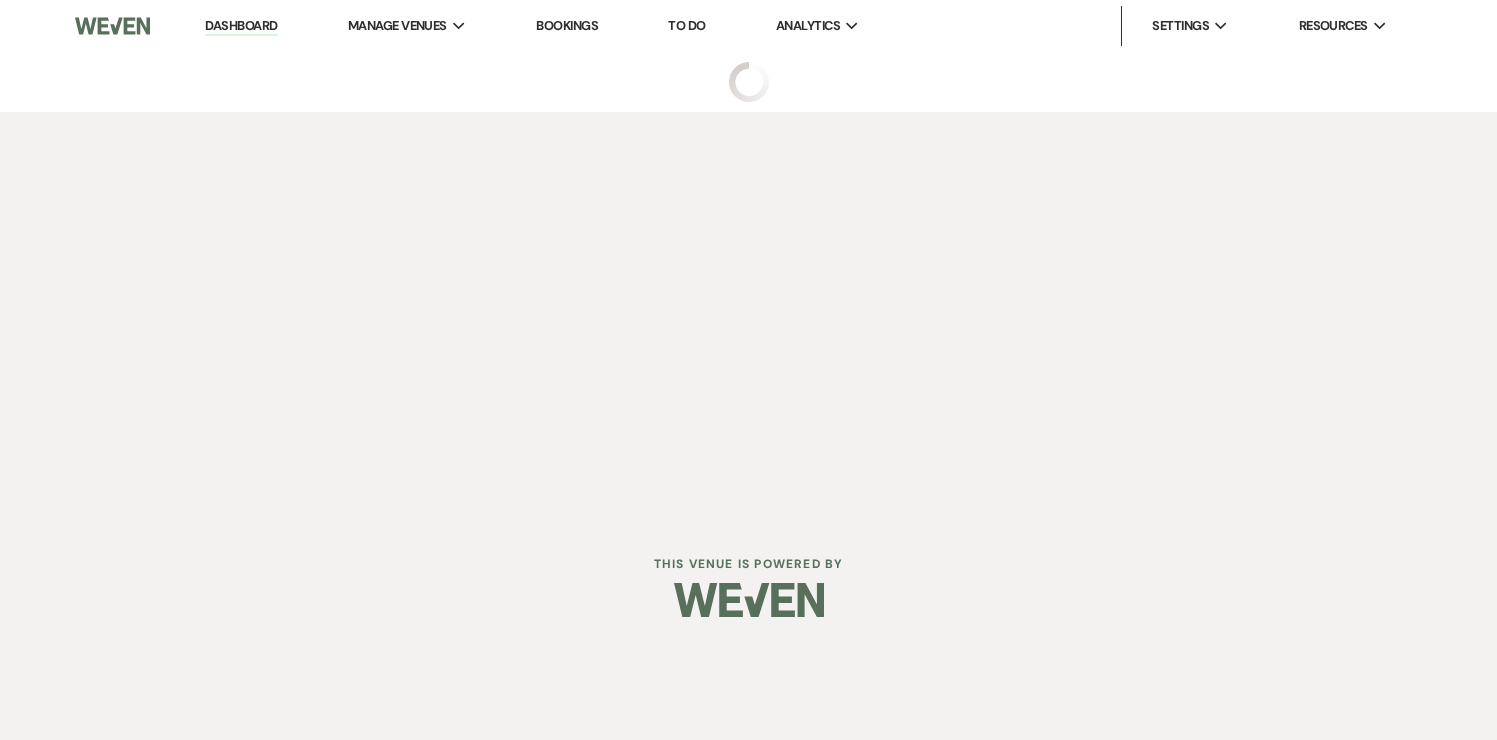 scroll, scrollTop: 0, scrollLeft: 0, axis: both 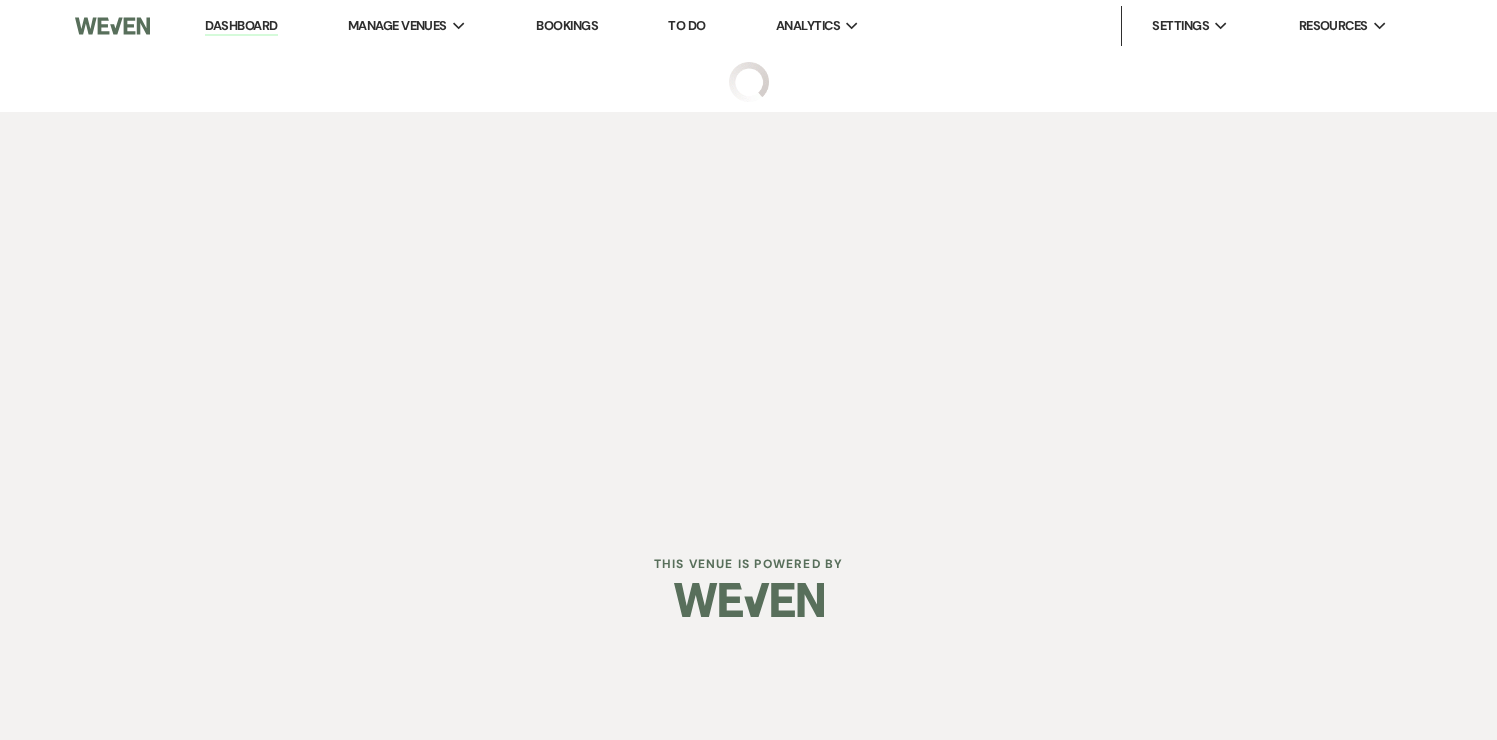 select on "5" 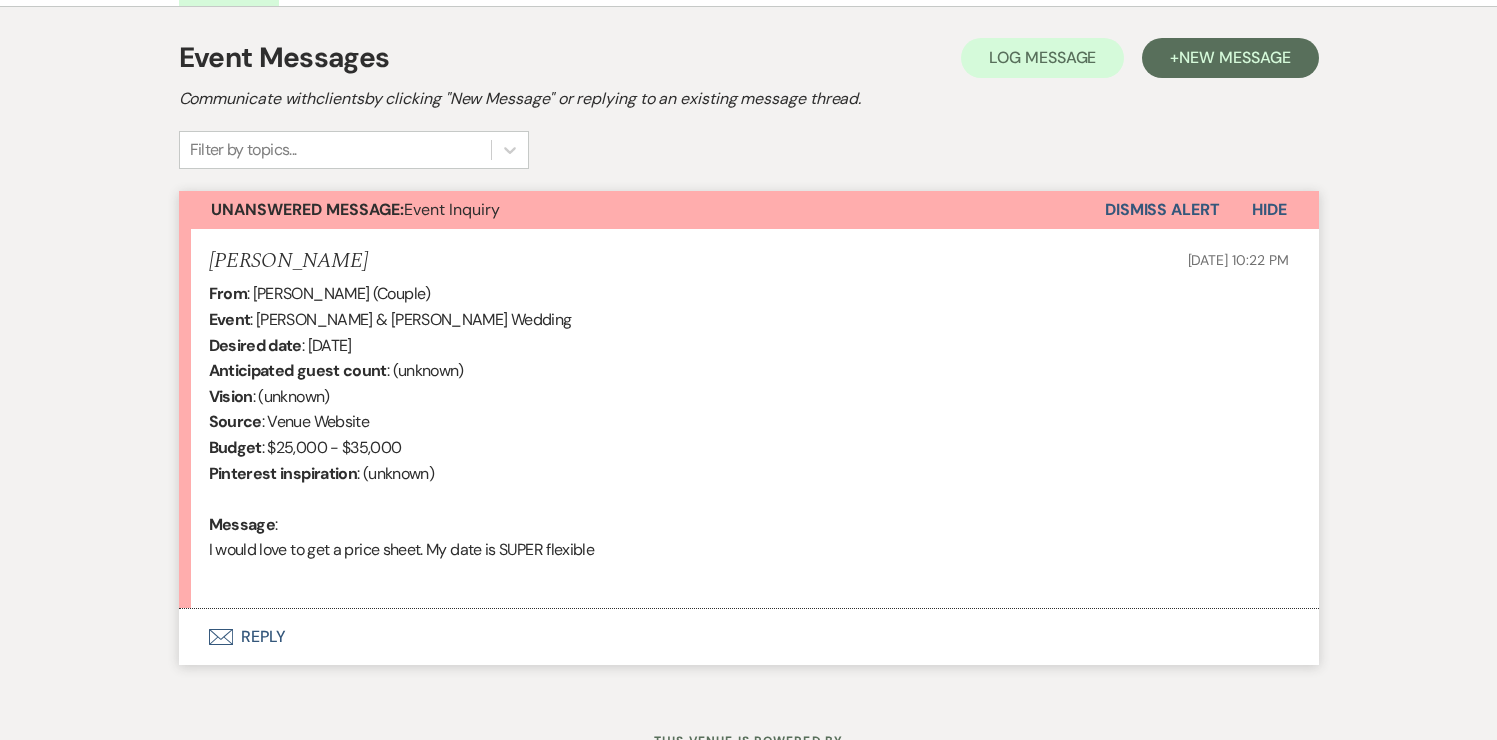 scroll, scrollTop: 554, scrollLeft: 0, axis: vertical 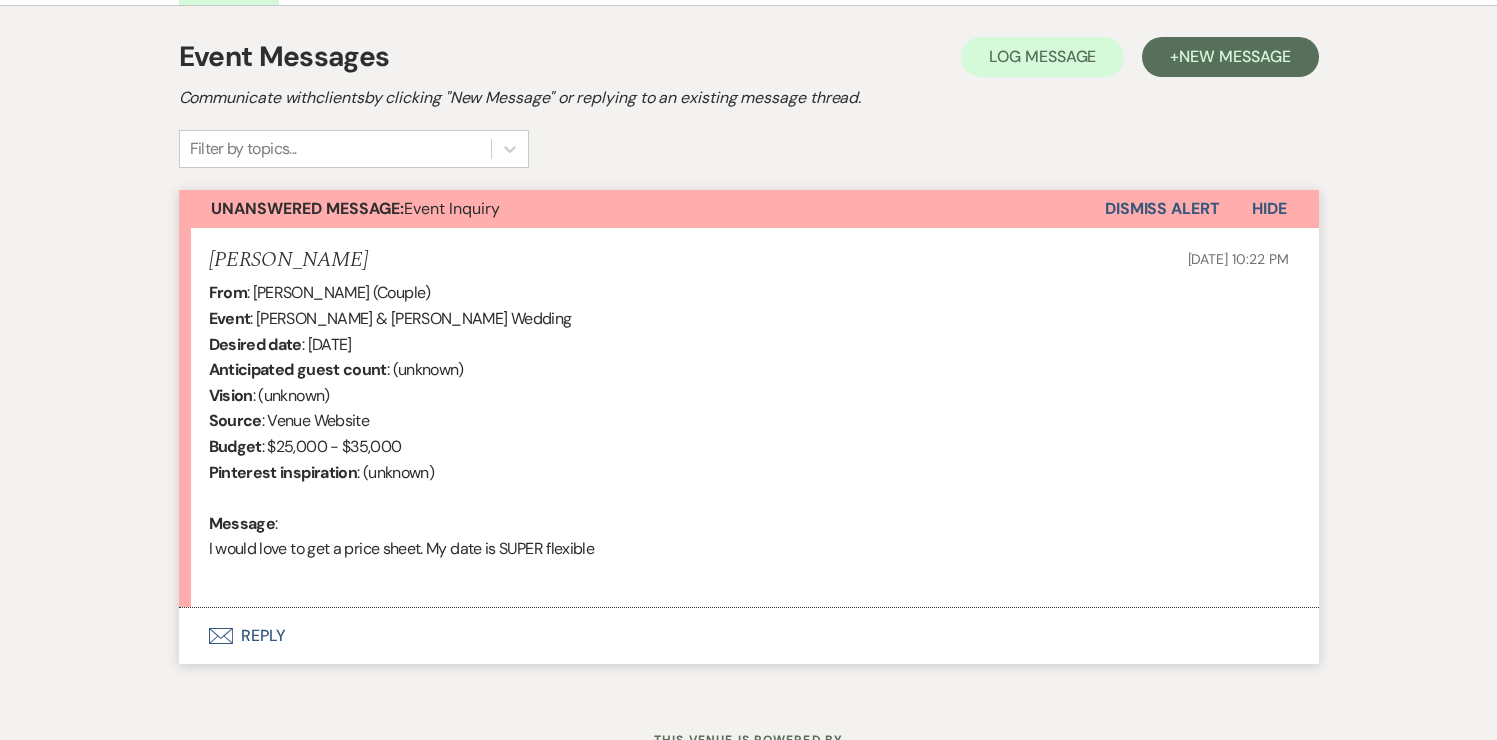 click on "Envelope Reply" at bounding box center (749, 636) 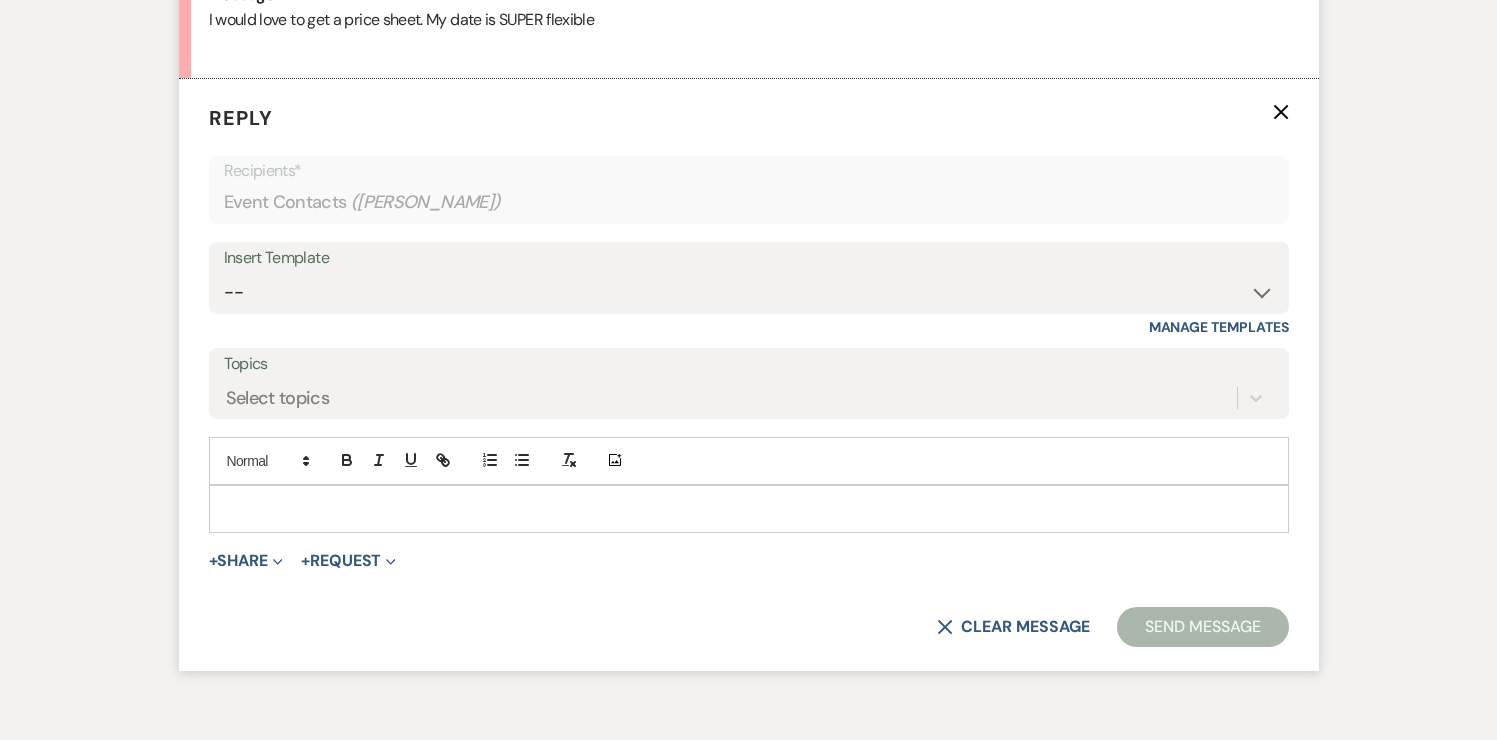 scroll, scrollTop: 1088, scrollLeft: 0, axis: vertical 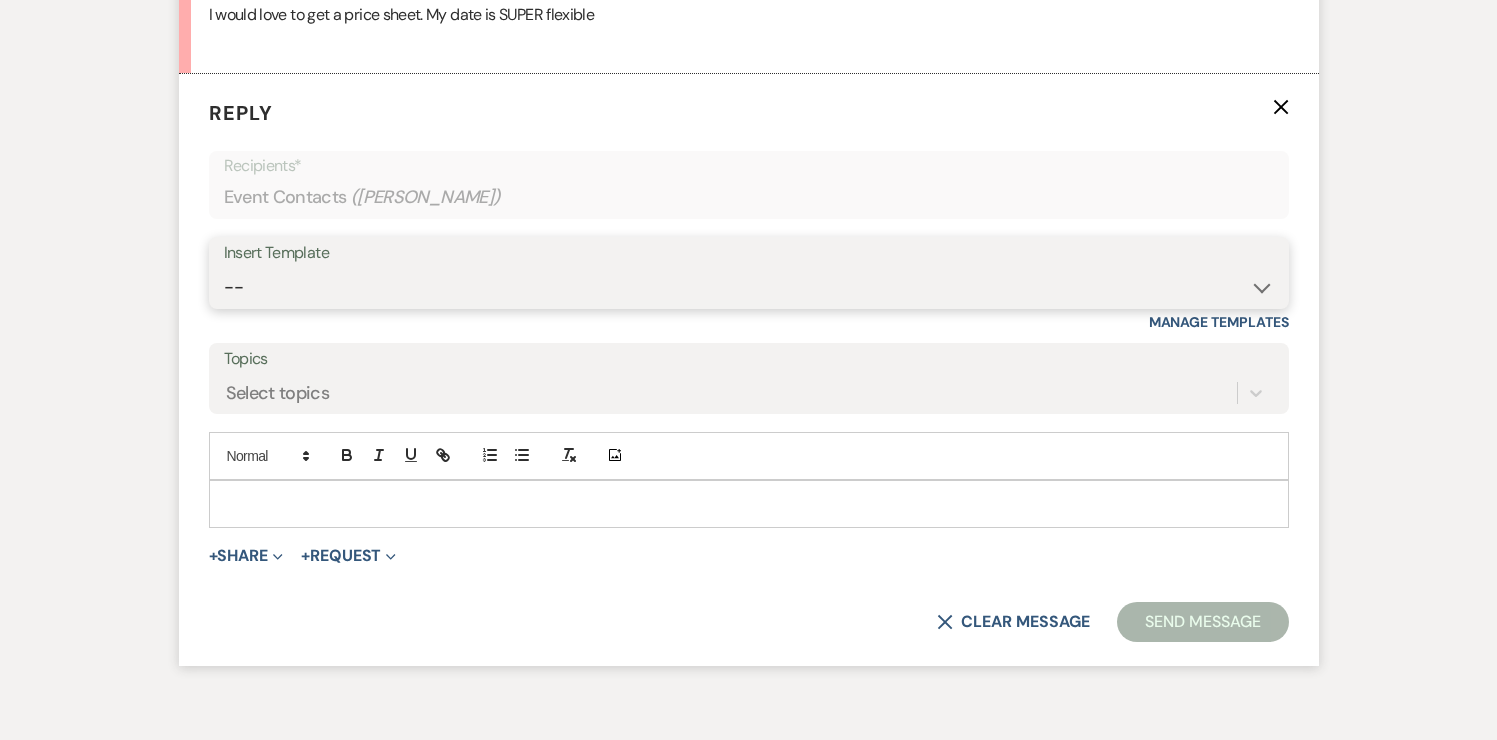 click on "-- Weven Planning Portal Introduction (Booked Events) Tour Request Response Follow Up Contract (Pre-Booked Leads) Tour Followup 2025 Saturday Peak Leads from AWE Leads from AWE 2 2025 M-Th Rental 2025 Sunday Peak Follow up #2 Review Request Follow Up #3 Tour Confirmation with Address #2 Scheduled Calendly Additional Questions Final email Packages Offered 2025 Friday Peak 2025 Friday Non-Peak 2025 Saturday Non-Peak 2025 Sunday Non Peak 2026 Saturday Peak 2026 Friday Peak 2026 Sunday Peak 2026 Friday Non Peak 2026 Saturday Non Peak 2026 Sunday Non Peak Pontoon Offering to 2025 Brides Wedding Planners or Coordinators Security Deposit Quinceanera  Explaining Security Deposit Tour Follow Up - Confirmed Contract Onsite Contract Follow-Up – Urgent Date Hold Schedule Your 30-Day Walkthrough Urgent- Over Due Payment -Action Required Immediately Lanier Interest Response April 2025 Booking Bonus & Invite to Open House for Inquries Lakehouse Quote & Date Confirmation Venue Availability Update 2026 M-Th Rental No Date" at bounding box center [749, 287] 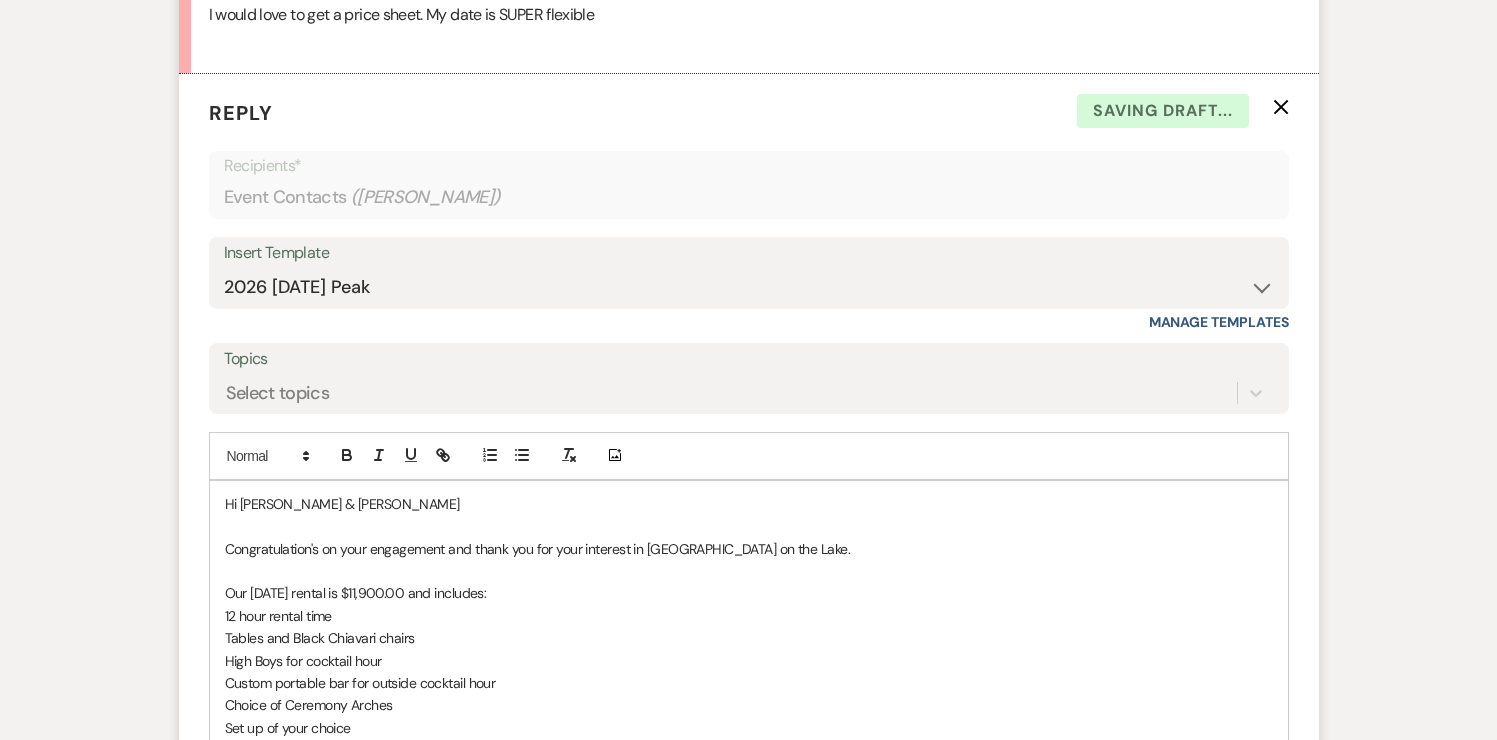 click on "Hi Chris & Johanna" at bounding box center (749, 504) 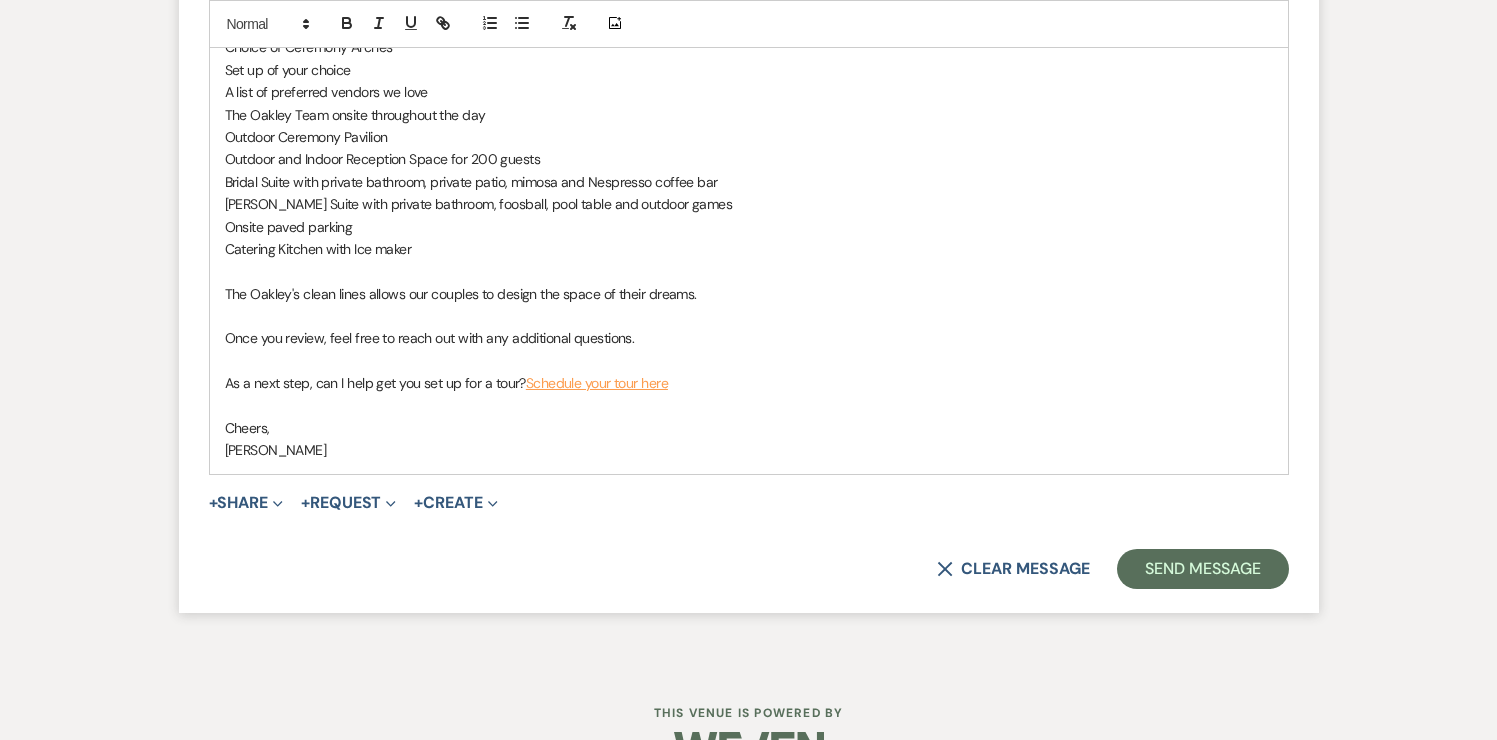 scroll, scrollTop: 1752, scrollLeft: 0, axis: vertical 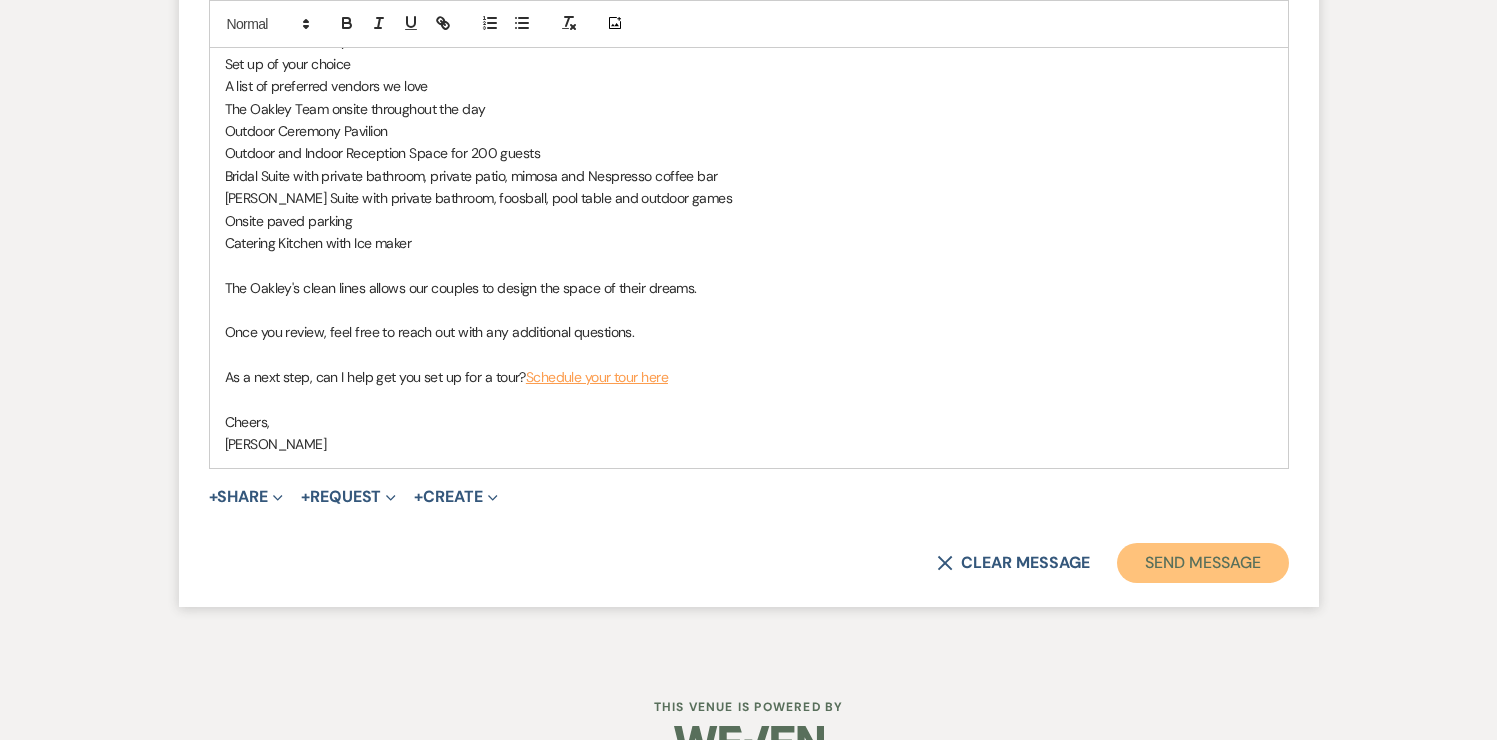 click on "Send Message" at bounding box center (1202, 563) 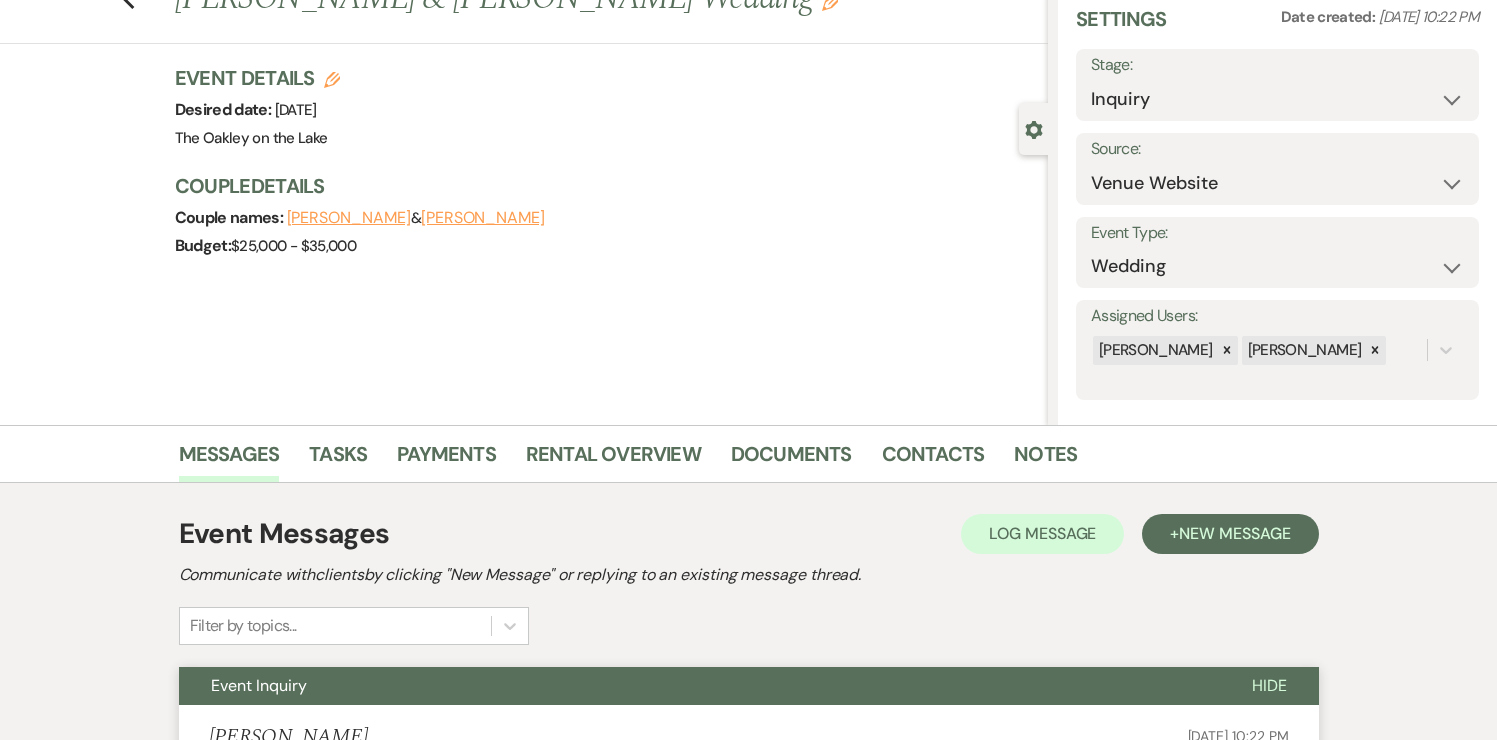 scroll, scrollTop: 64, scrollLeft: 0, axis: vertical 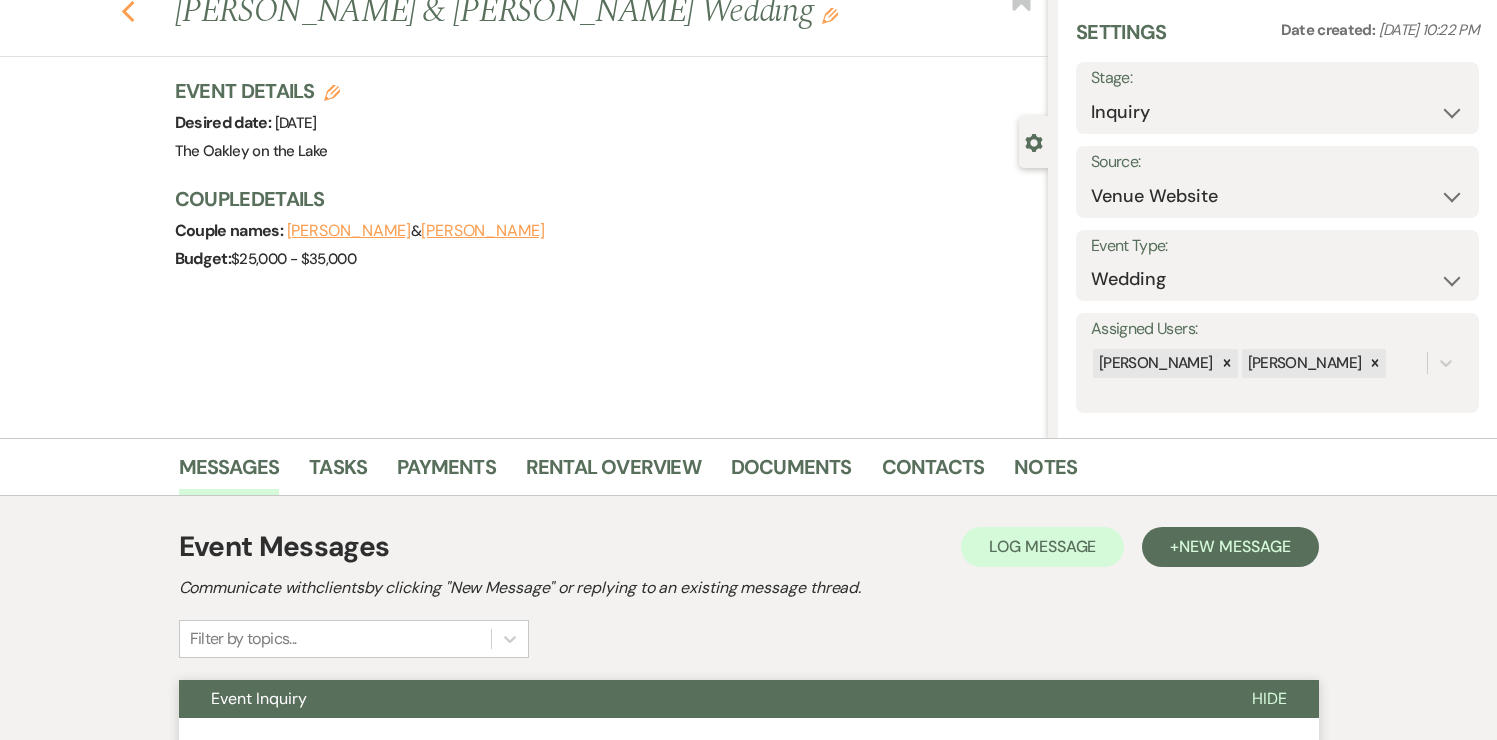 click on "Previous" 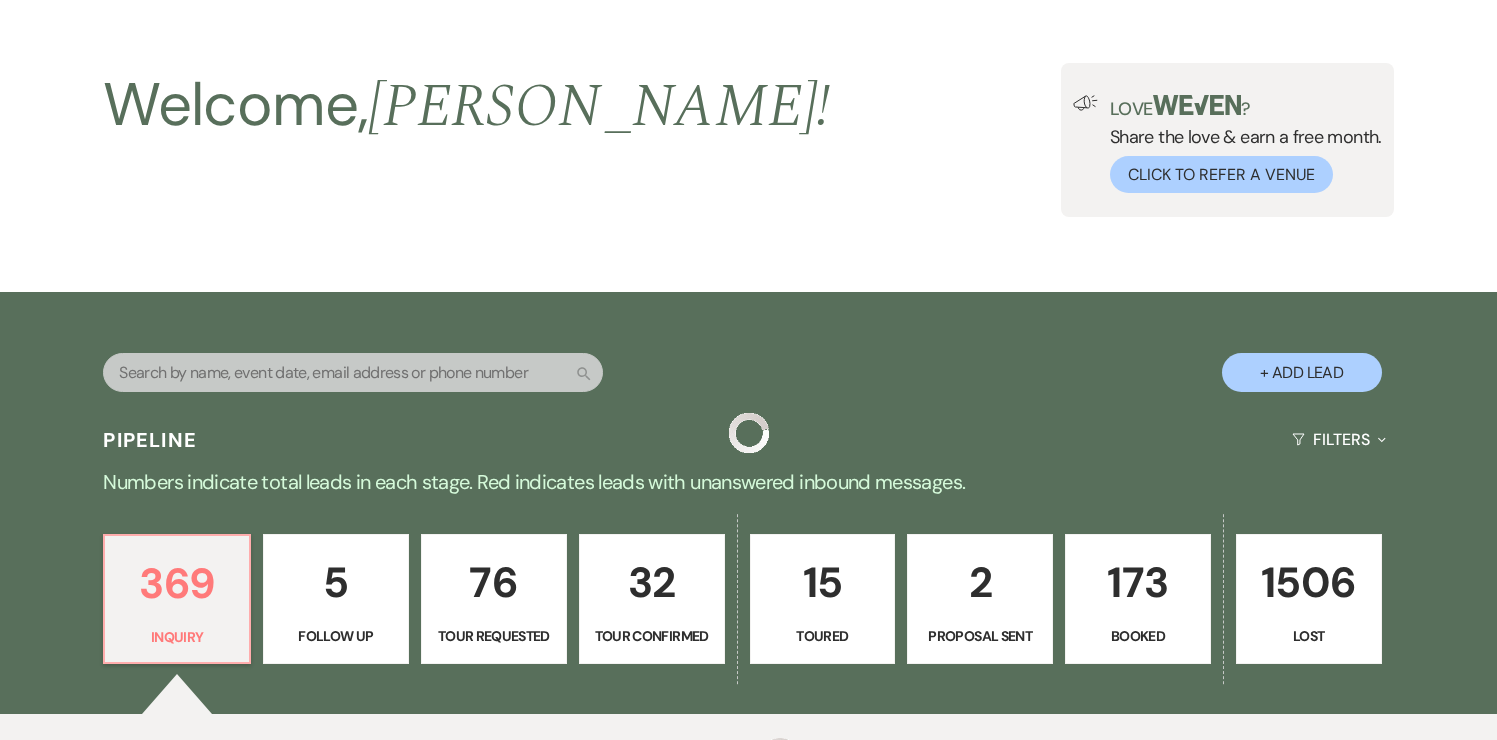 scroll, scrollTop: 517, scrollLeft: 0, axis: vertical 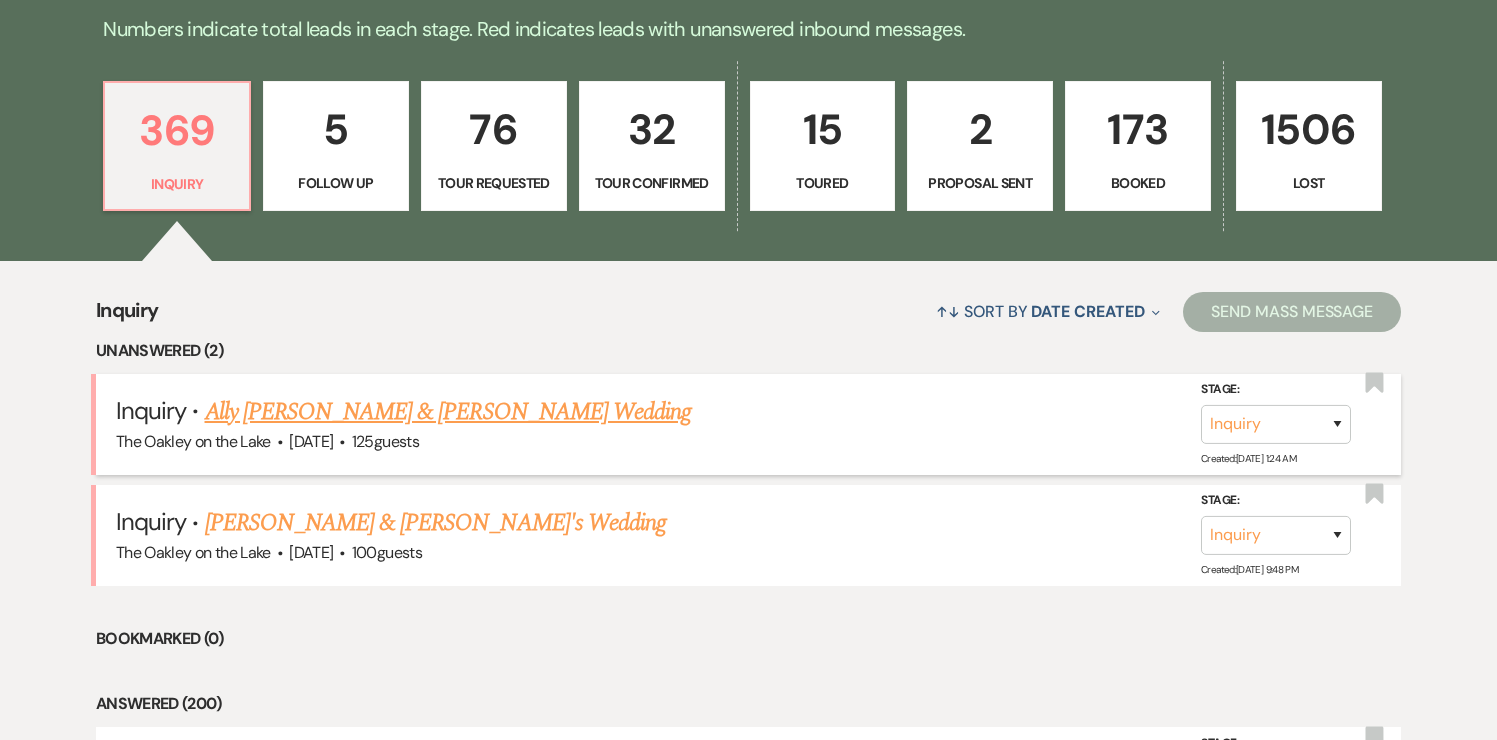 click on "Ally [PERSON_NAME] & [PERSON_NAME] Wedding" at bounding box center (448, 412) 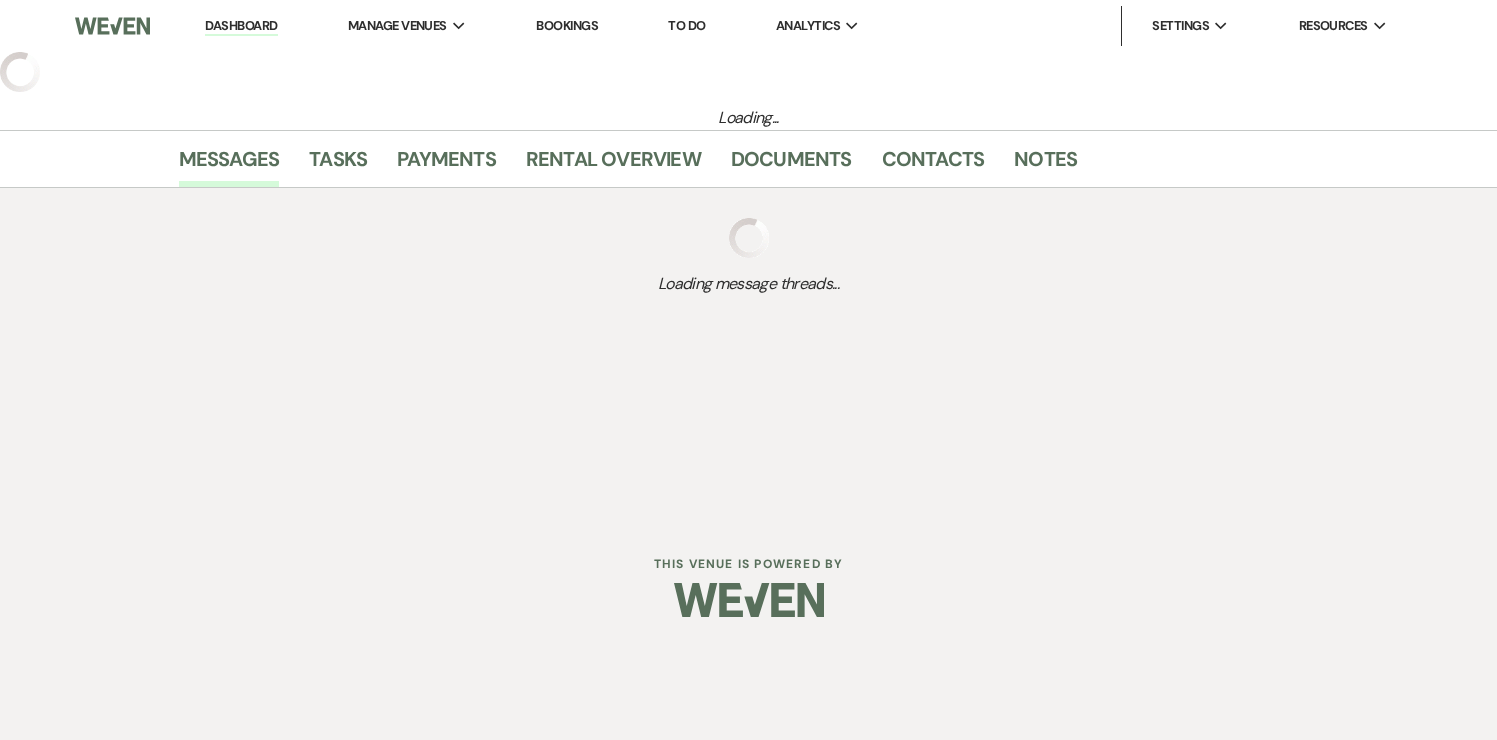 scroll, scrollTop: 0, scrollLeft: 0, axis: both 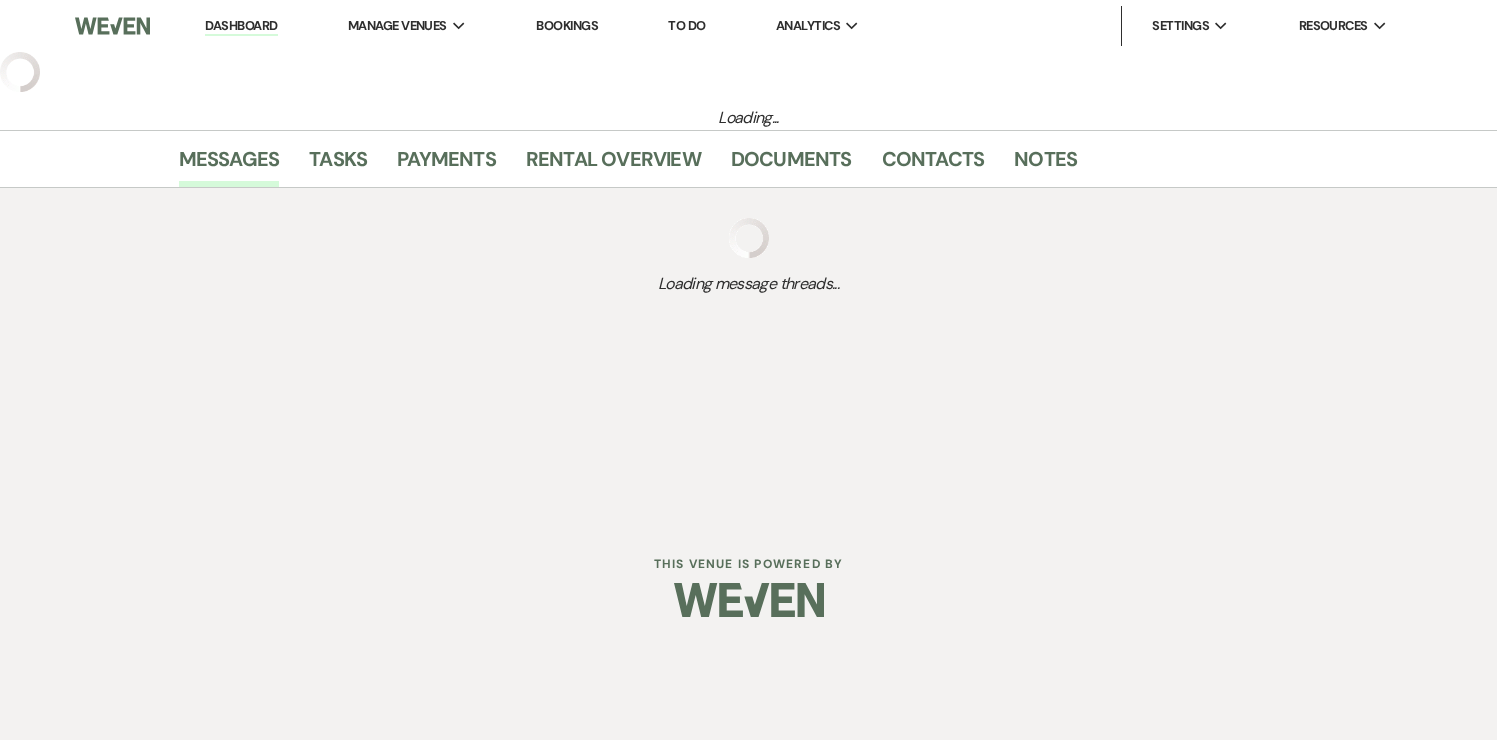 select on "5" 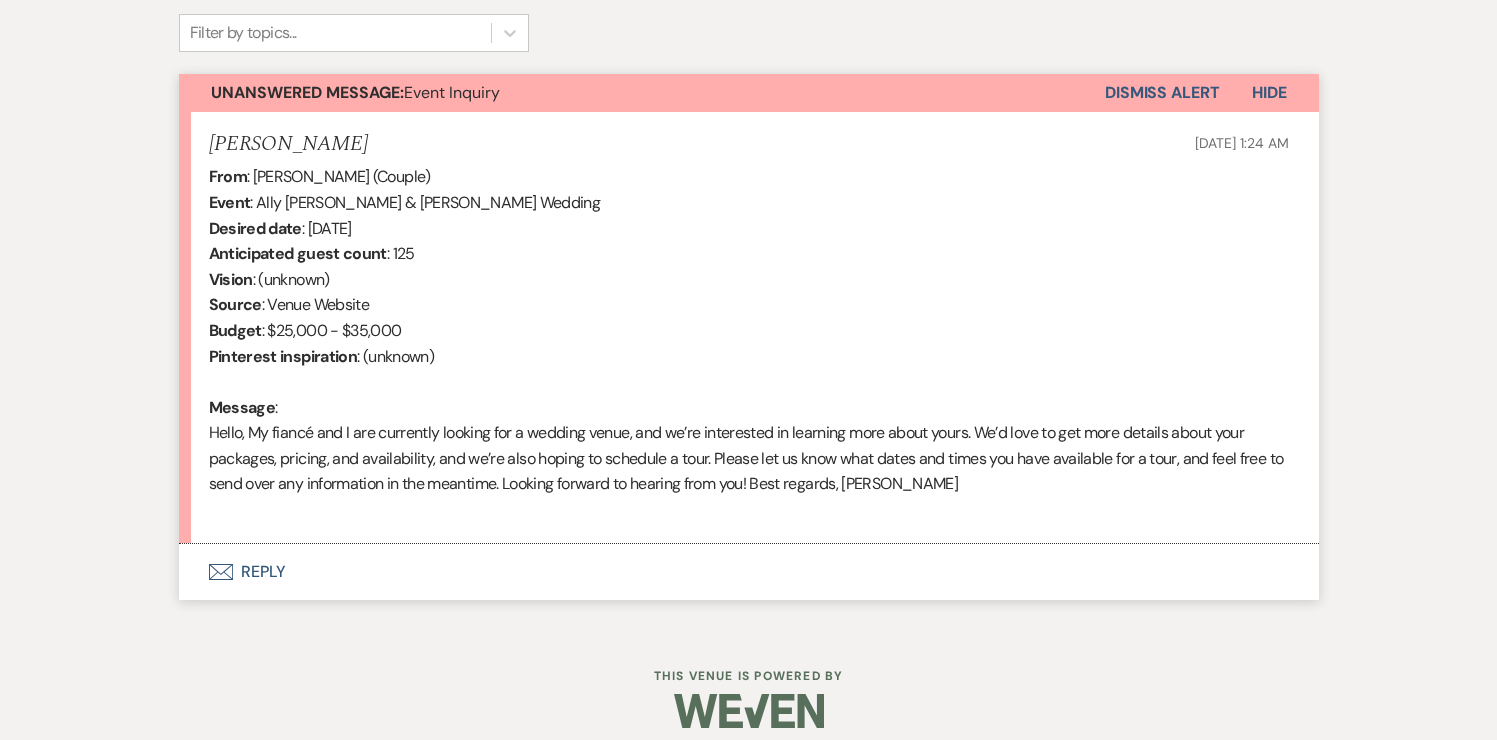 scroll, scrollTop: 688, scrollLeft: 0, axis: vertical 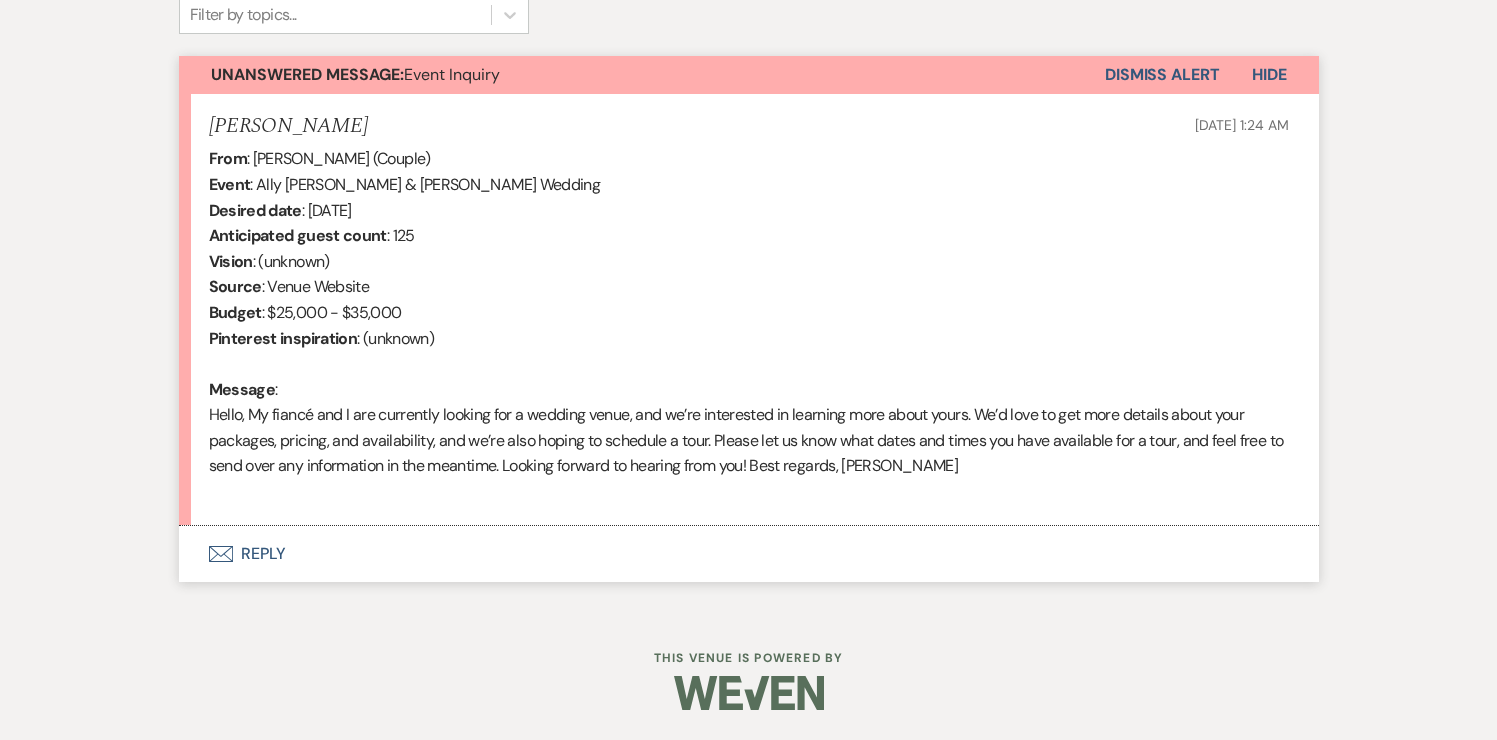 click on "Envelope Reply" at bounding box center (749, 554) 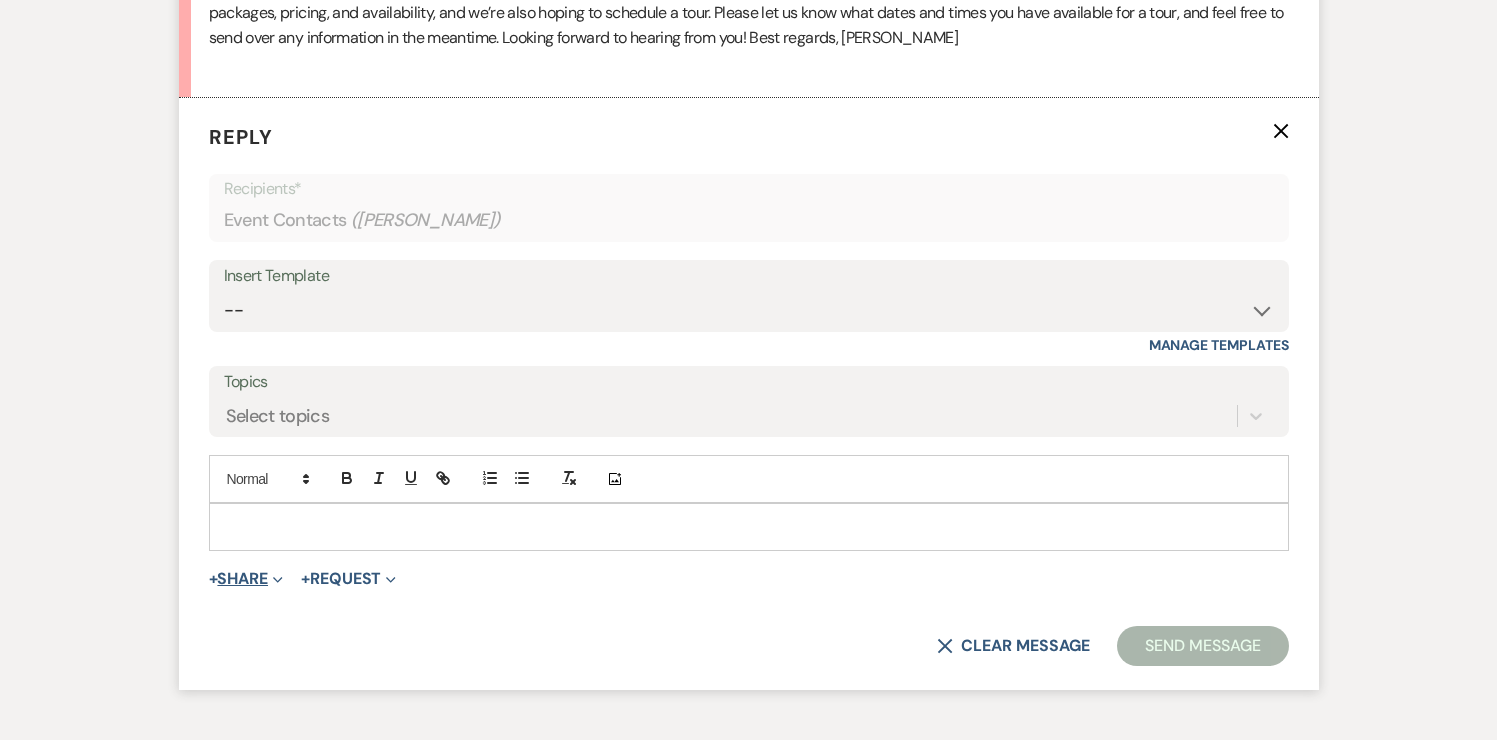 scroll, scrollTop: 1139, scrollLeft: 0, axis: vertical 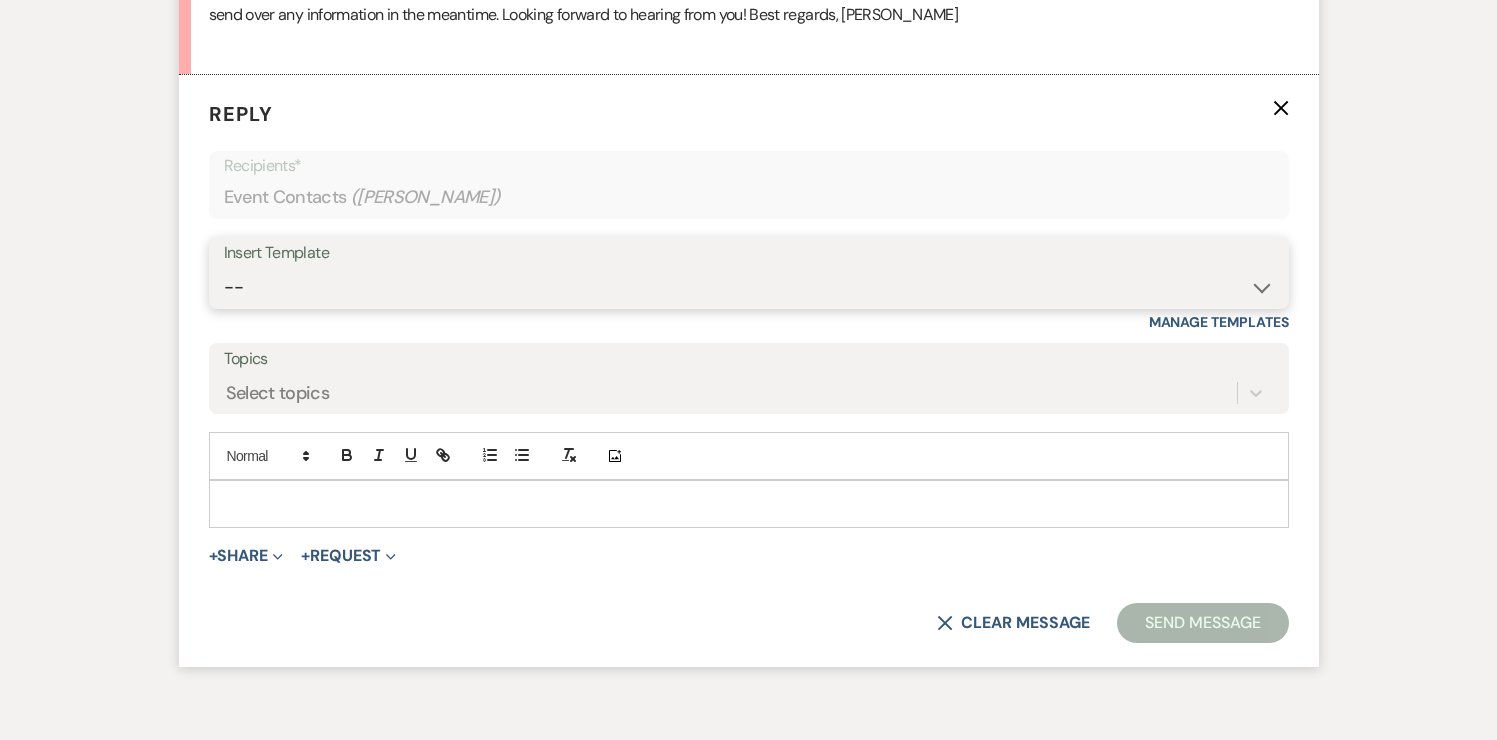 click on "-- Weven Planning Portal Introduction (Booked Events) Tour Request Response Follow Up Contract (Pre-Booked Leads) Tour Followup 2025 Saturday Peak Leads from AWE Leads from AWE 2 2025 M-Th Rental 2025 Sunday Peak Follow up #2 Review Request Follow Up #3 Tour Confirmation with Address #2 Scheduled Calendly Additional Questions Final email Packages Offered 2025 Friday Peak 2025 Friday Non-Peak 2025 Saturday Non-Peak 2025 Sunday Non Peak 2026 Saturday Peak 2026 Friday Peak 2026 Sunday Peak 2026 Friday Non Peak 2026 Saturday Non Peak 2026 Sunday Non Peak Pontoon Offering to 2025 Brides Wedding Planners or Coordinators Security Deposit Quinceanera  Explaining Security Deposit Tour Follow Up - Confirmed Contract Onsite Contract Follow-Up – Urgent Date Hold Schedule Your 30-Day Walkthrough Urgent- Over Due Payment -Action Required Immediately Lanier Interest Response April 2025 Booking Bonus & Invite to Open House for Inquries Lakehouse Quote & Date Confirmation Venue Availability Update 2026 M-Th Rental No Date" at bounding box center [749, 287] 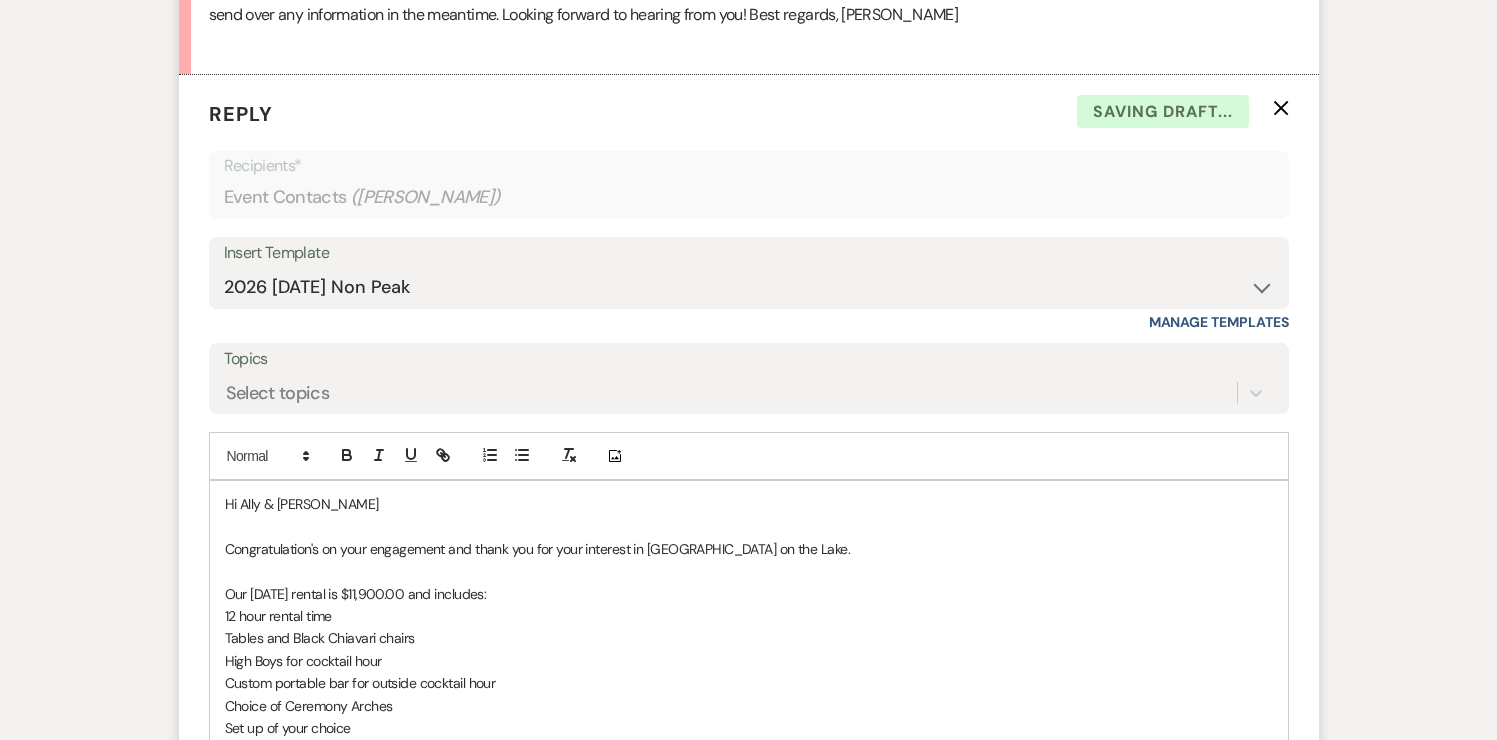 click on "Our Saturday rental is $11,900.00 and includes:" at bounding box center [749, 594] 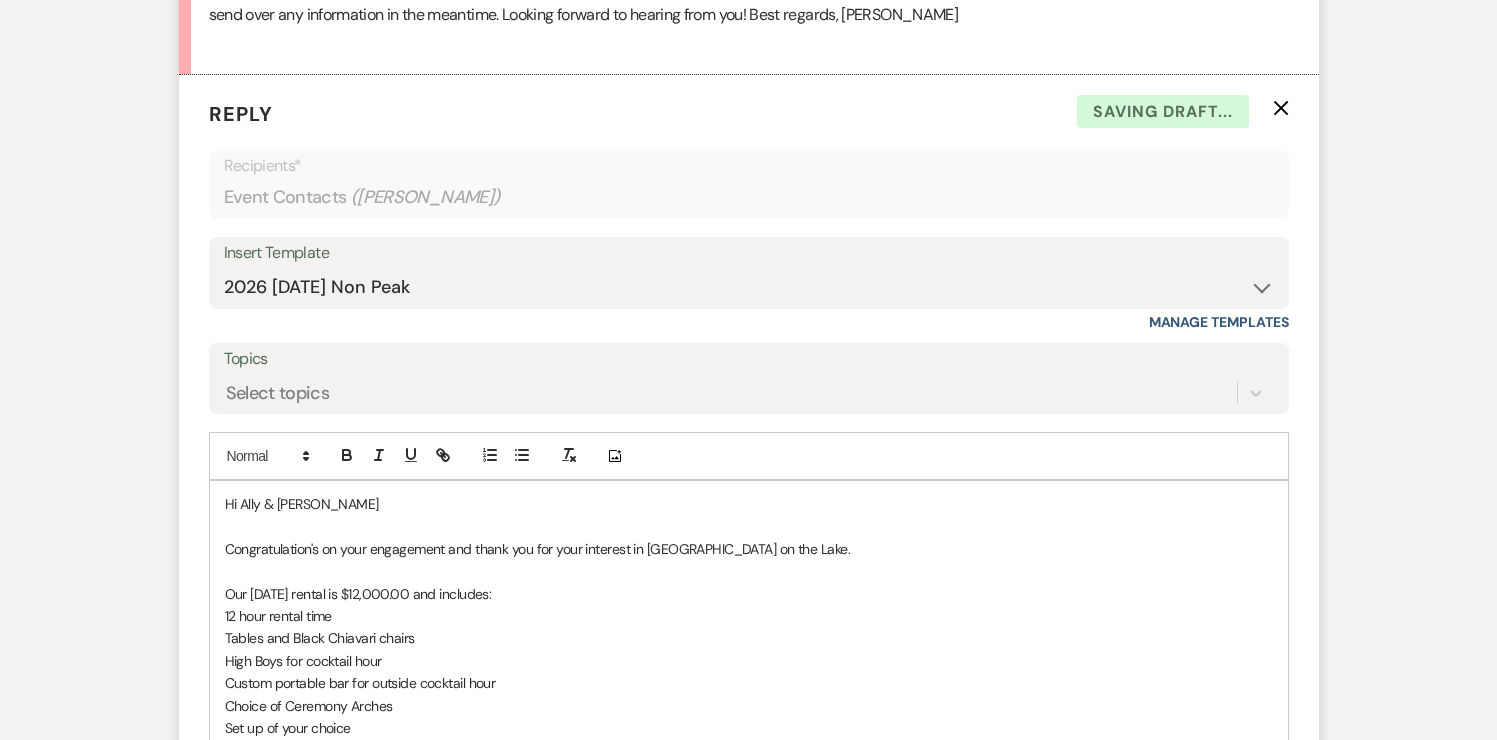 click on "Hi Ally & Sako" at bounding box center [749, 504] 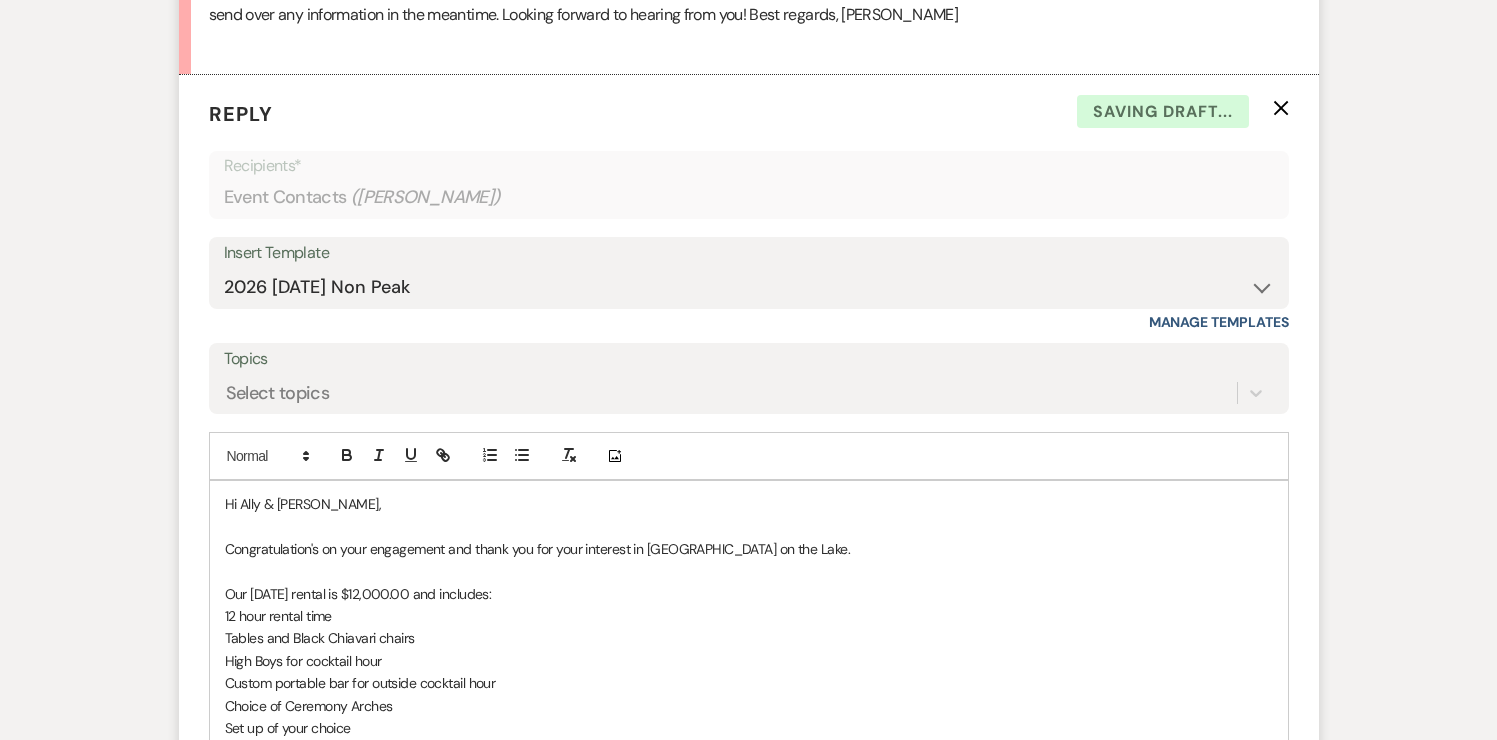click on "Congratulation's on your engagement and thank you for your interest in [GEOGRAPHIC_DATA] on the Lake." at bounding box center [749, 549] 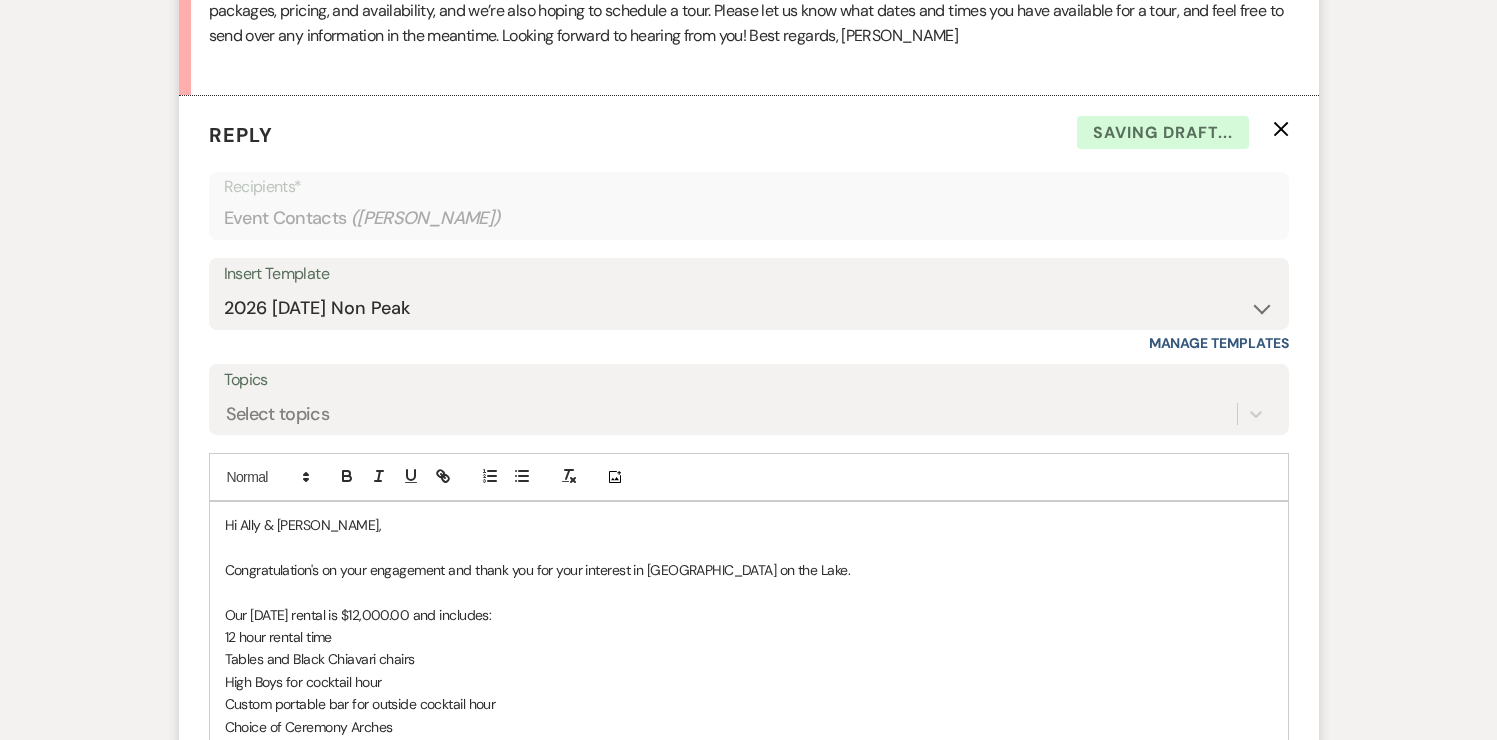 scroll, scrollTop: 1134, scrollLeft: 0, axis: vertical 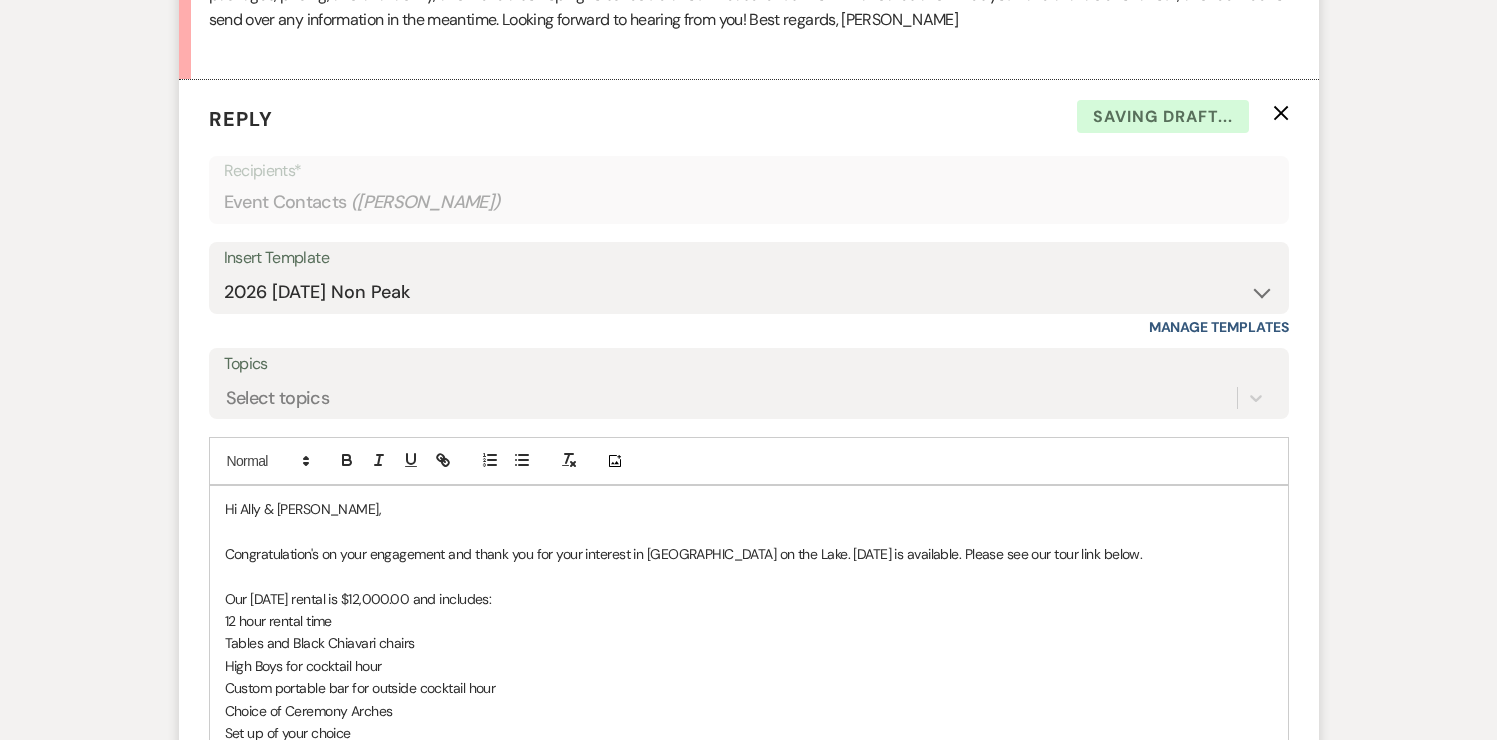 click on "Congratulation's on your engagement and thank you for your interest in The Oakley on the Lake. Saturday, August 29, 2026 is available. Please see our tour link below." at bounding box center (749, 554) 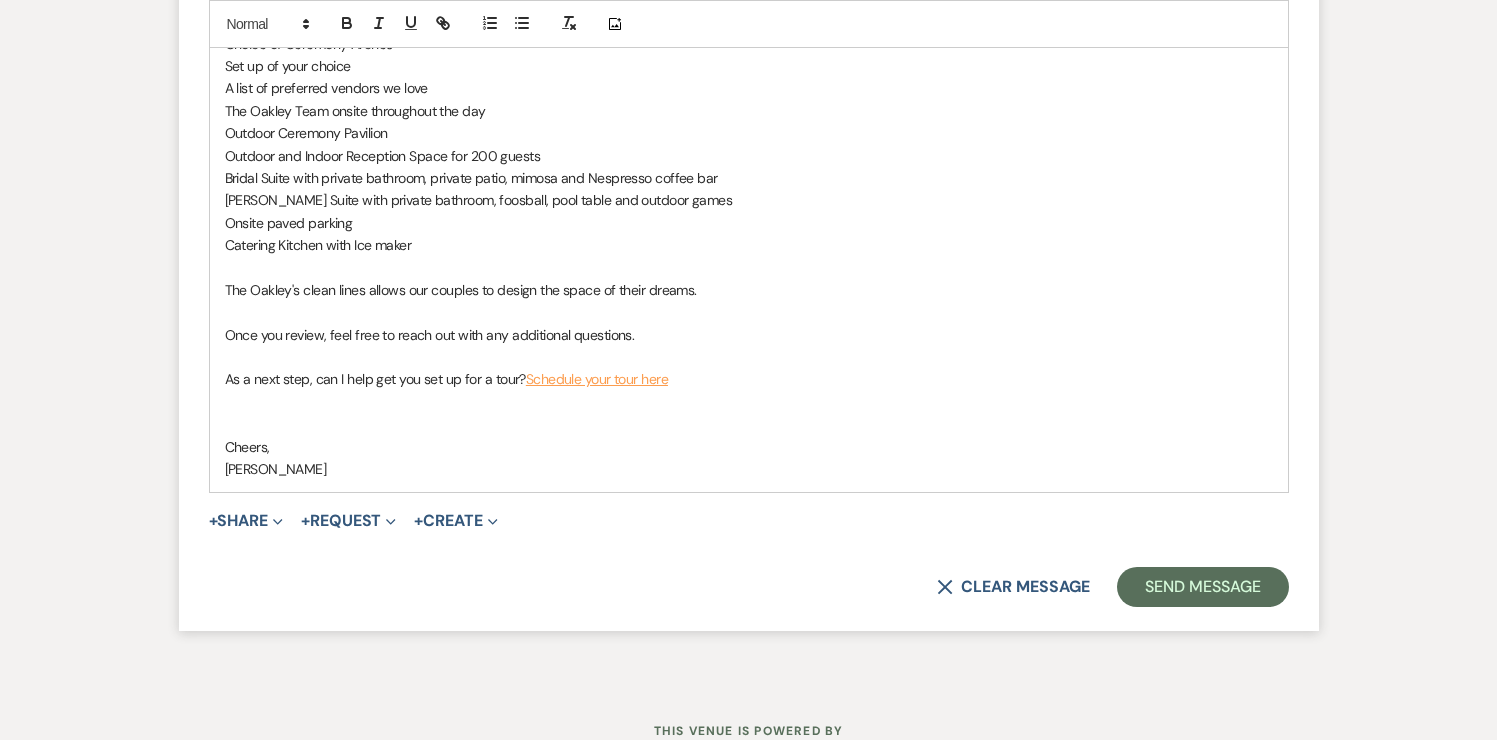 scroll, scrollTop: 1803, scrollLeft: 0, axis: vertical 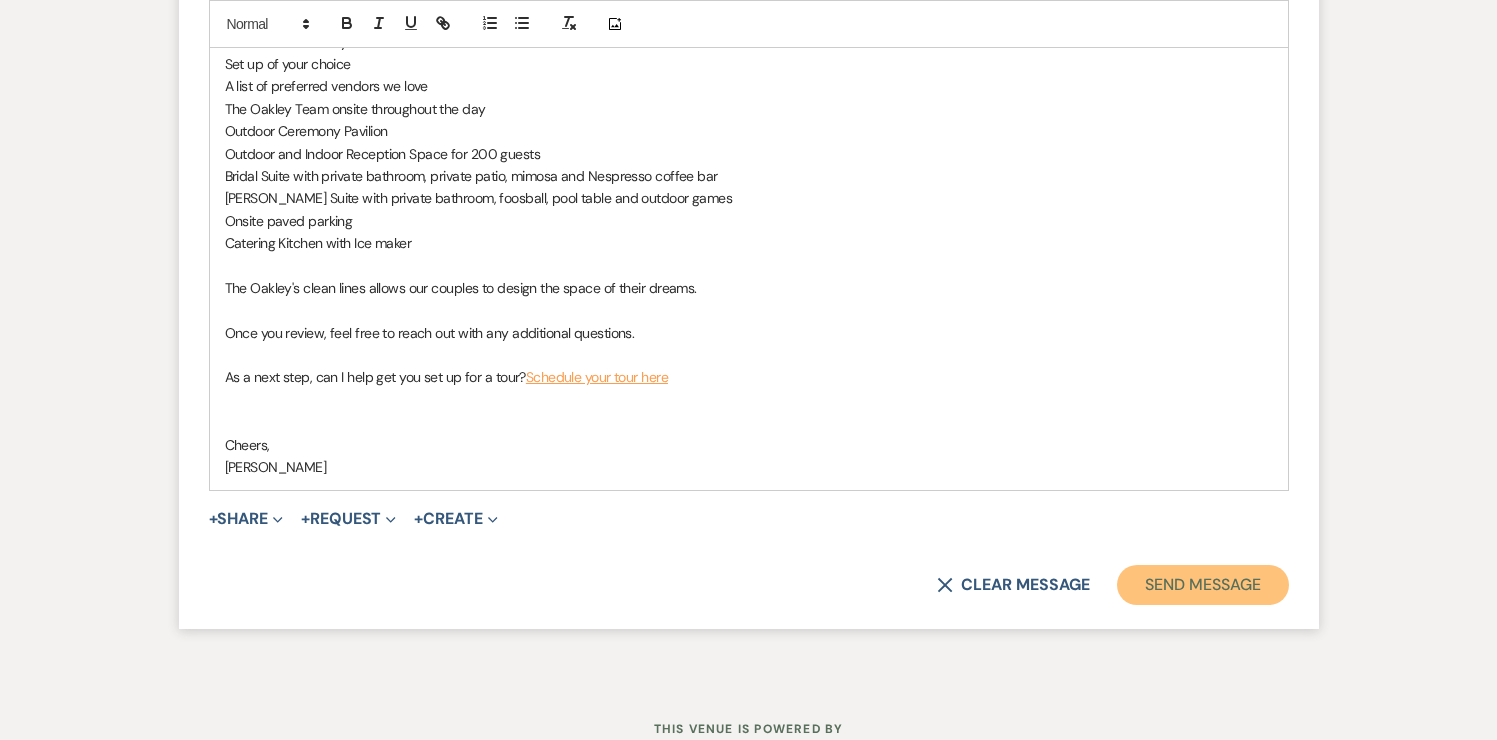 click on "Send Message" at bounding box center [1202, 585] 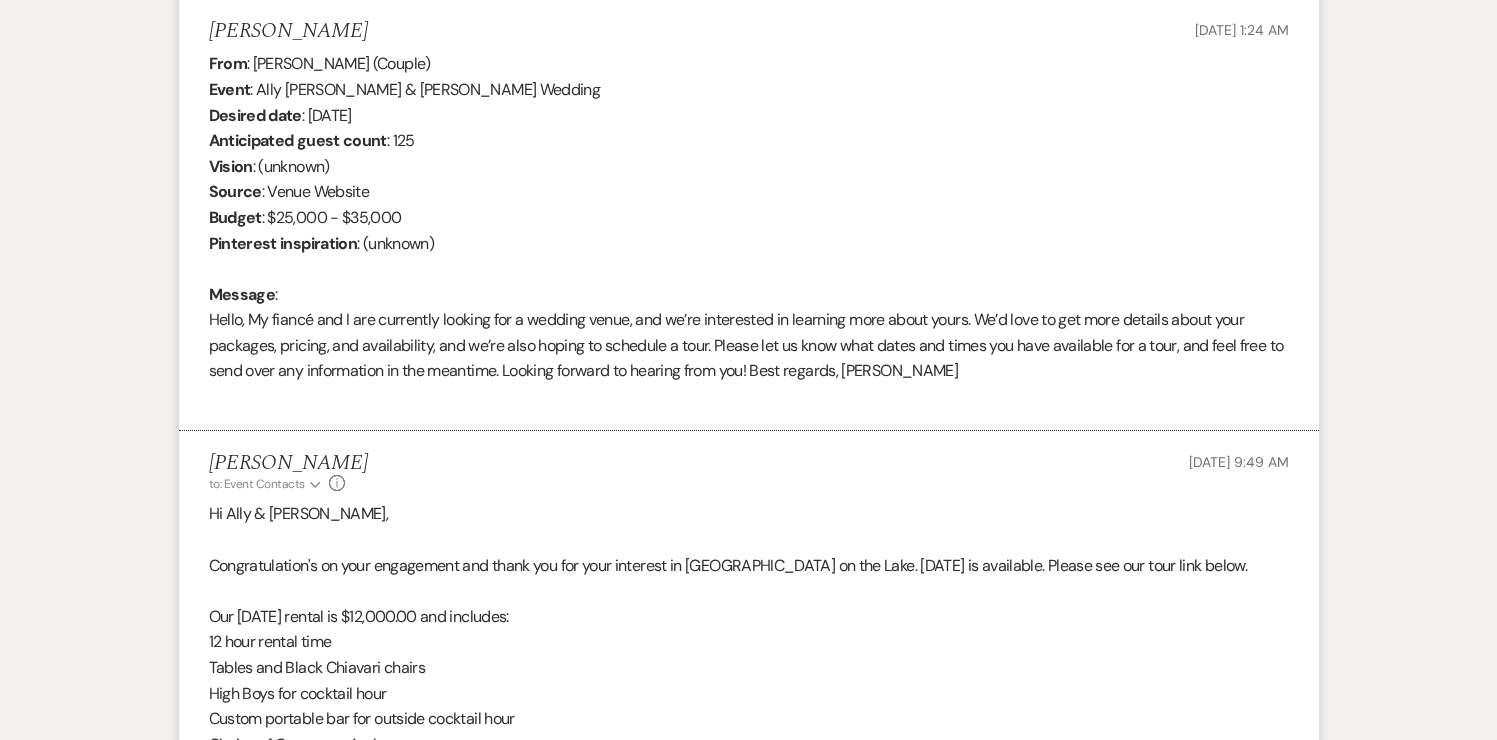 scroll, scrollTop: 0, scrollLeft: 0, axis: both 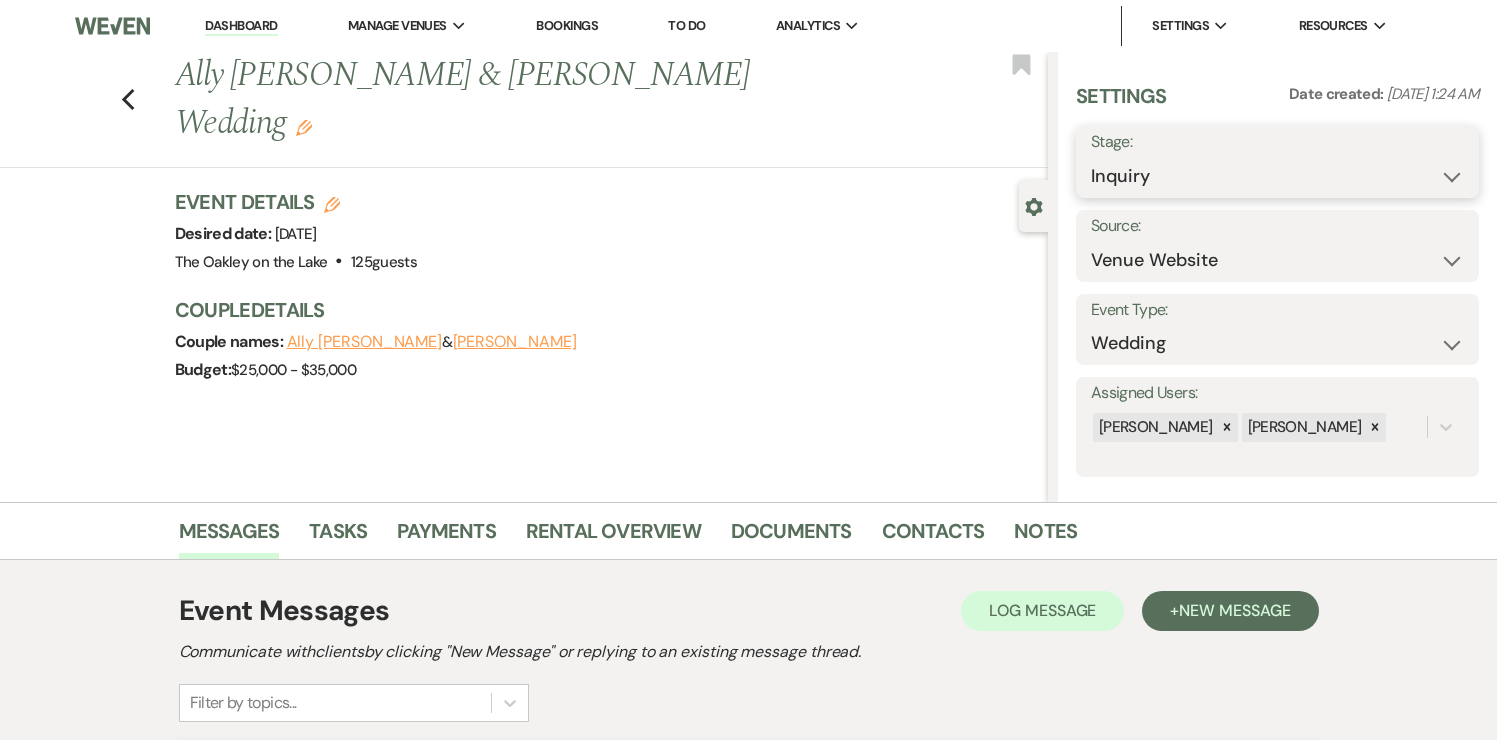 click on "Inquiry Follow Up Tour Requested Tour Confirmed Toured Proposal Sent Booked Lost" at bounding box center [1277, 176] 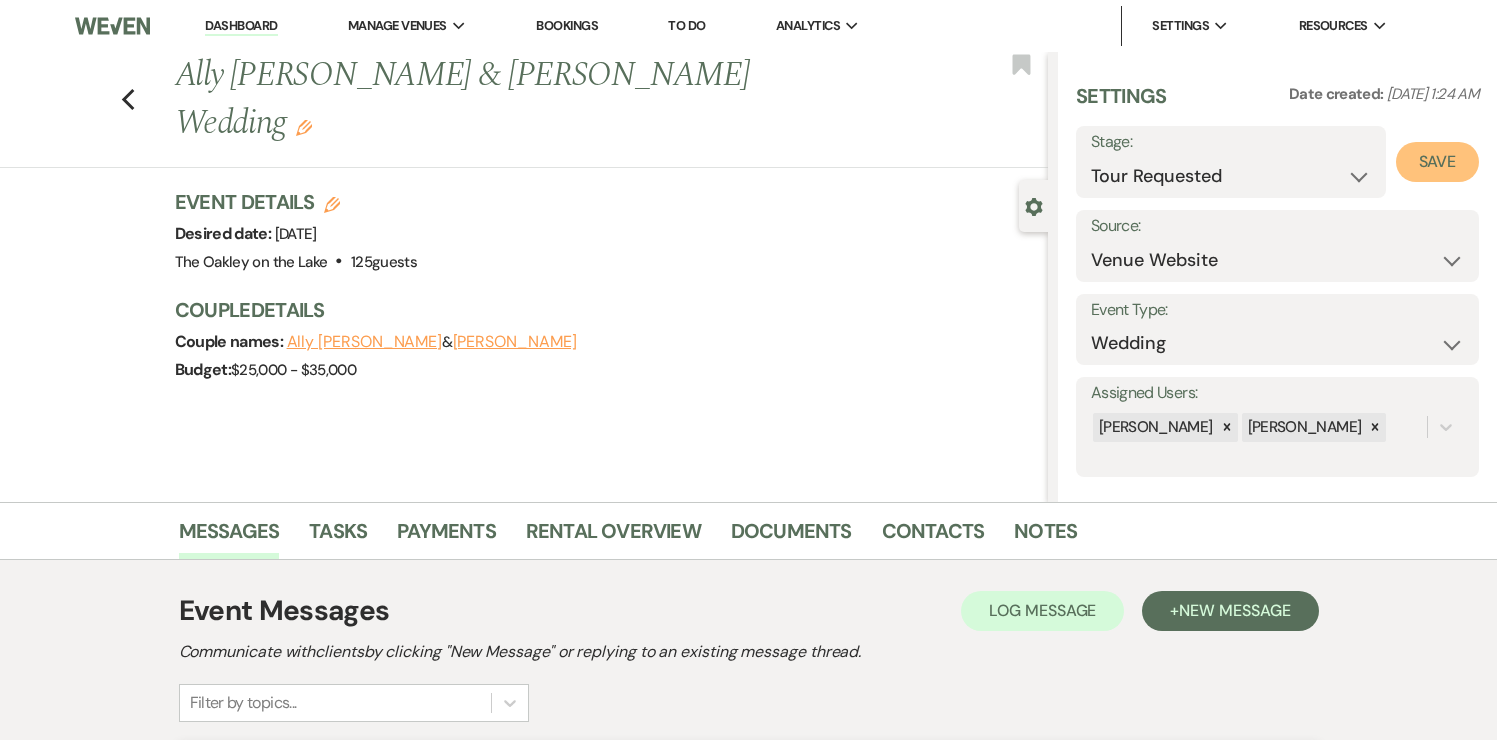 click on "Save" at bounding box center (1437, 162) 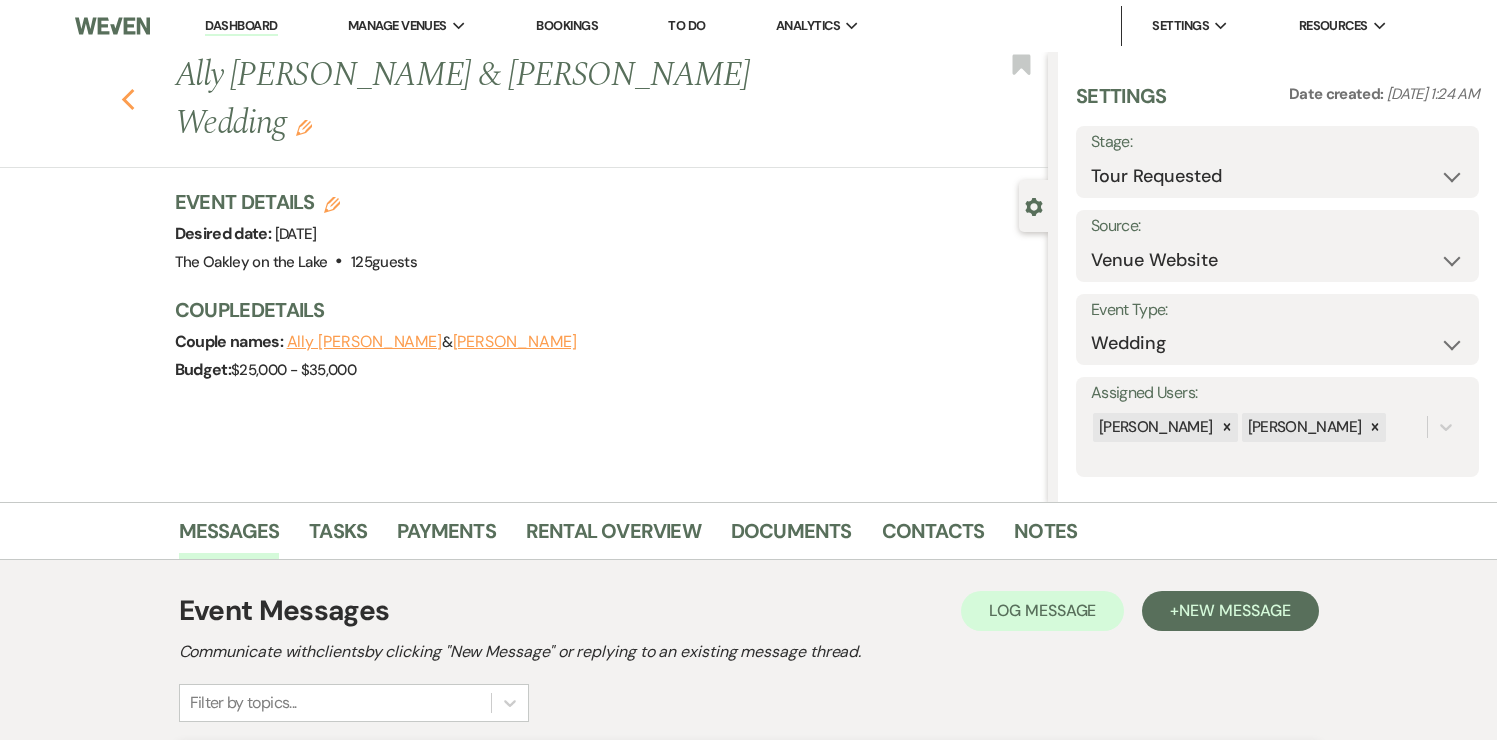 click 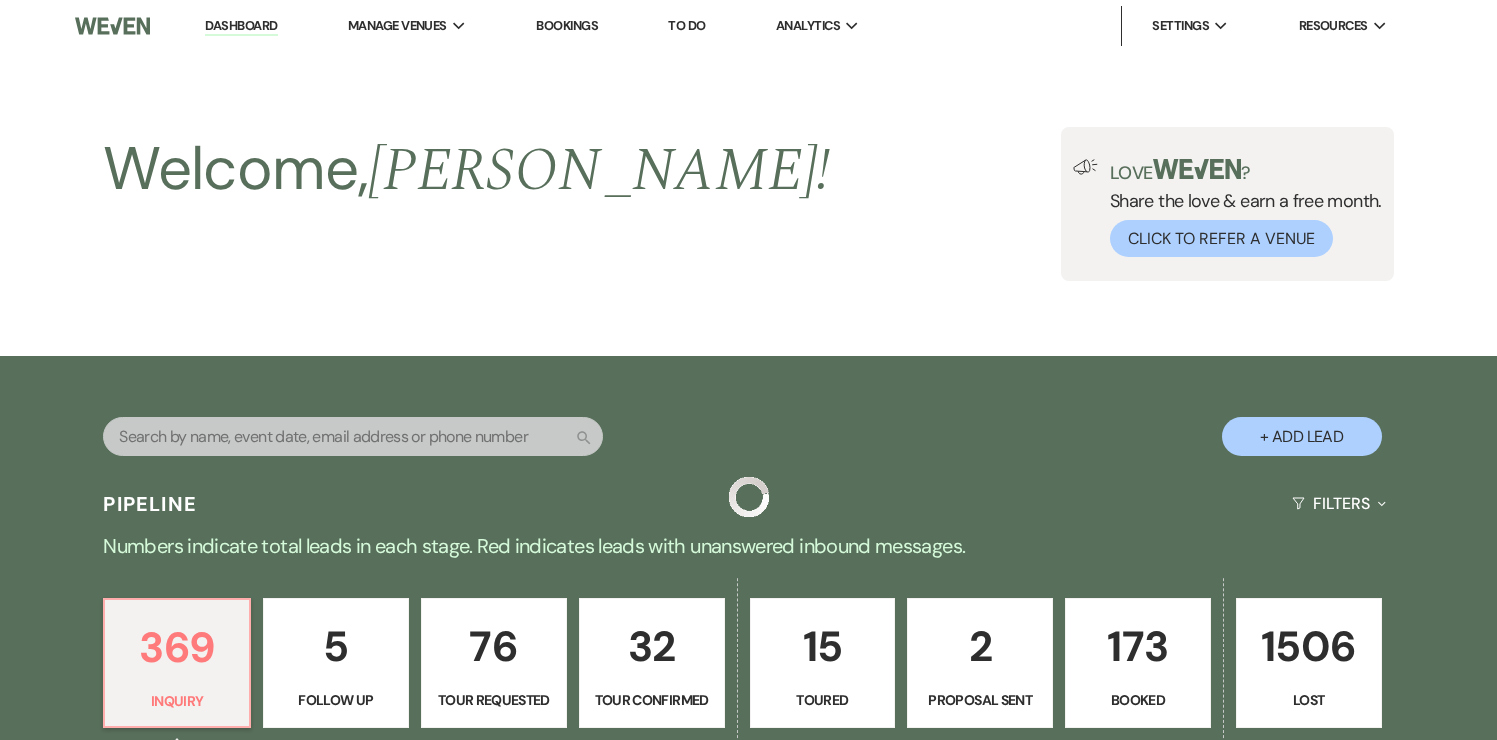 scroll, scrollTop: 517, scrollLeft: 0, axis: vertical 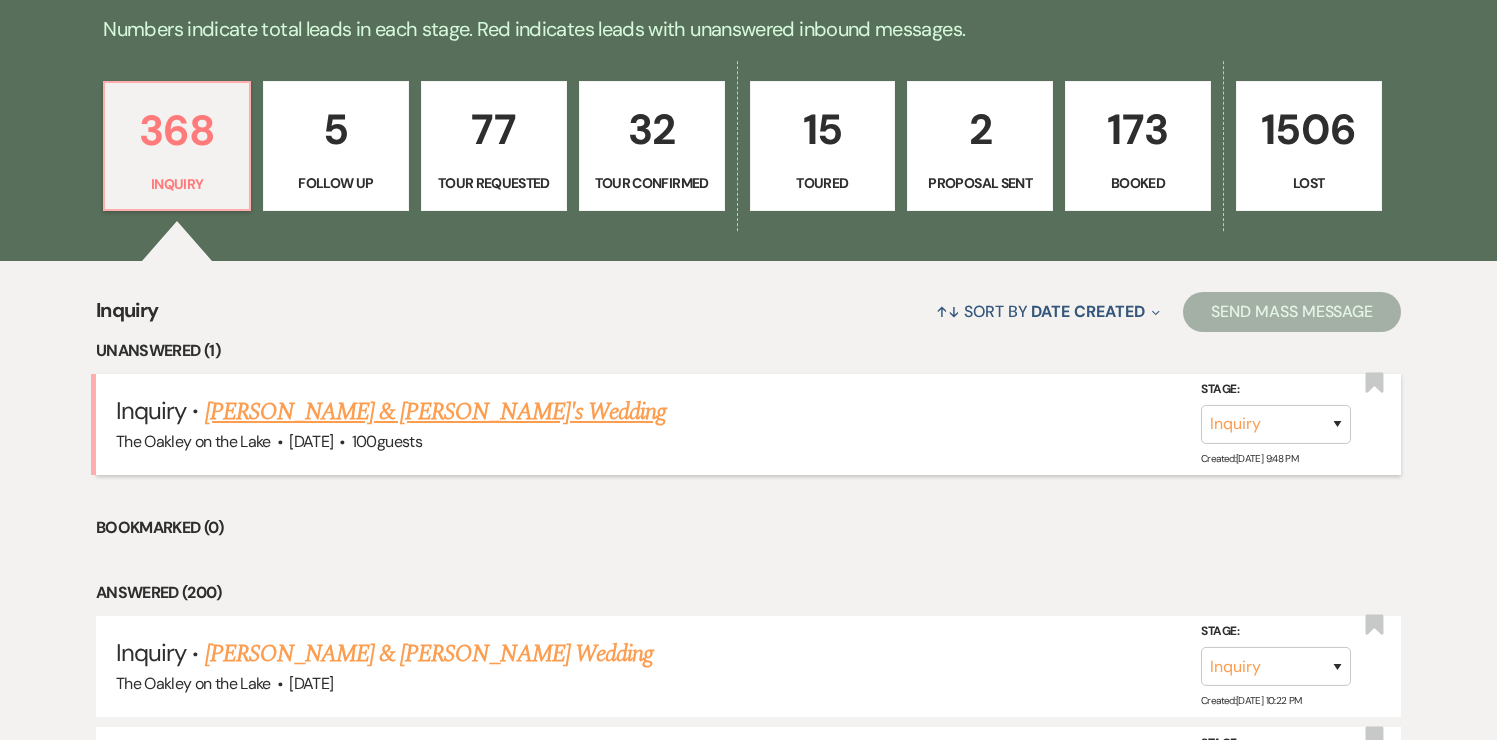 click on "Maria Garcia Quesada & Fiance's Wedding" at bounding box center (436, 412) 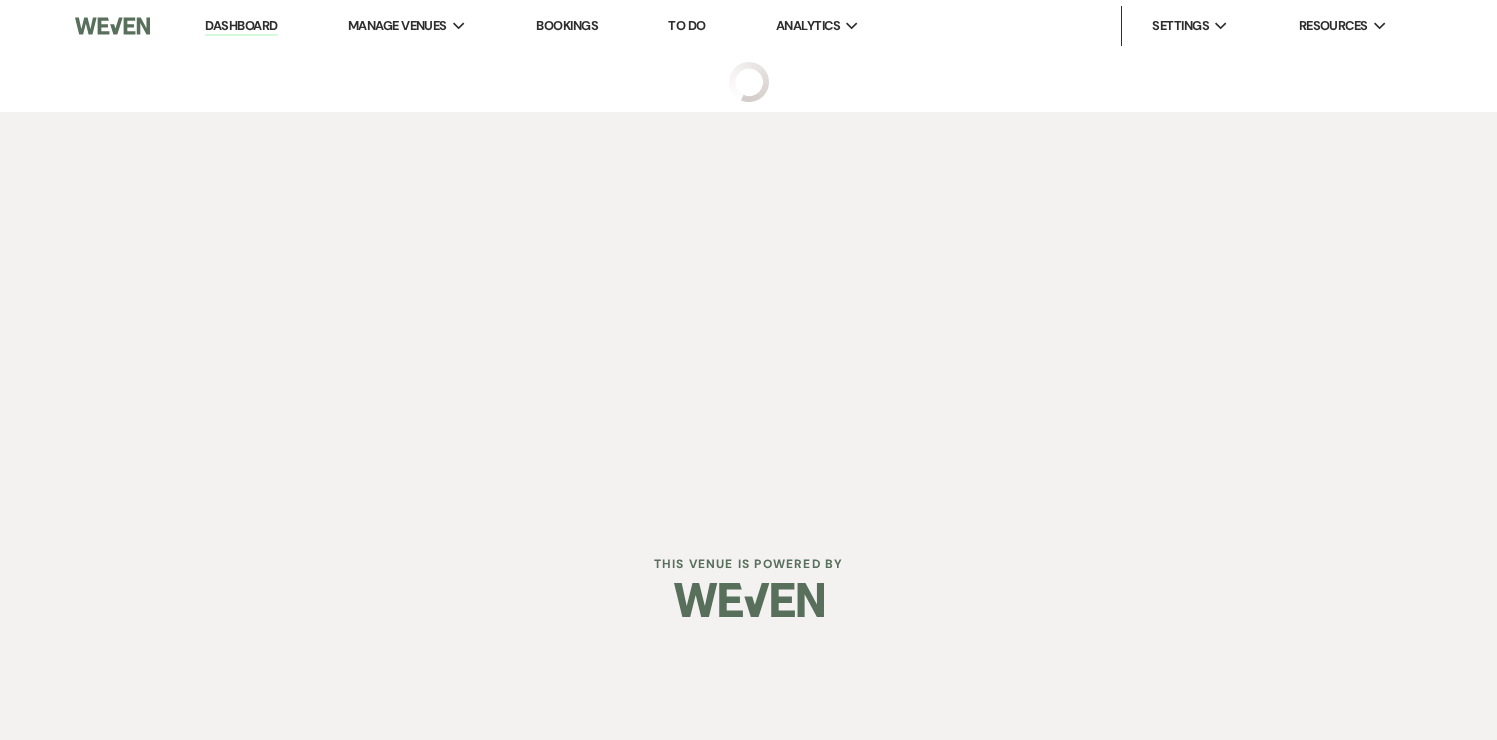 scroll, scrollTop: 0, scrollLeft: 0, axis: both 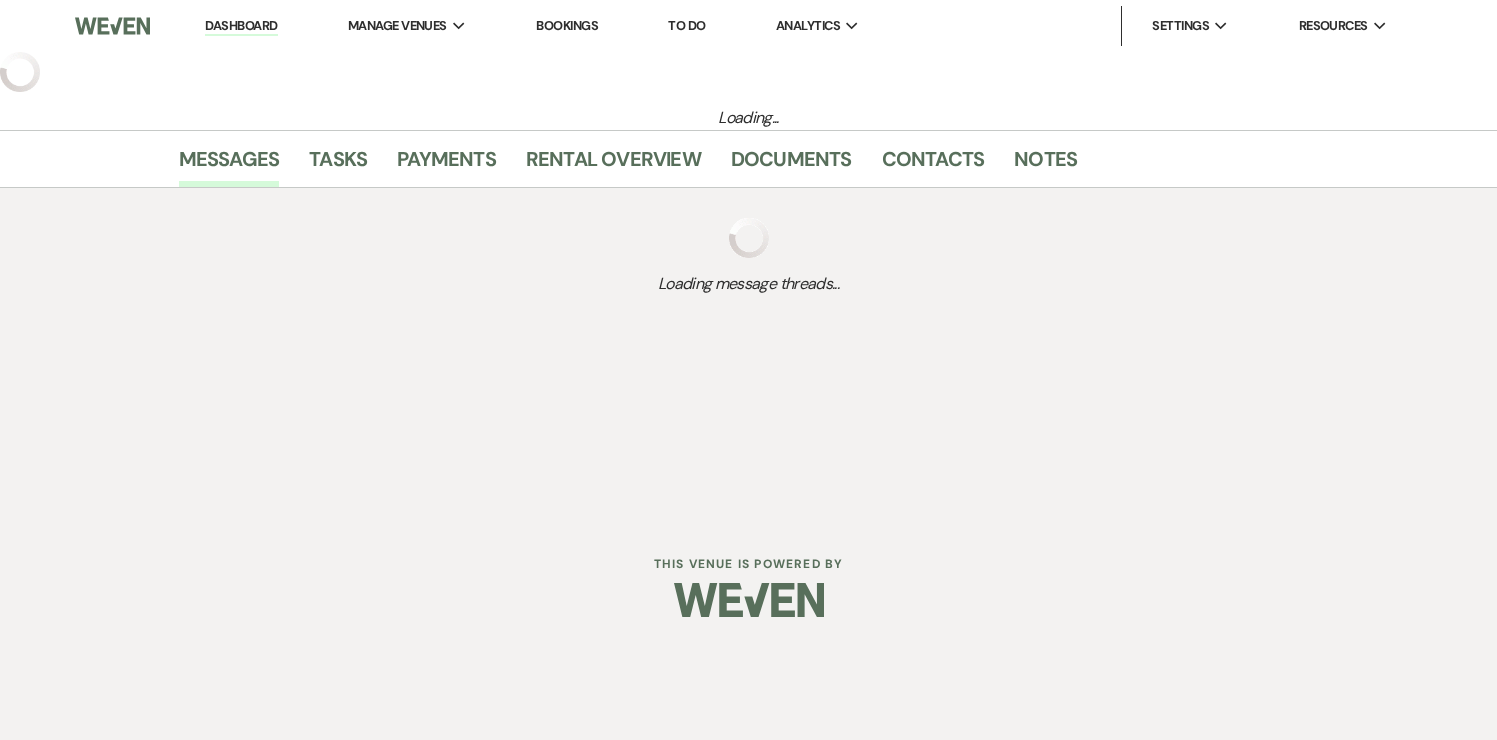 select on "5" 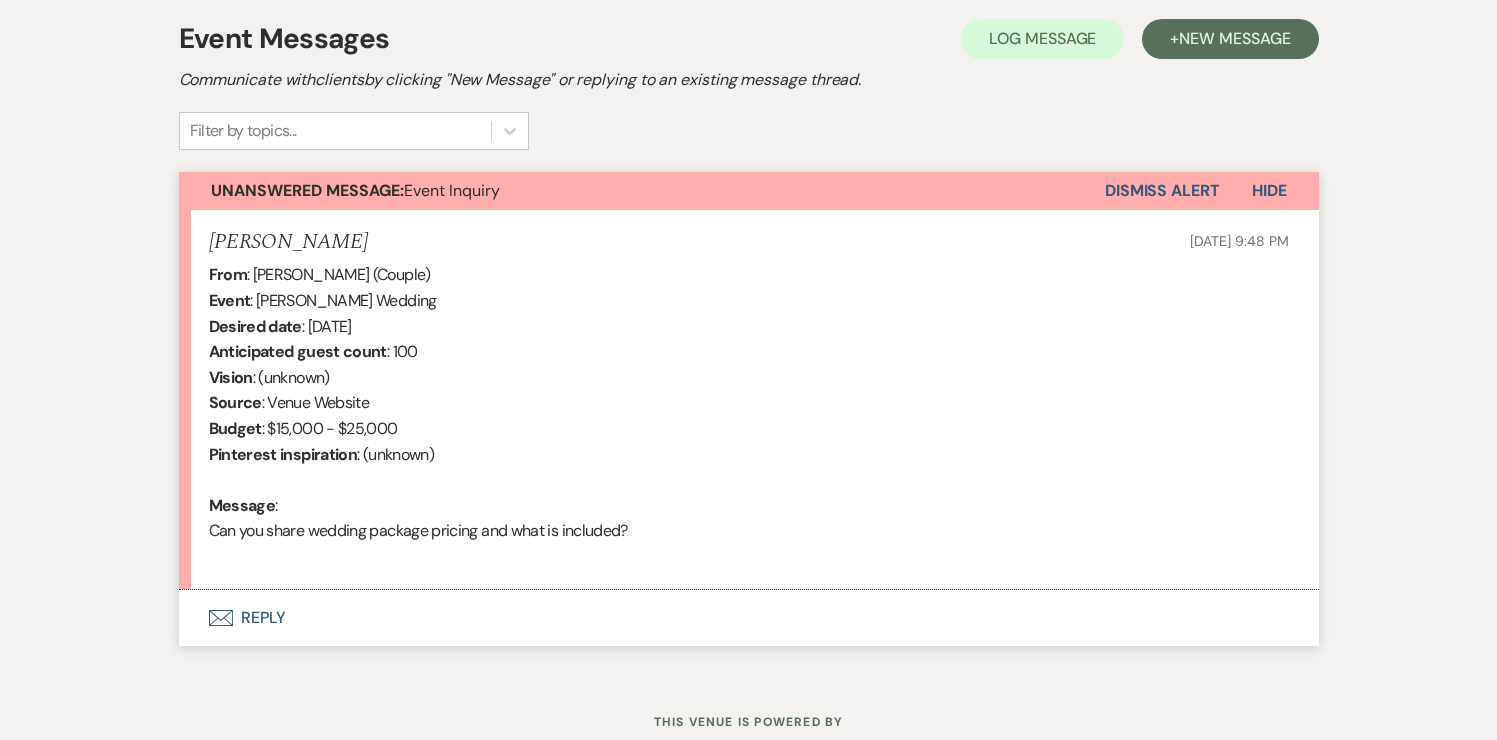 scroll, scrollTop: 579, scrollLeft: 0, axis: vertical 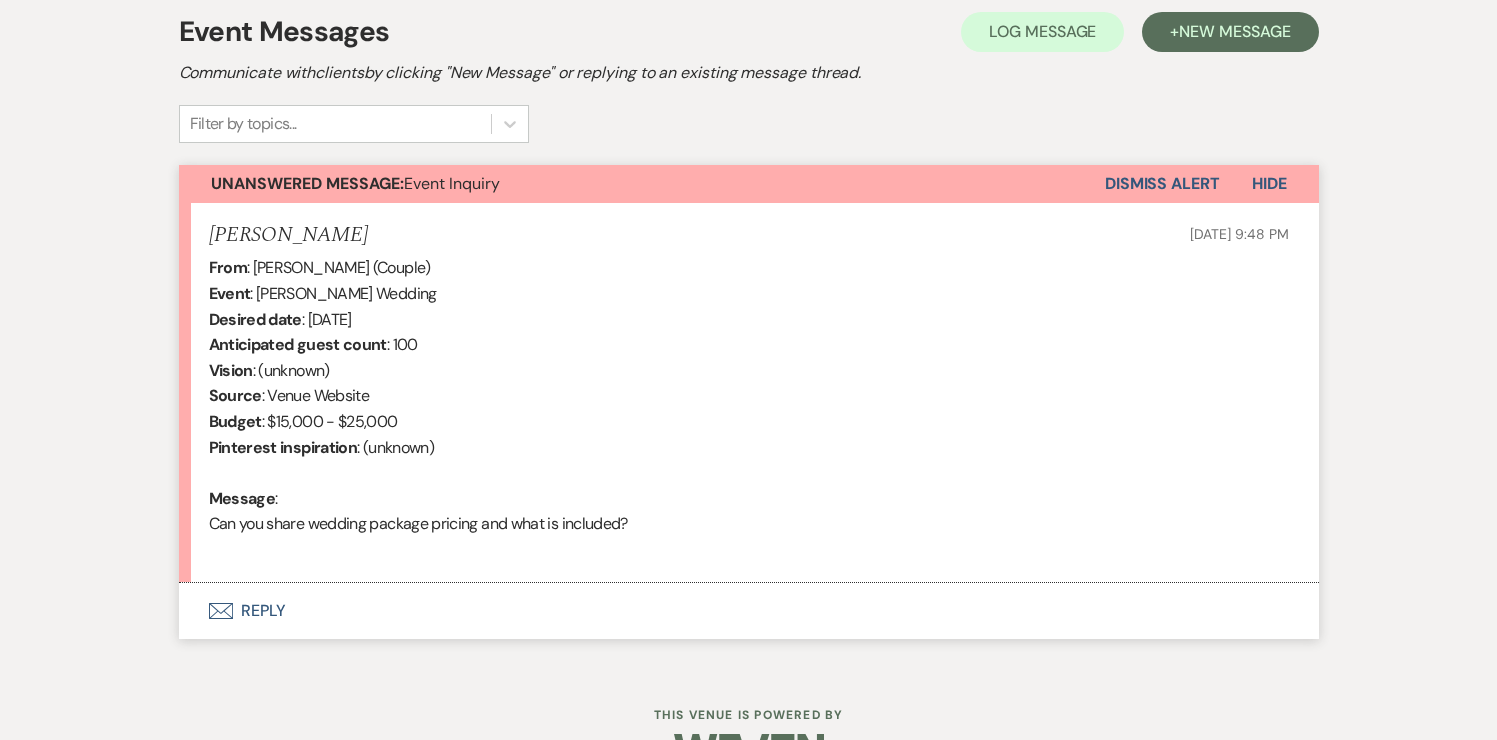 click on "Envelope Reply" at bounding box center [749, 611] 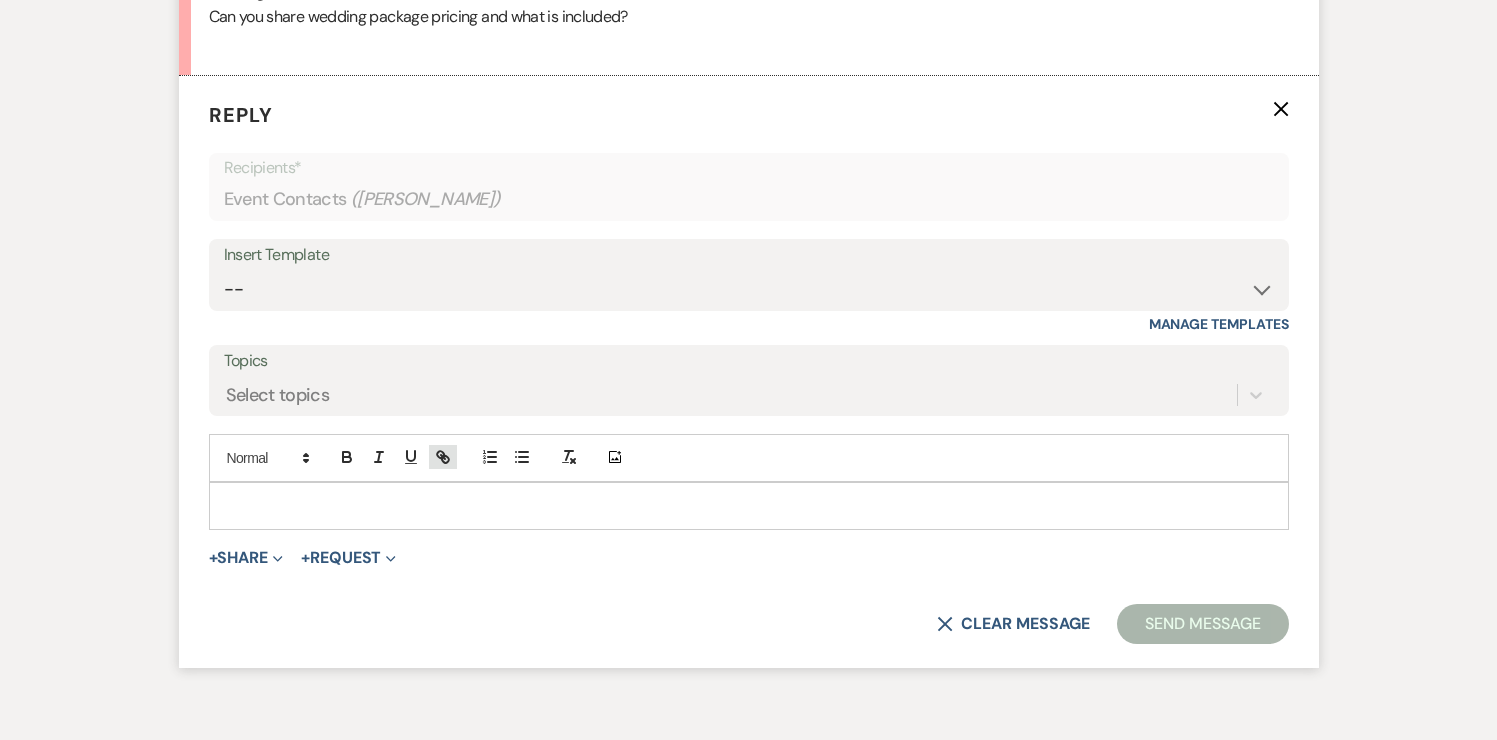 scroll, scrollTop: 1088, scrollLeft: 0, axis: vertical 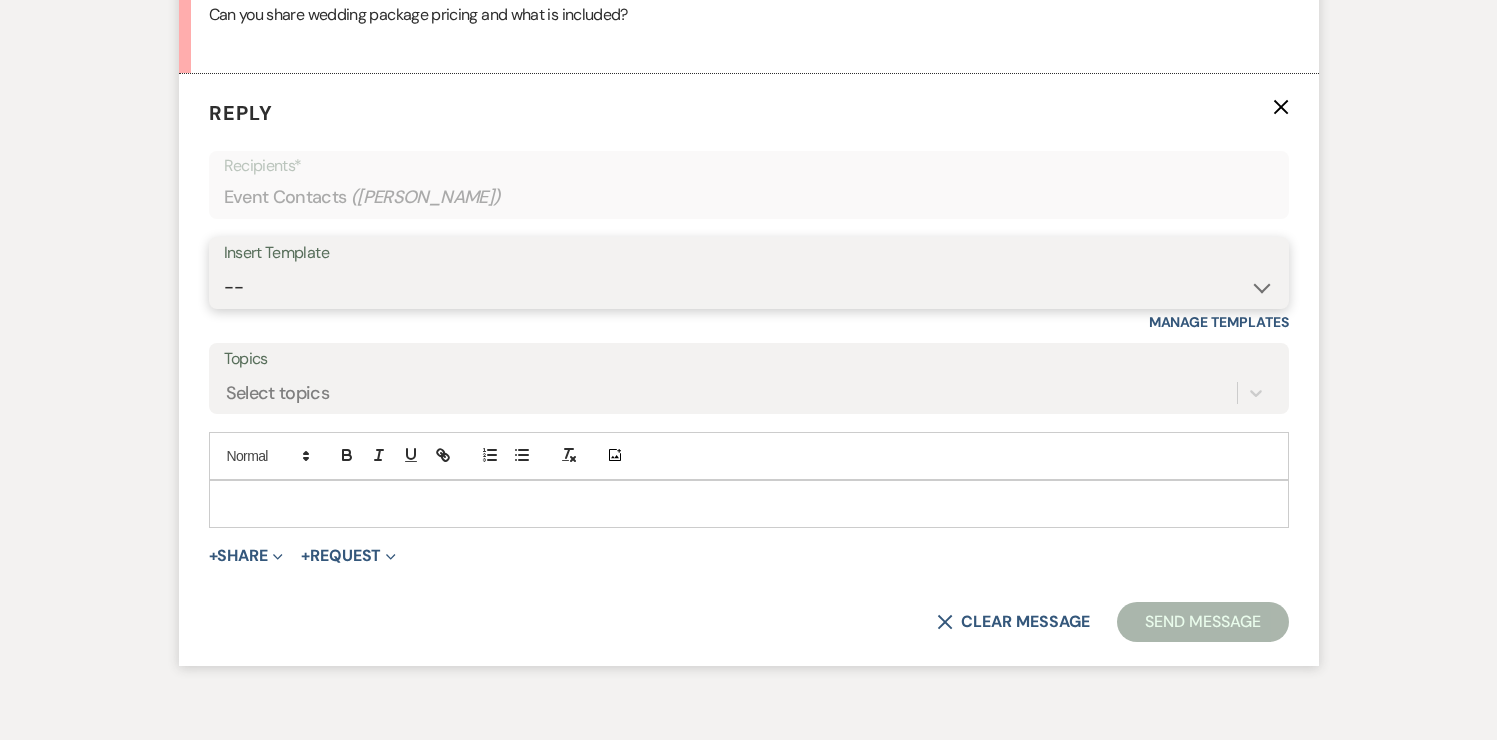 click on "-- Weven Planning Portal Introduction (Booked Events) Tour Request Response Follow Up Contract (Pre-Booked Leads) Tour Followup 2025 Saturday Peak Leads from AWE Leads from AWE 2 2025 M-Th Rental 2025 Sunday Peak Follow up #2 Review Request Follow Up #3 Tour Confirmation with Address #2 Scheduled Calendly Additional Questions Final email Packages Offered 2025 Friday Peak 2025 Friday Non-Peak 2025 Saturday Non-Peak 2025 Sunday Non Peak 2026 Saturday Peak 2026 Friday Peak 2026 Sunday Peak 2026 Friday Non Peak 2026 Saturday Non Peak 2026 Sunday Non Peak Pontoon Offering to 2025 Brides Wedding Planners or Coordinators Security Deposit Quinceanera  Explaining Security Deposit Tour Follow Up - Confirmed Contract Onsite Contract Follow-Up – Urgent Date Hold Schedule Your 30-Day Walkthrough Urgent- Over Due Payment -Action Required Immediately Lanier Interest Response April 2025 Booking Bonus & Invite to Open House for Inquries Lakehouse Quote & Date Confirmation Venue Availability Update 2026 M-Th Rental No Date" at bounding box center (749, 287) 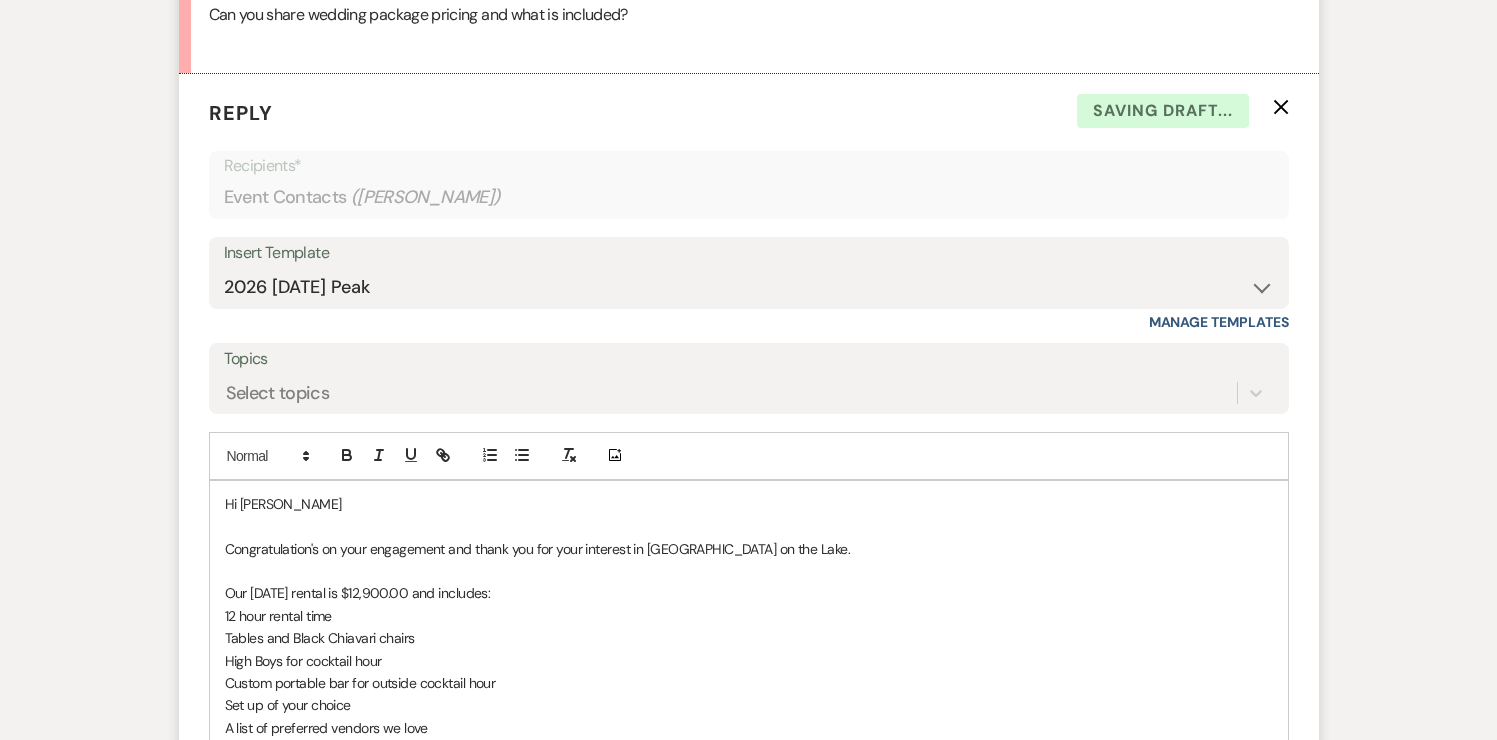 click on "Hi Maria" at bounding box center (749, 504) 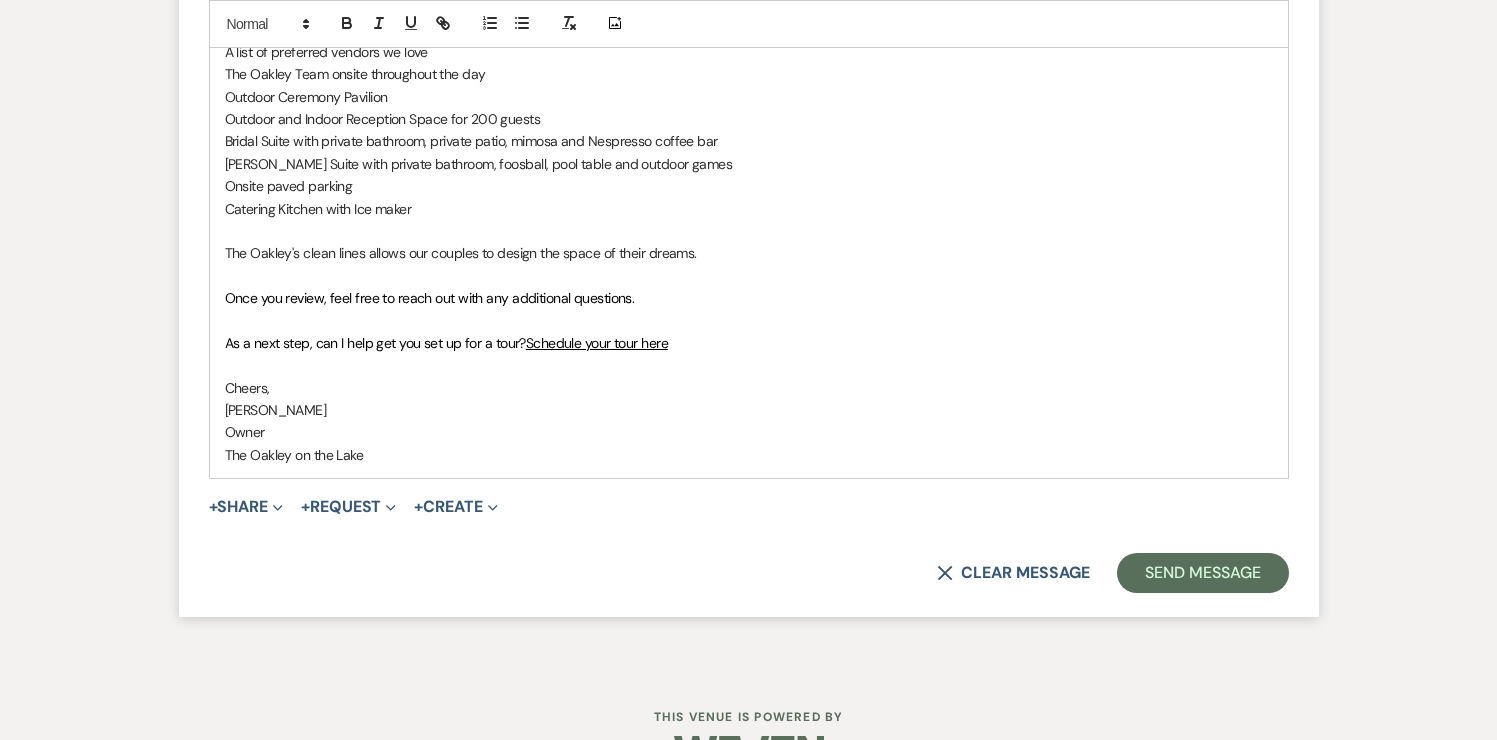 scroll, scrollTop: 1818, scrollLeft: 0, axis: vertical 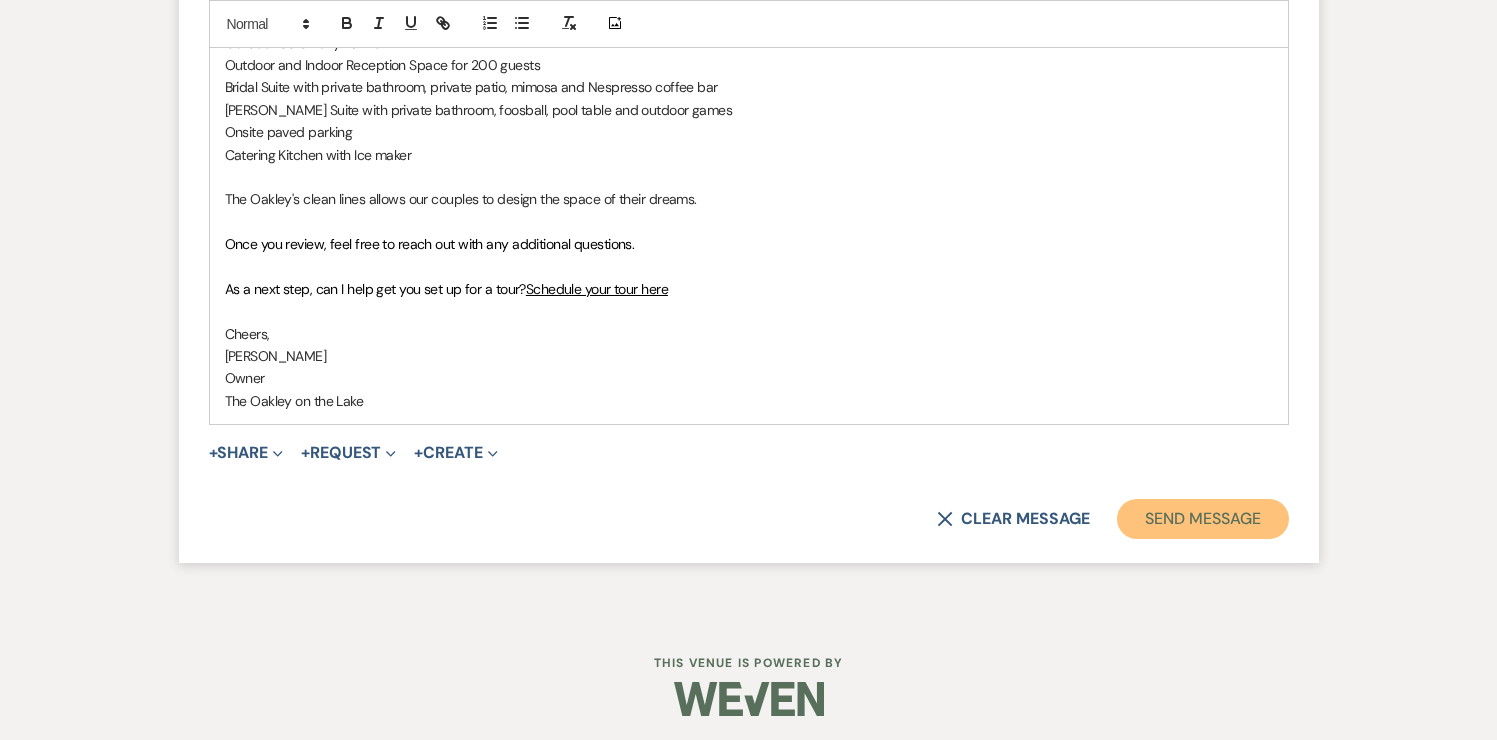 click on "Send Message" at bounding box center [1202, 519] 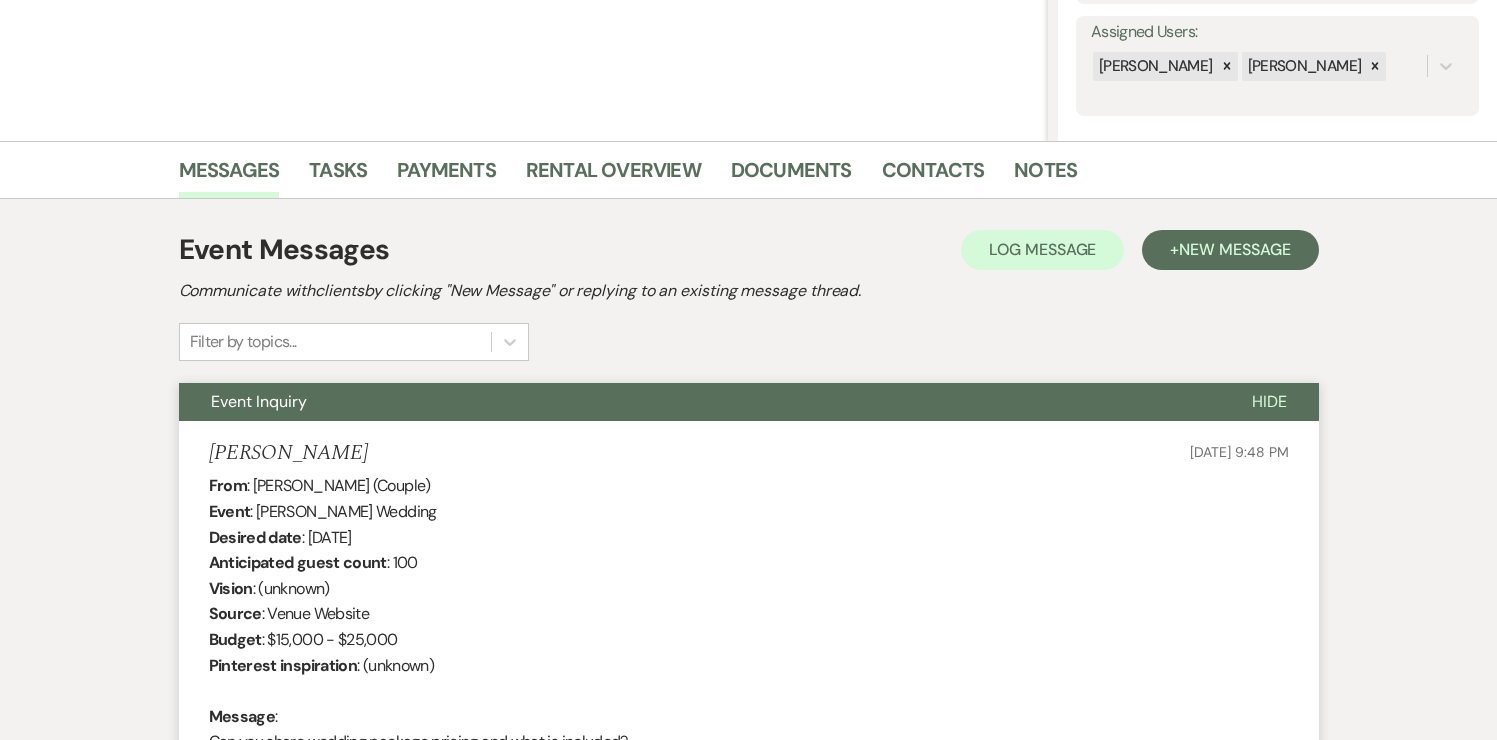 scroll, scrollTop: 0, scrollLeft: 0, axis: both 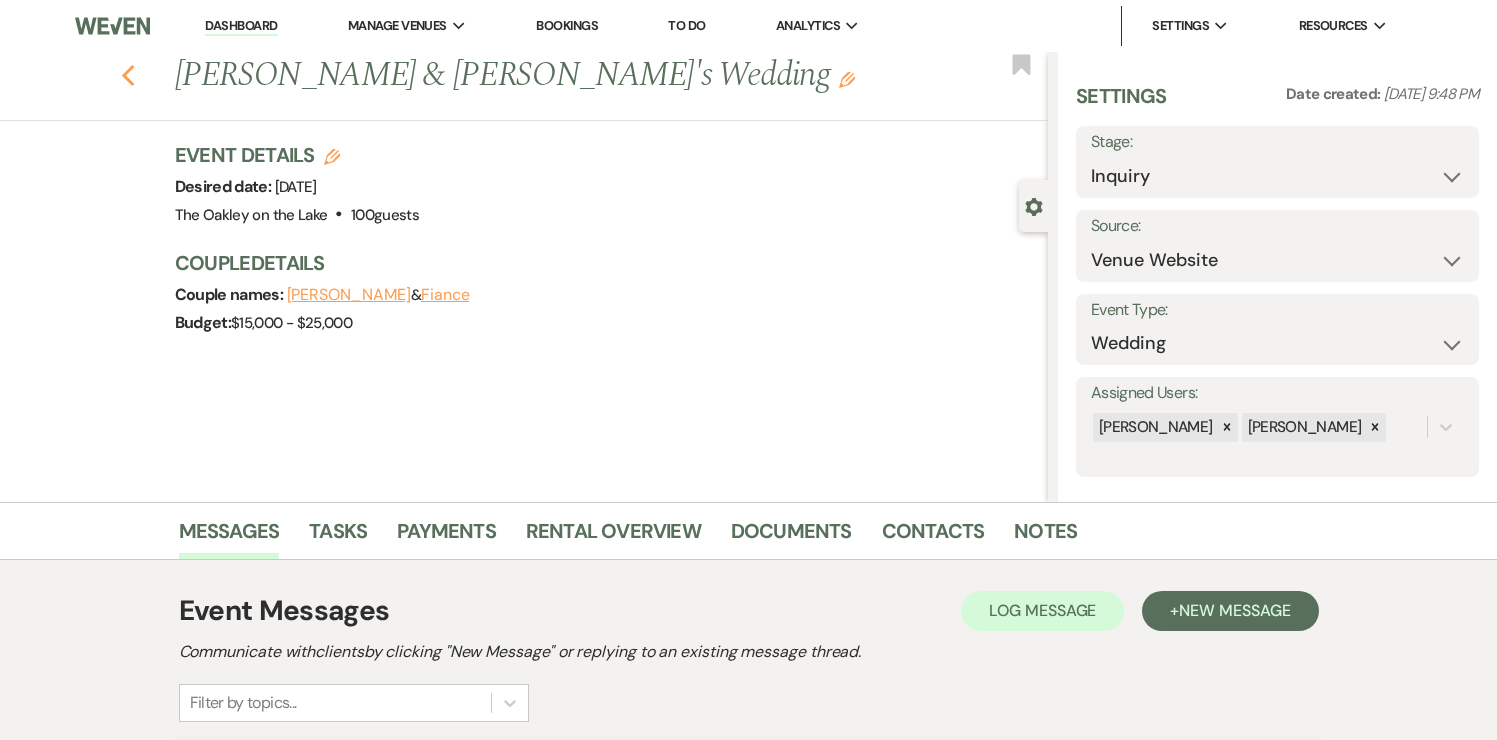 click on "Previous" 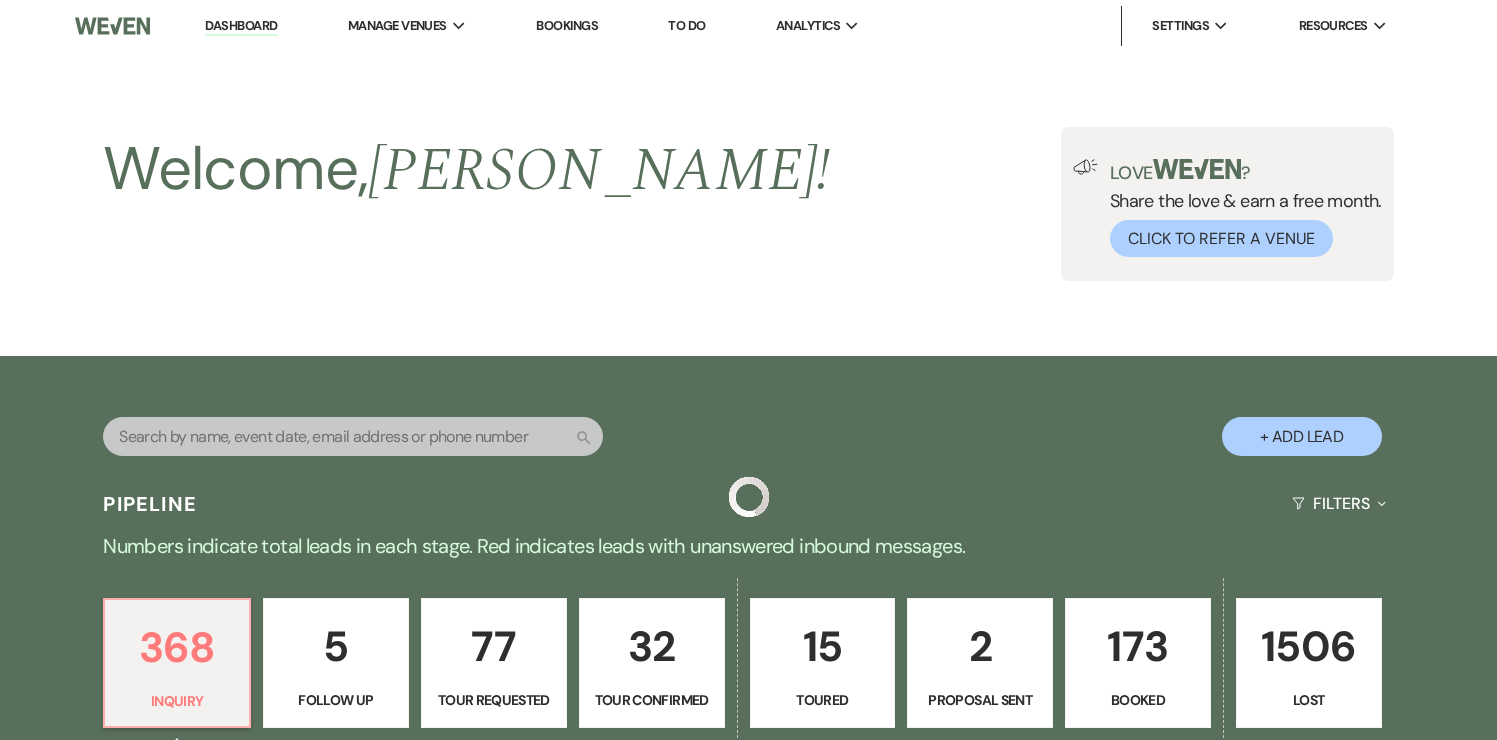 scroll, scrollTop: 517, scrollLeft: 0, axis: vertical 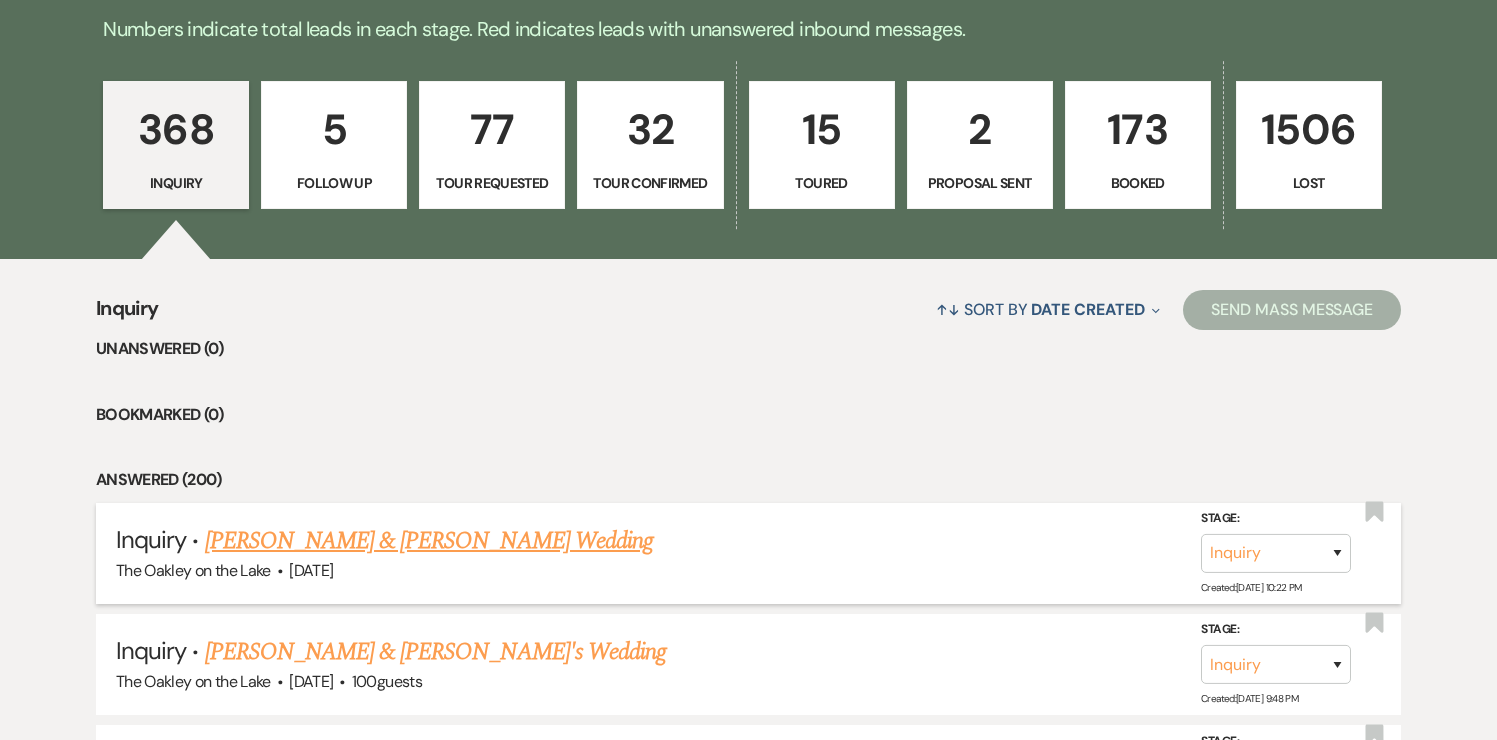 click on "Chris Clements & Johanna Schneider's Wedding" at bounding box center [429, 541] 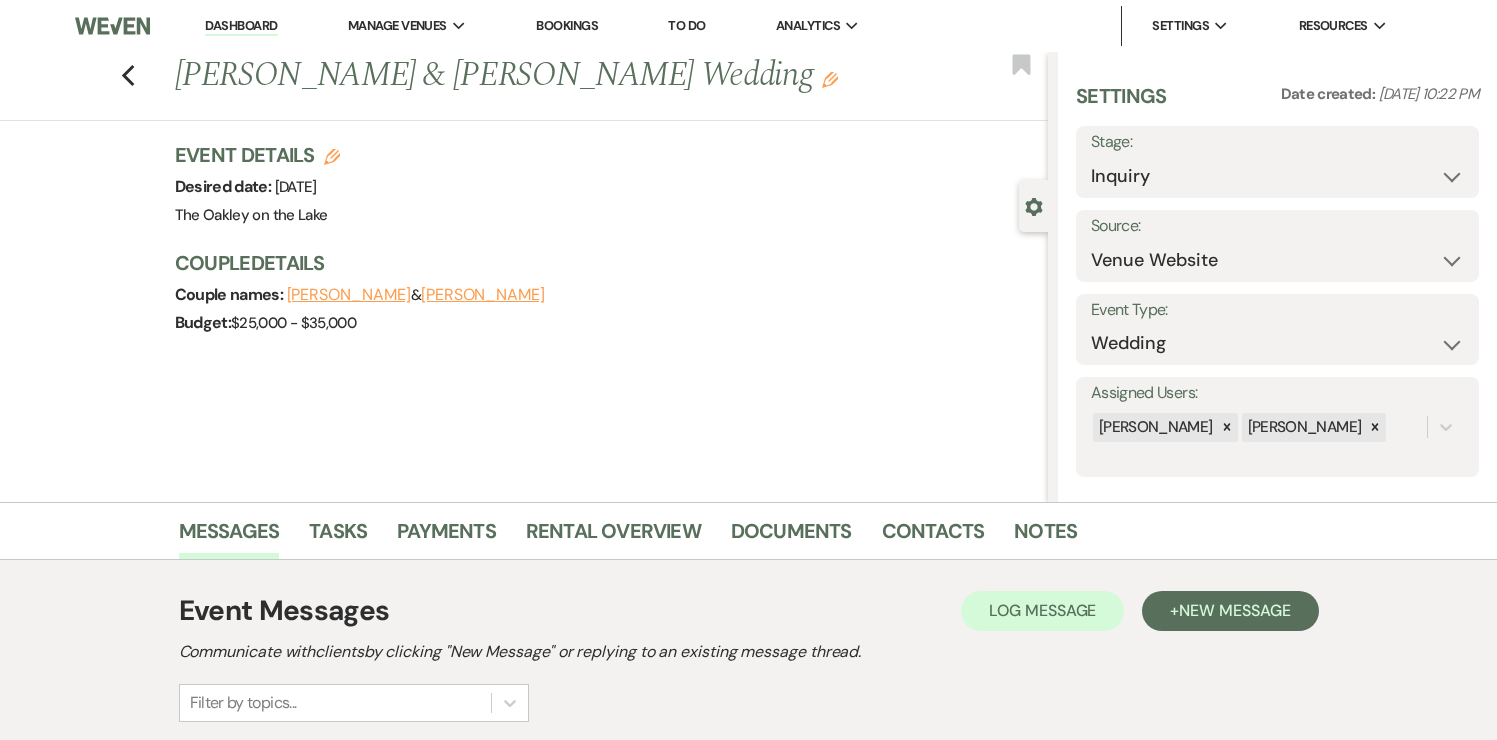 scroll, scrollTop: 234, scrollLeft: 0, axis: vertical 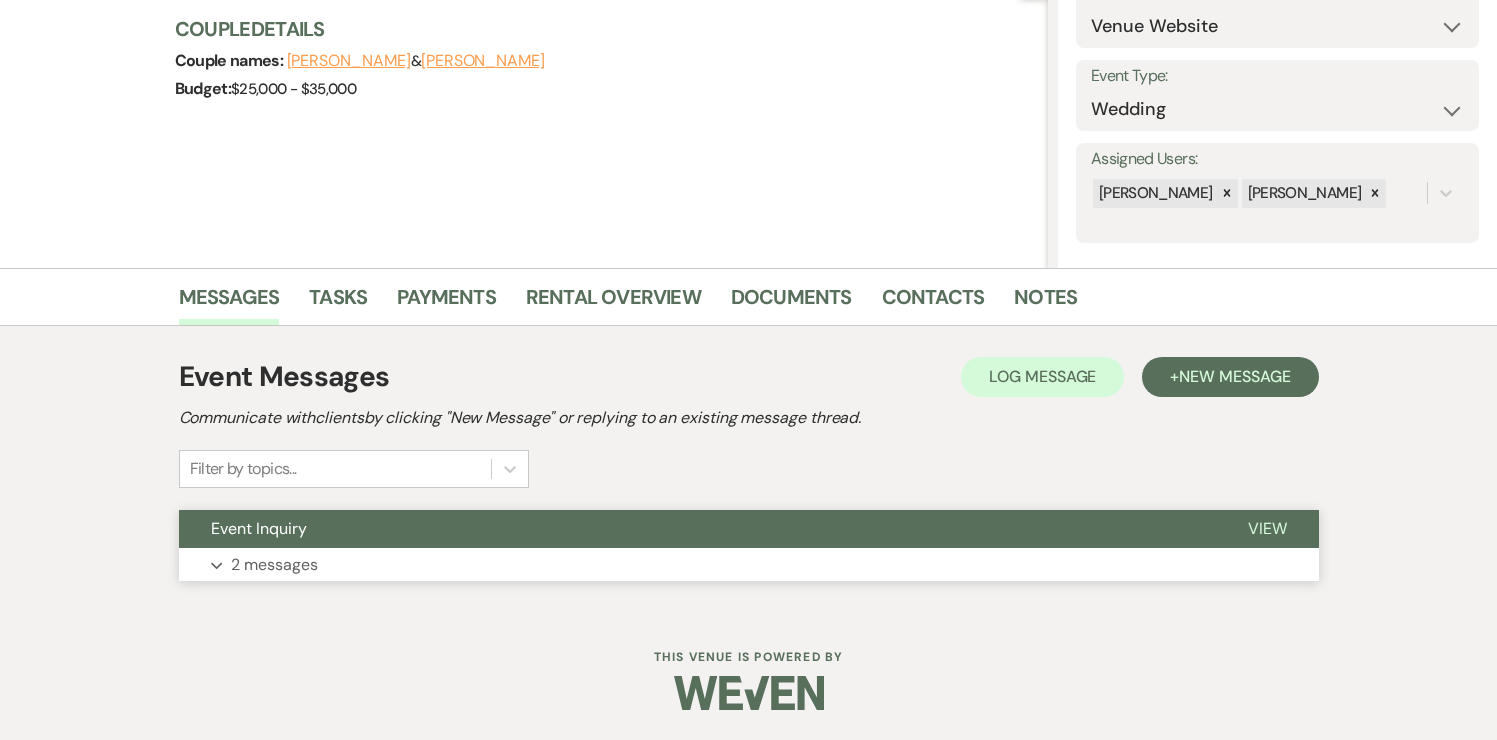 click on "View" at bounding box center [1267, 528] 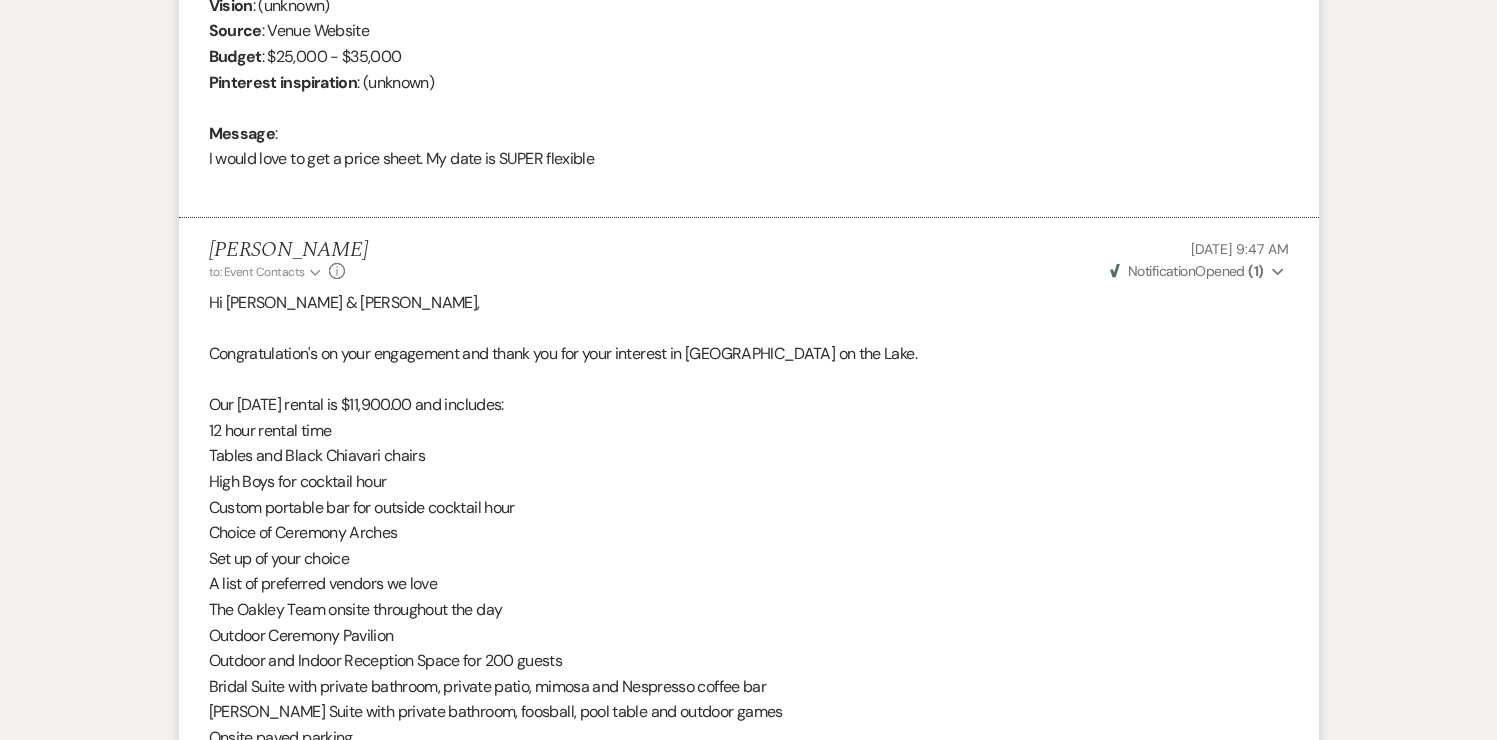 scroll, scrollTop: 943, scrollLeft: 0, axis: vertical 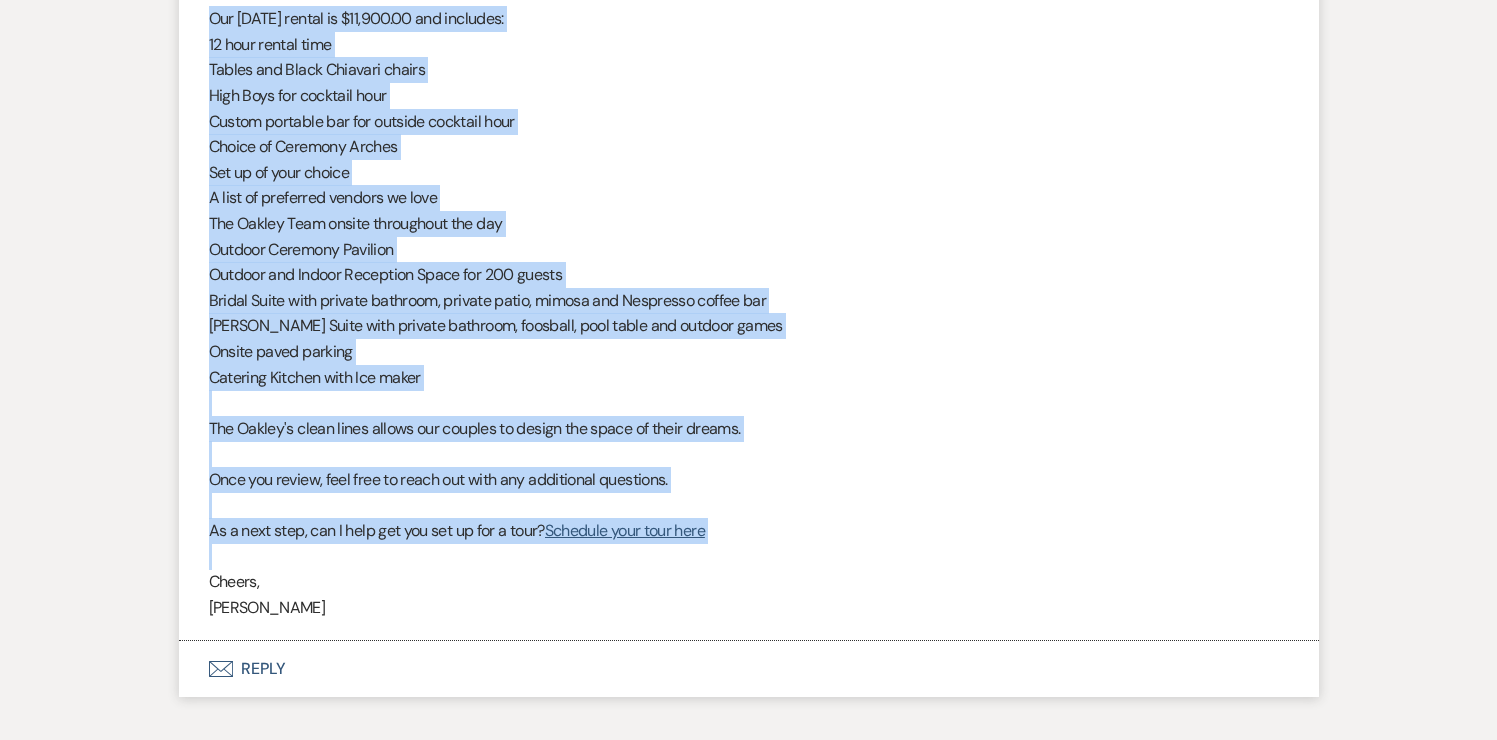 drag, startPoint x: 208, startPoint y: 402, endPoint x: 730, endPoint y: 564, distance: 546.5602 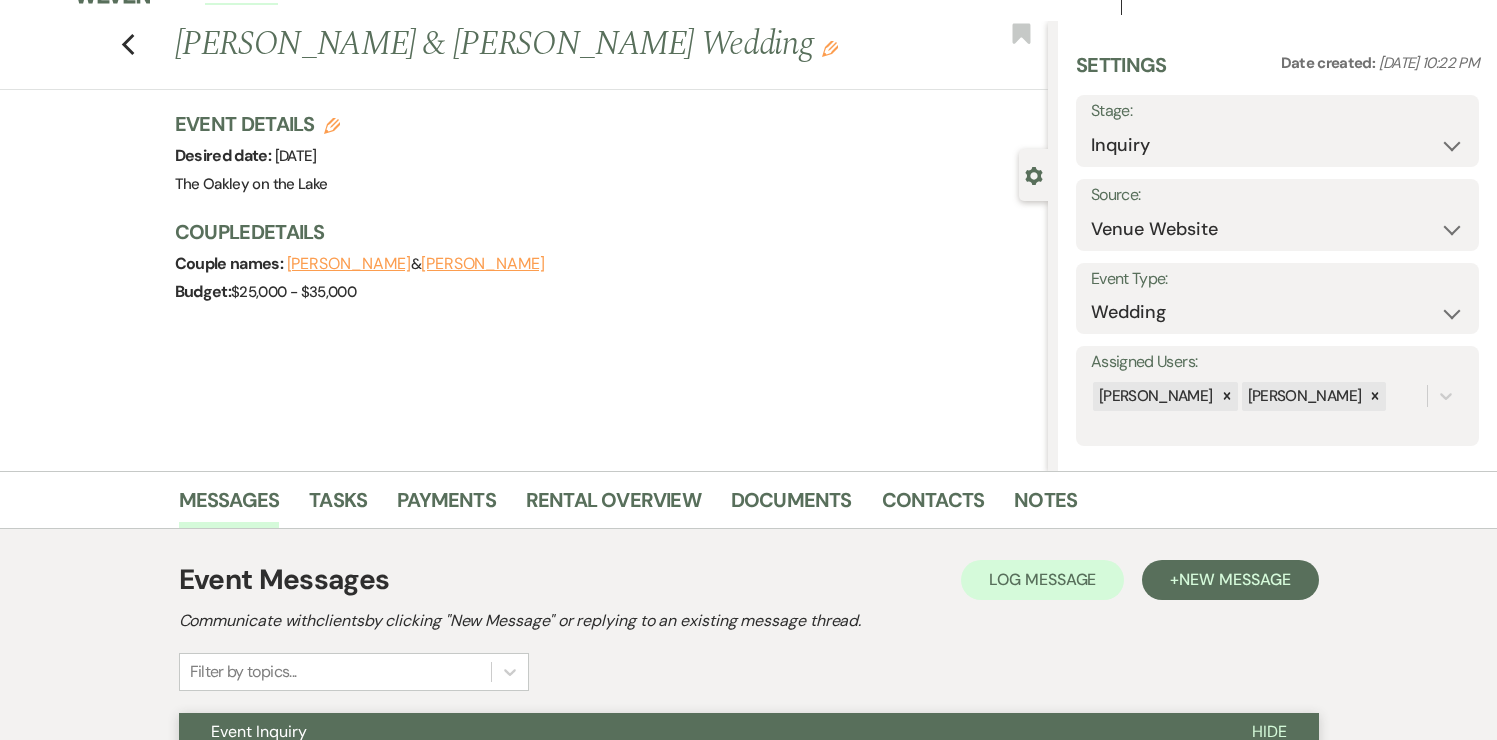 scroll, scrollTop: 0, scrollLeft: 0, axis: both 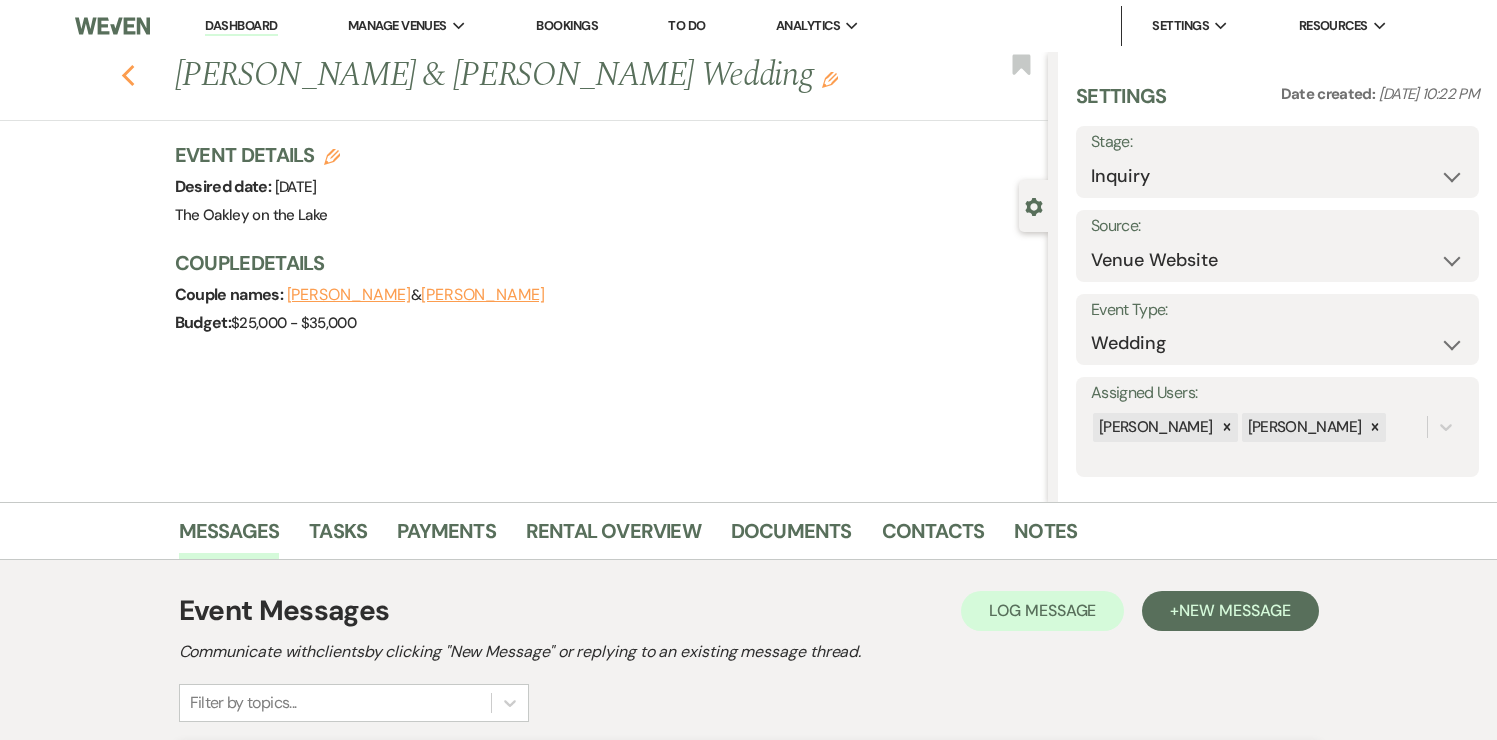 click 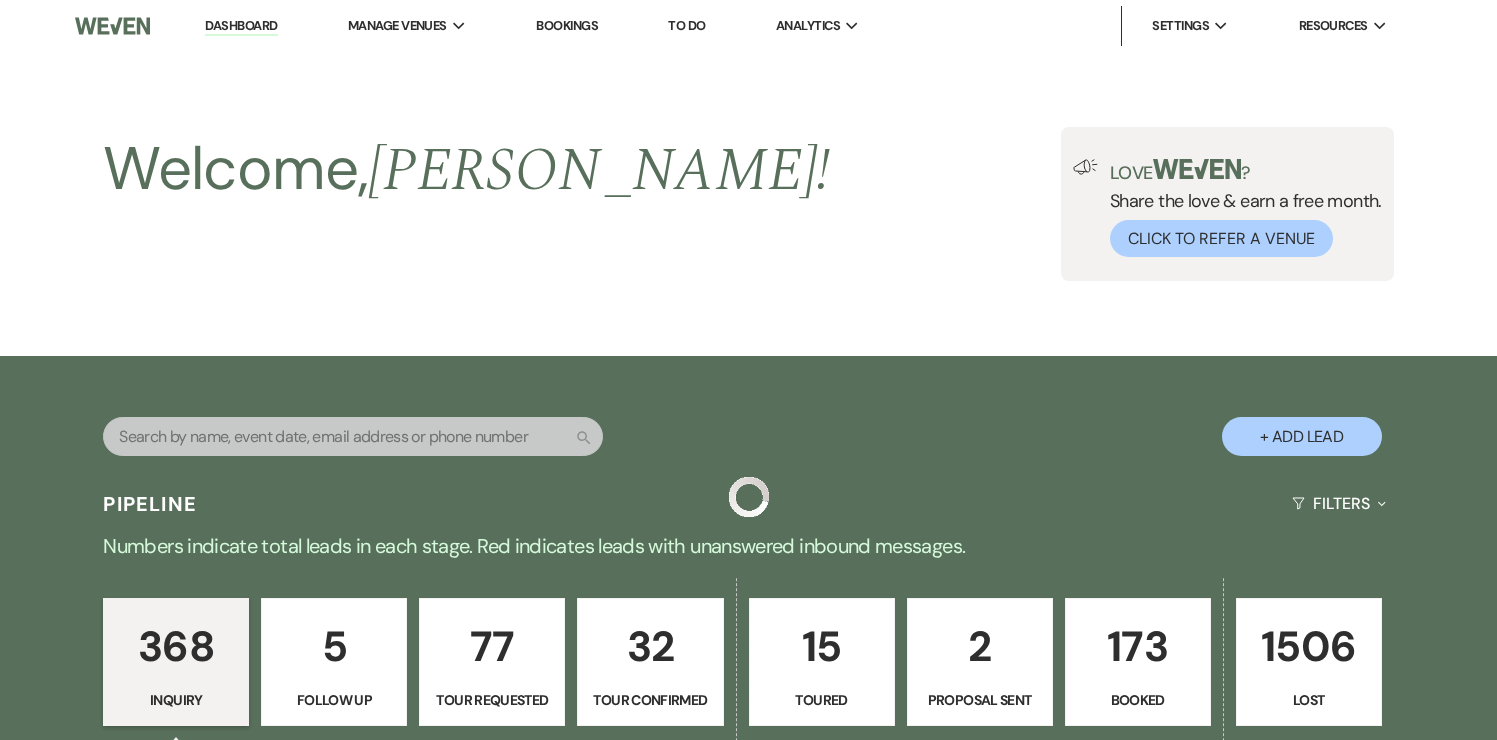 scroll, scrollTop: 517, scrollLeft: 0, axis: vertical 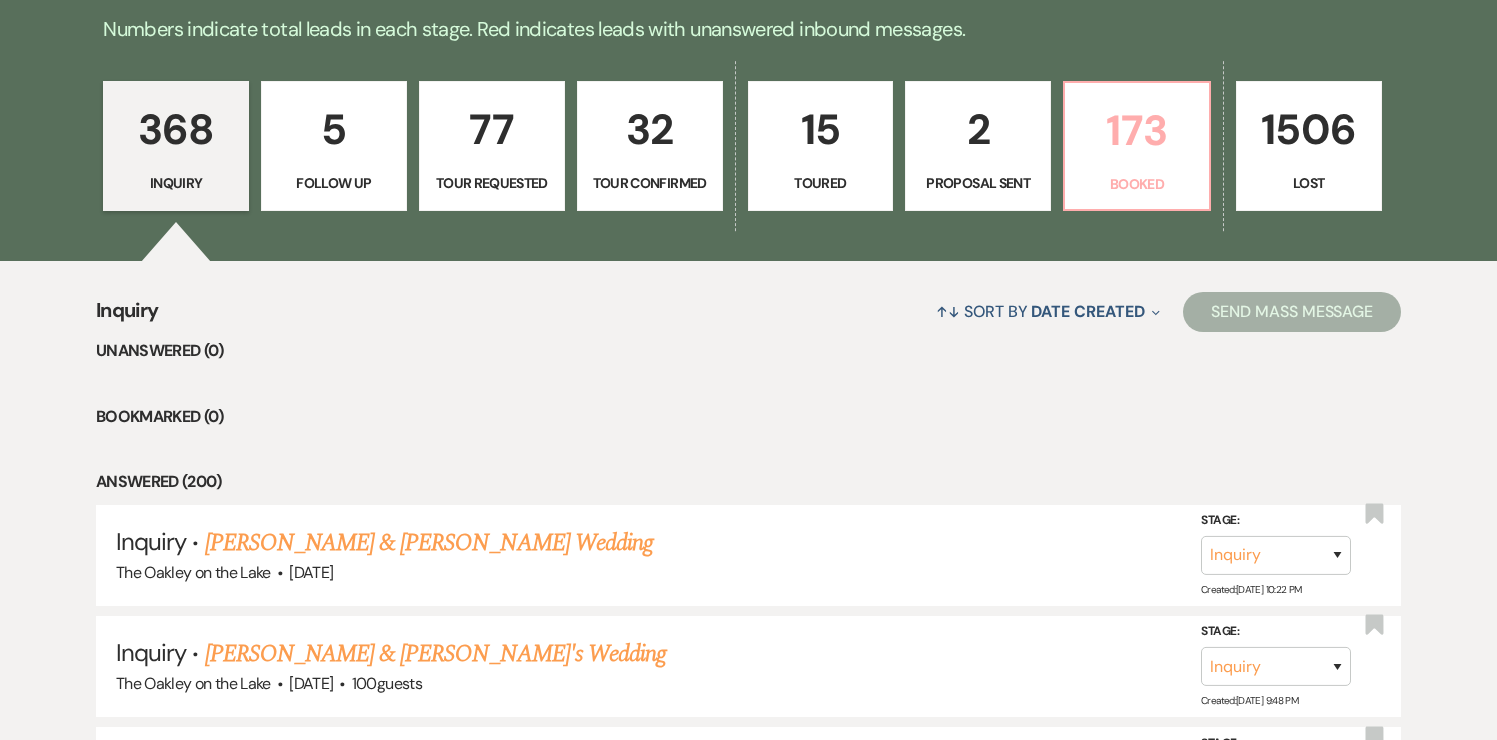 click on "Booked" at bounding box center (1137, 184) 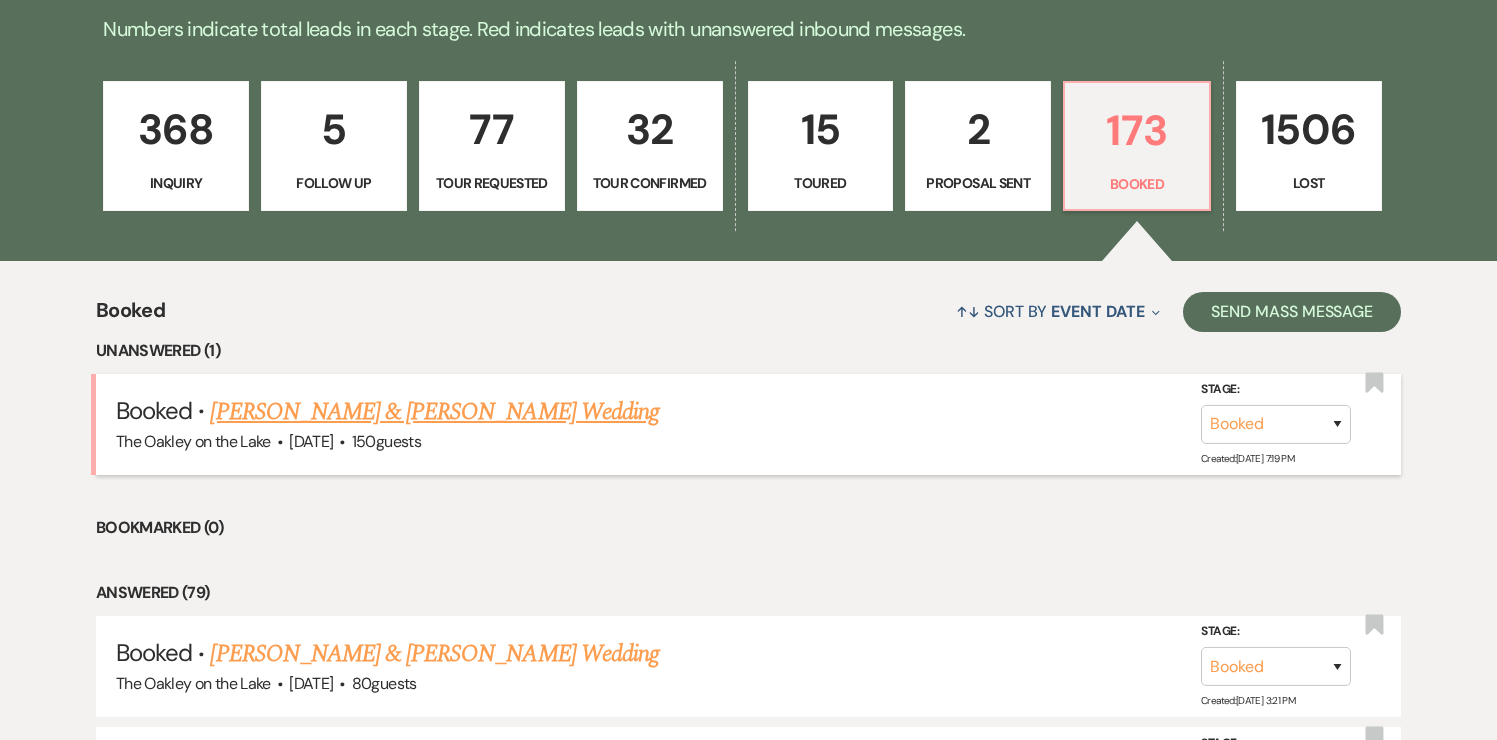 click on "[PERSON_NAME] & [PERSON_NAME] Wedding" at bounding box center [434, 412] 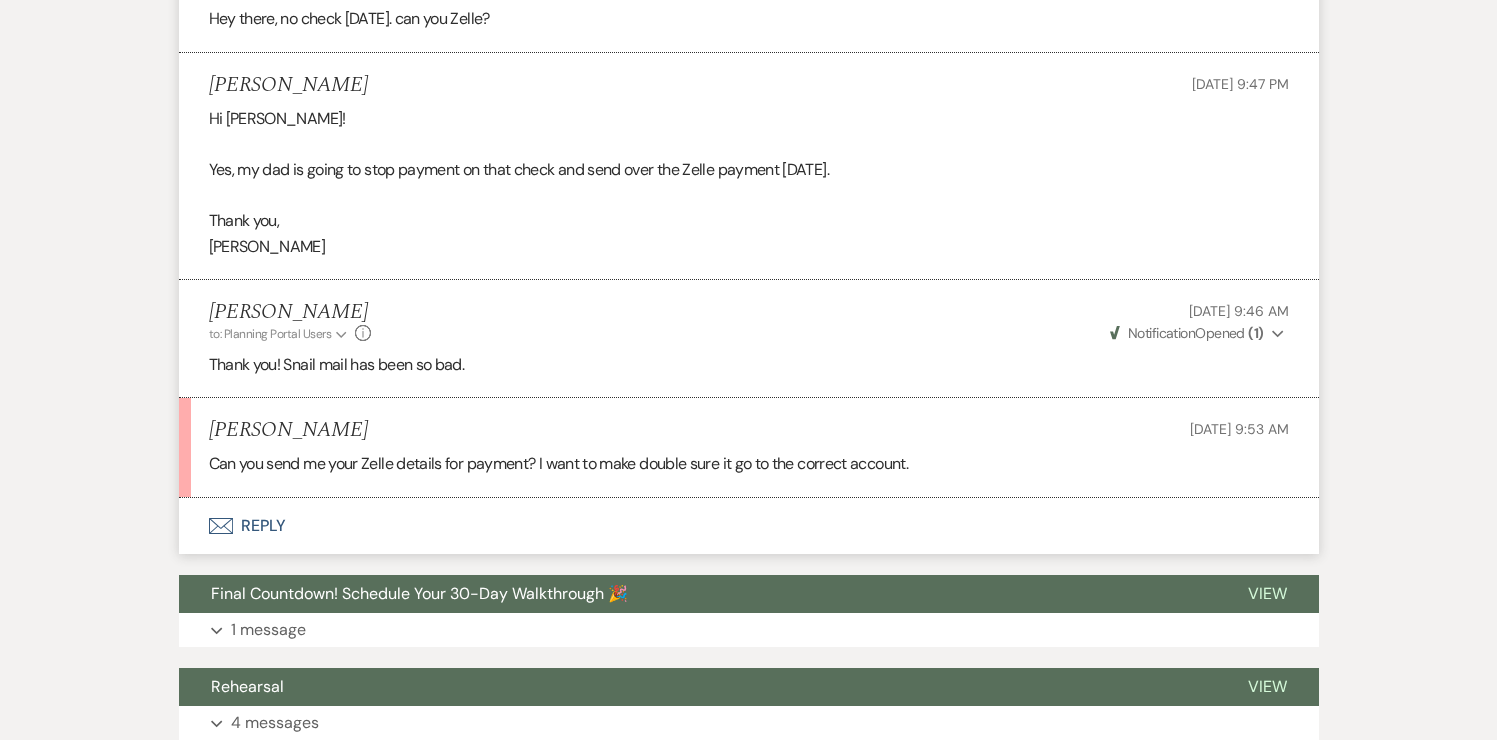 scroll, scrollTop: 2085, scrollLeft: 0, axis: vertical 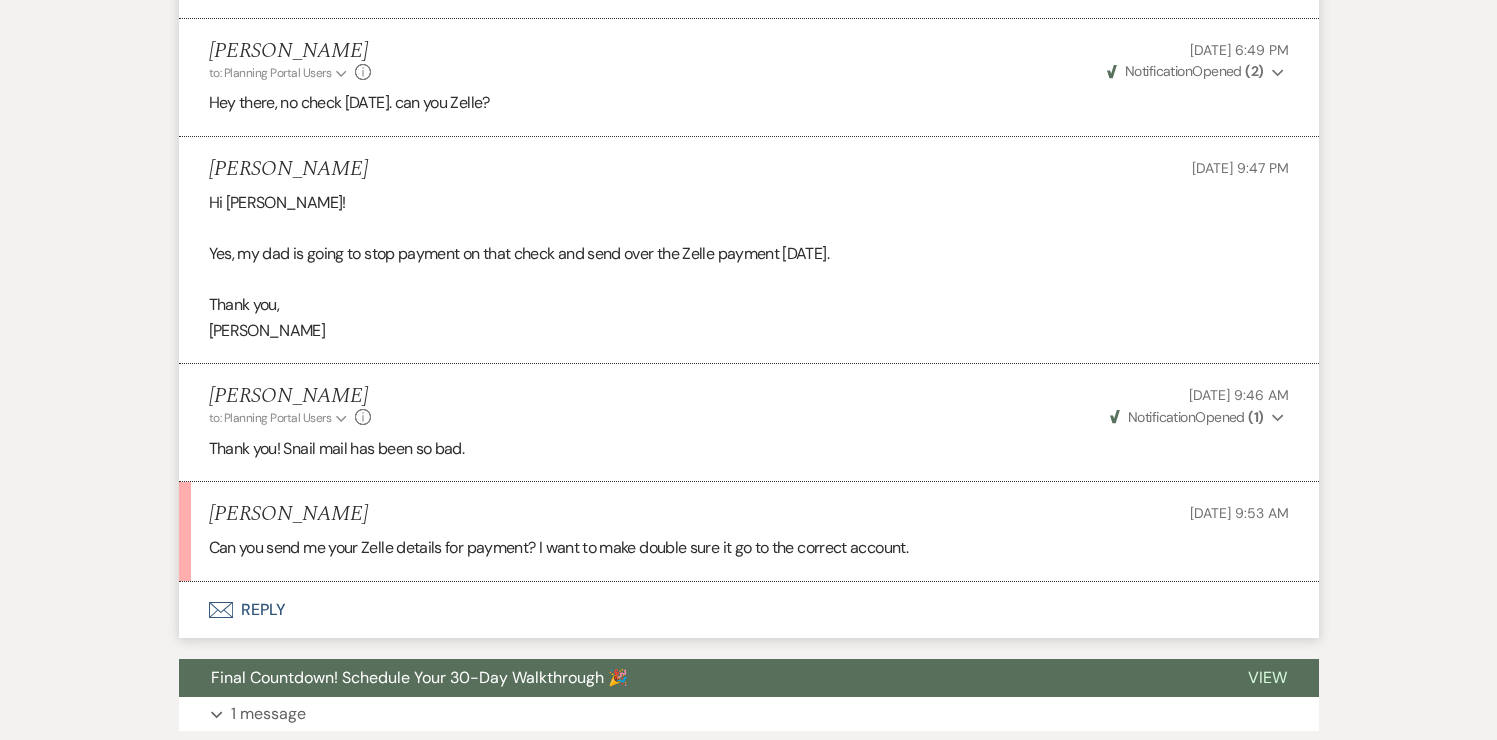 click on "Envelope Reply" at bounding box center [749, 610] 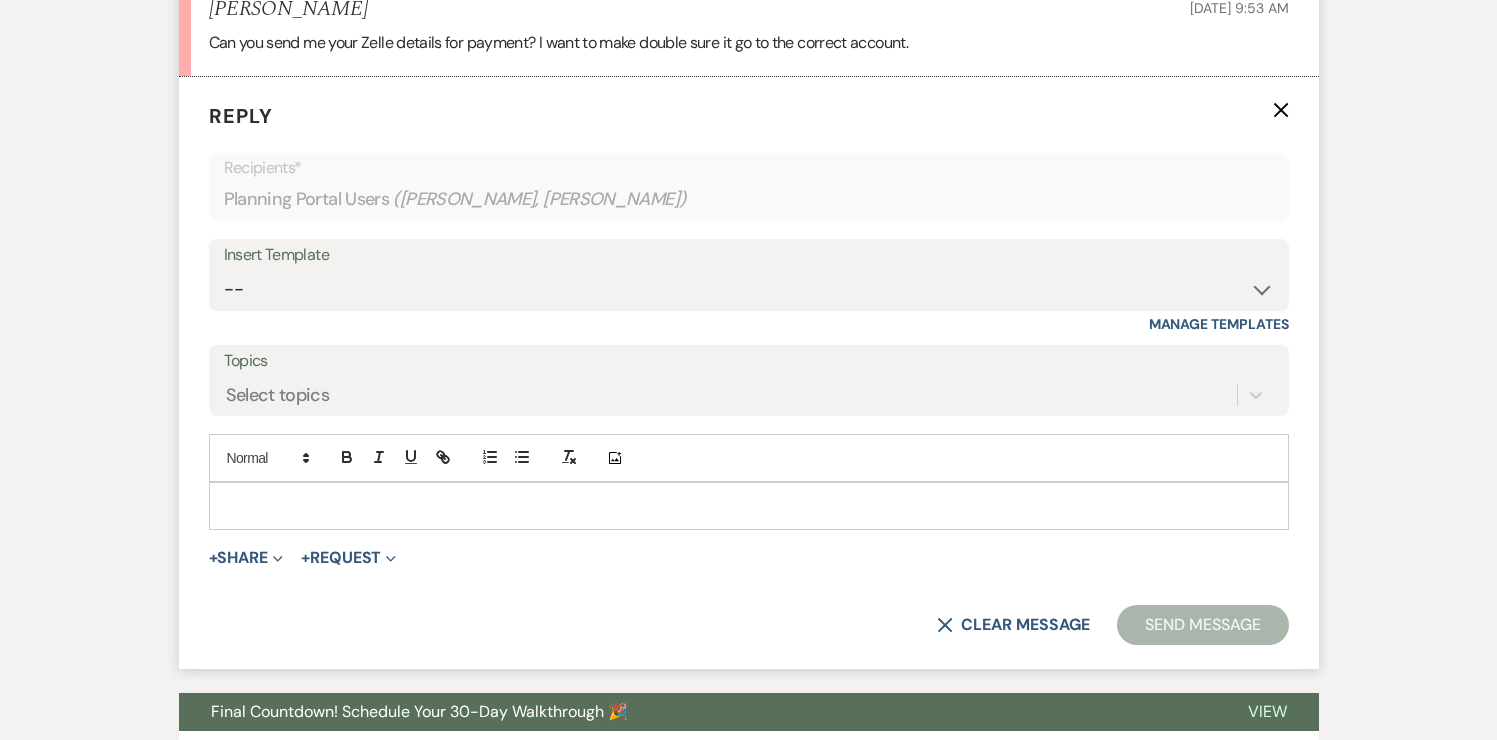 scroll, scrollTop: 2592, scrollLeft: 0, axis: vertical 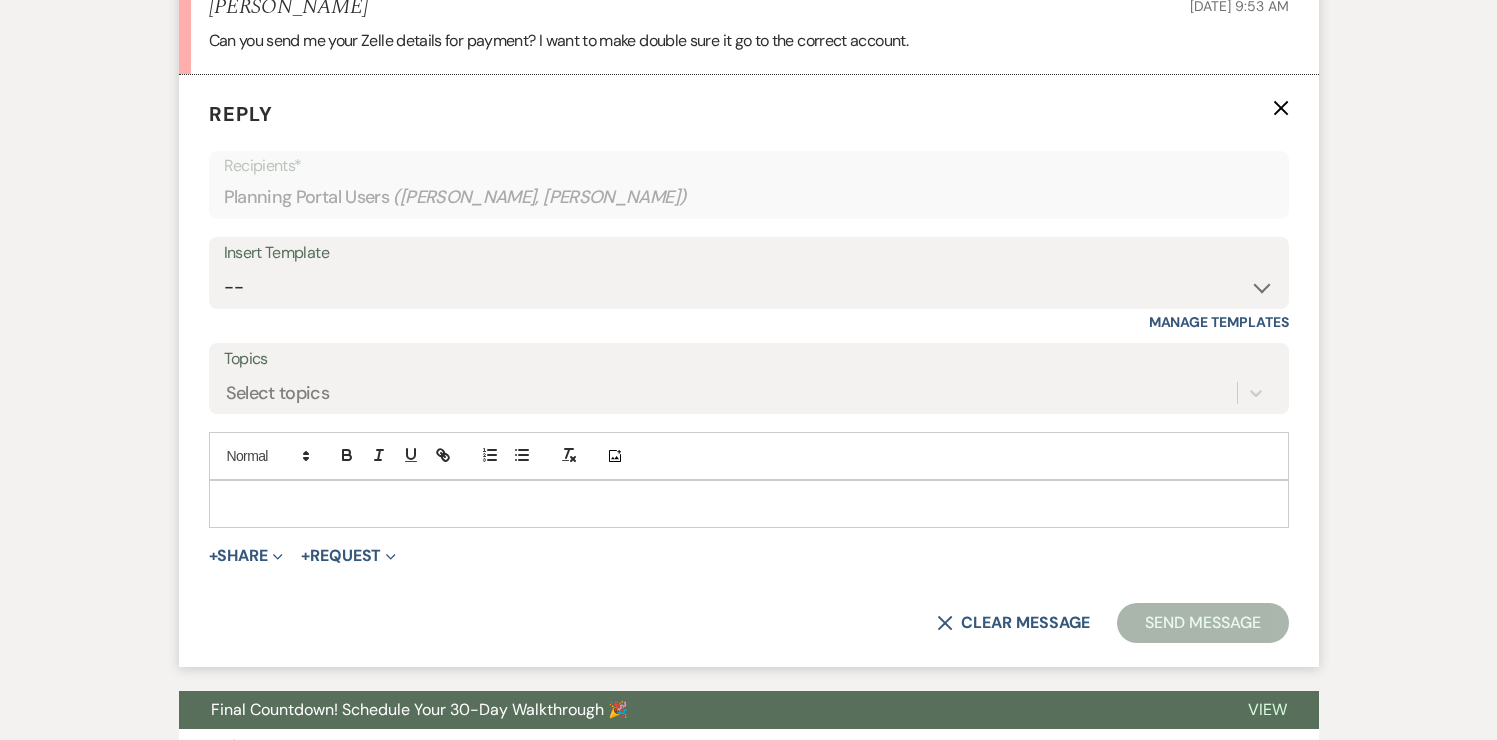 click at bounding box center [749, 504] 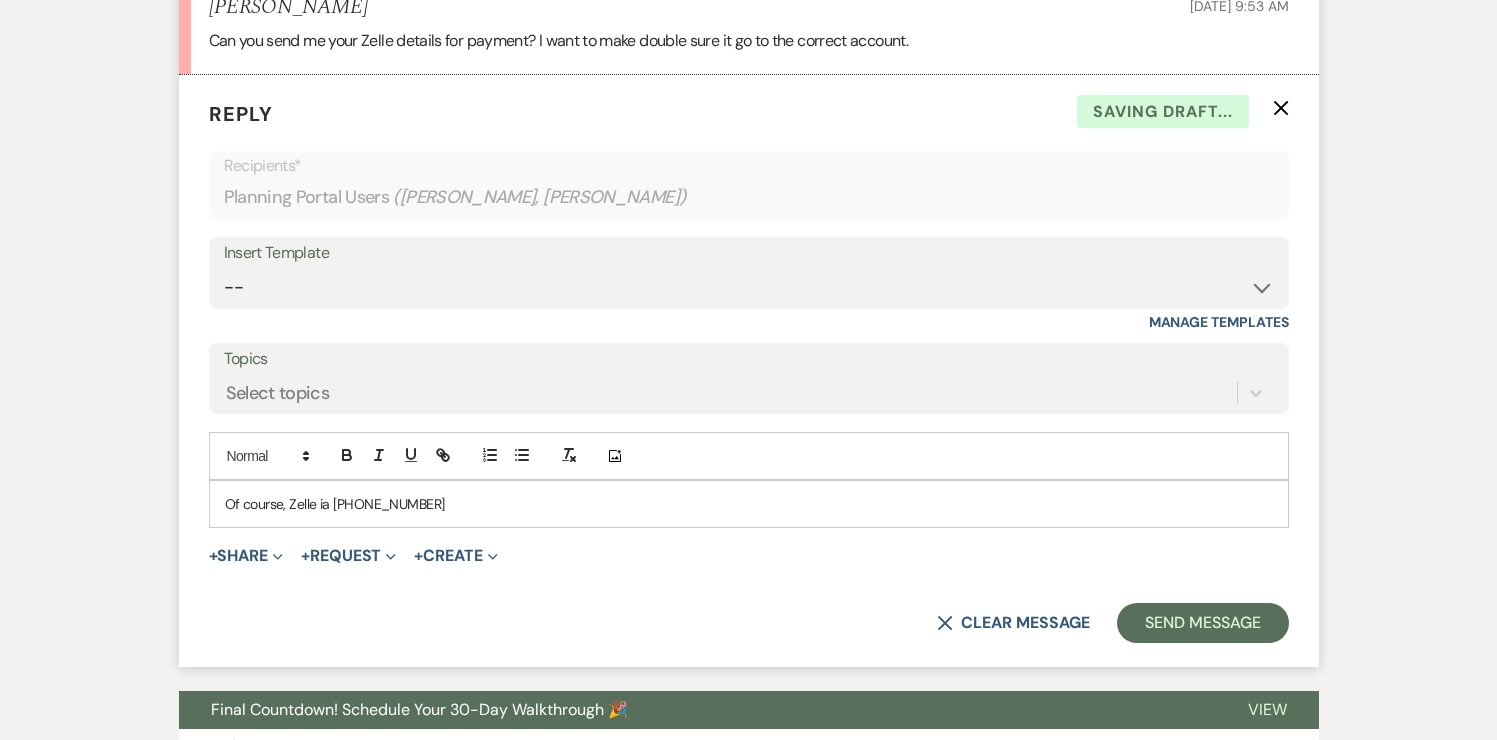 click on "Of course, Zelle ia 404-271-1781" at bounding box center [749, 504] 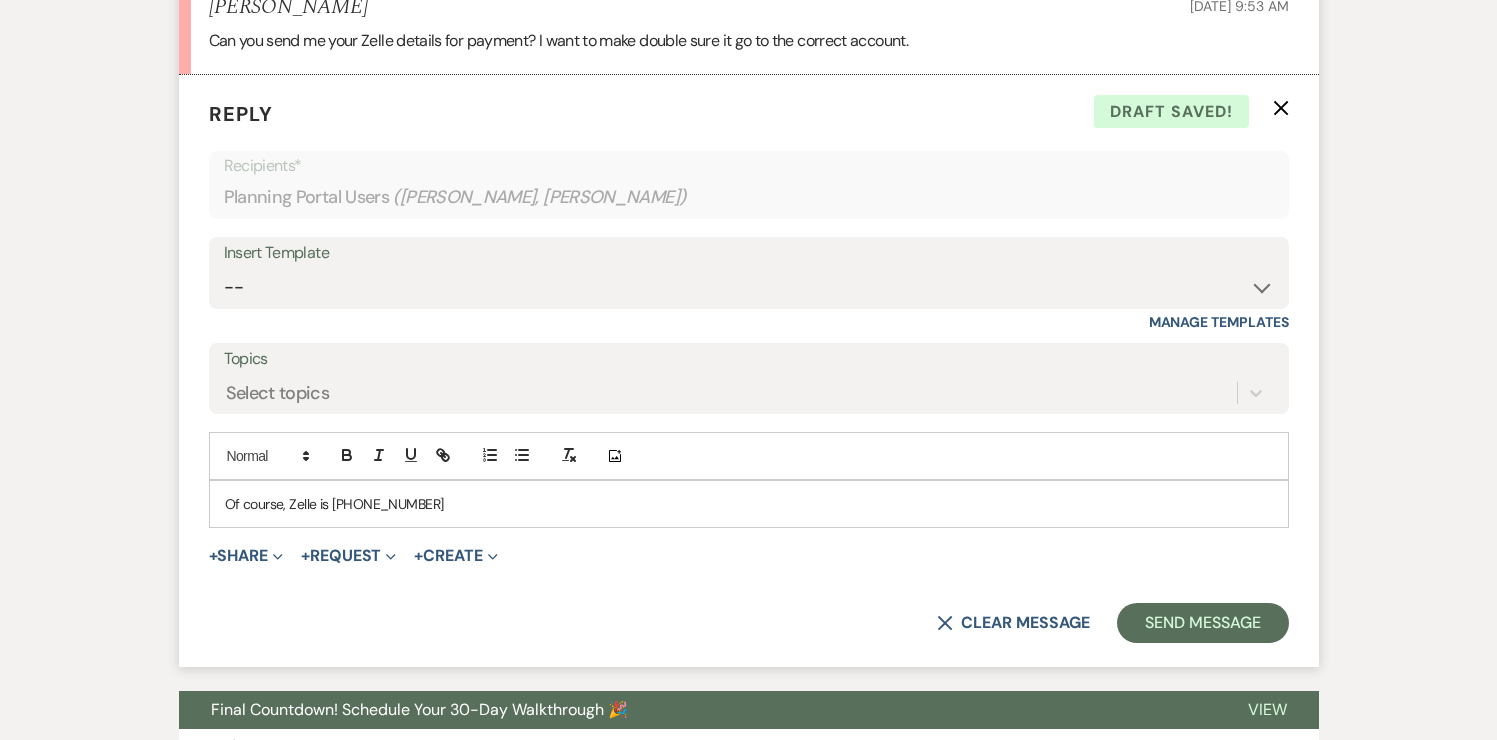click on "Of course, Zelle is 404-271-1781" at bounding box center [749, 504] 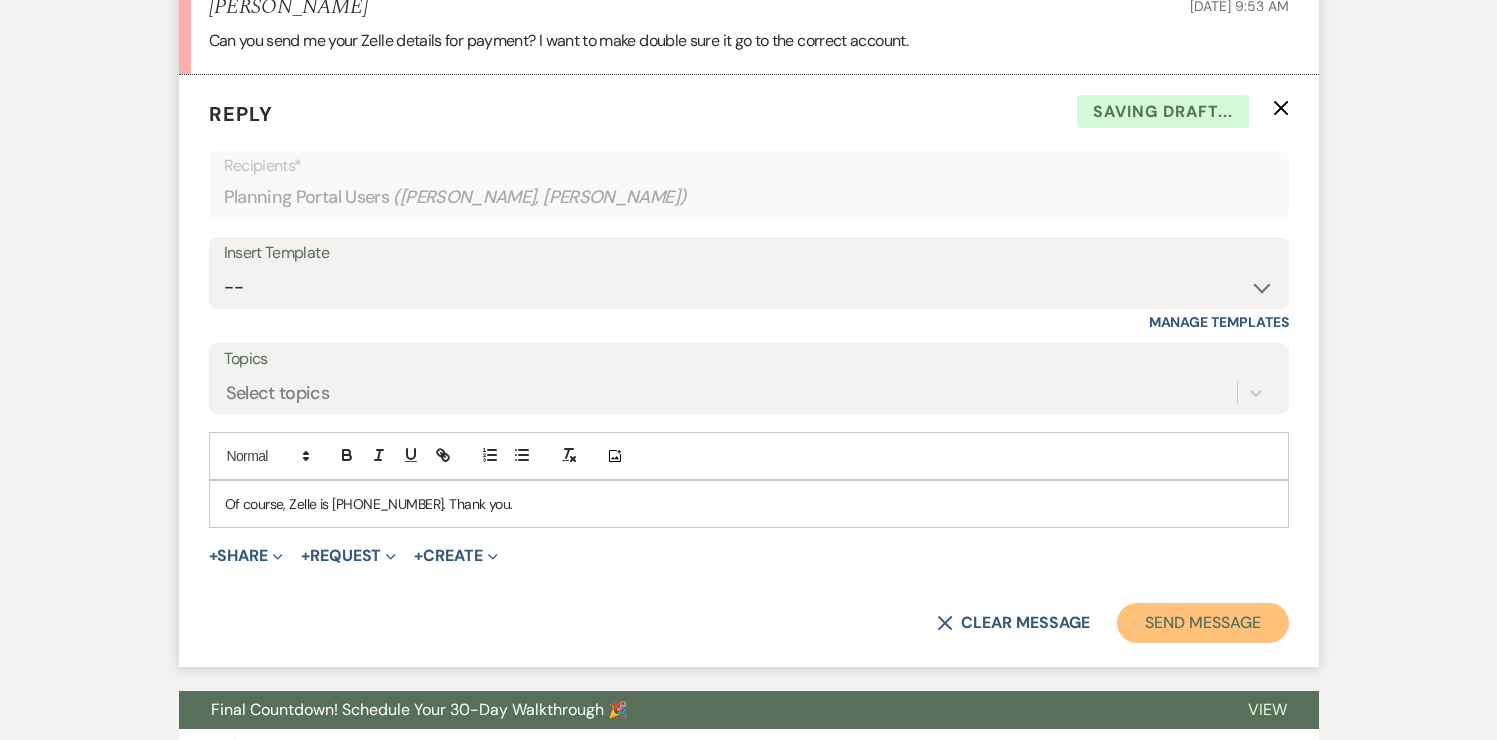 click on "Send Message" at bounding box center [1202, 623] 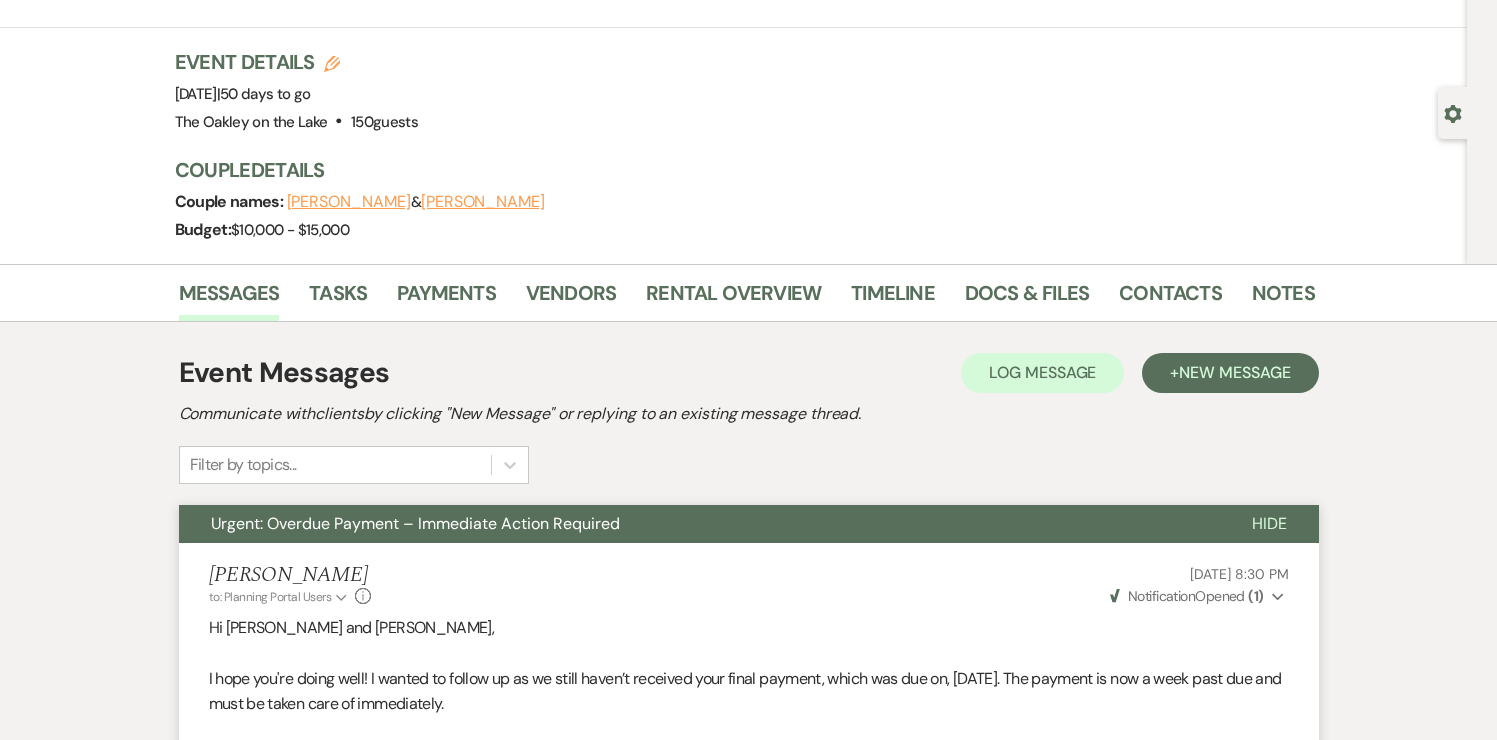 scroll, scrollTop: 0, scrollLeft: 0, axis: both 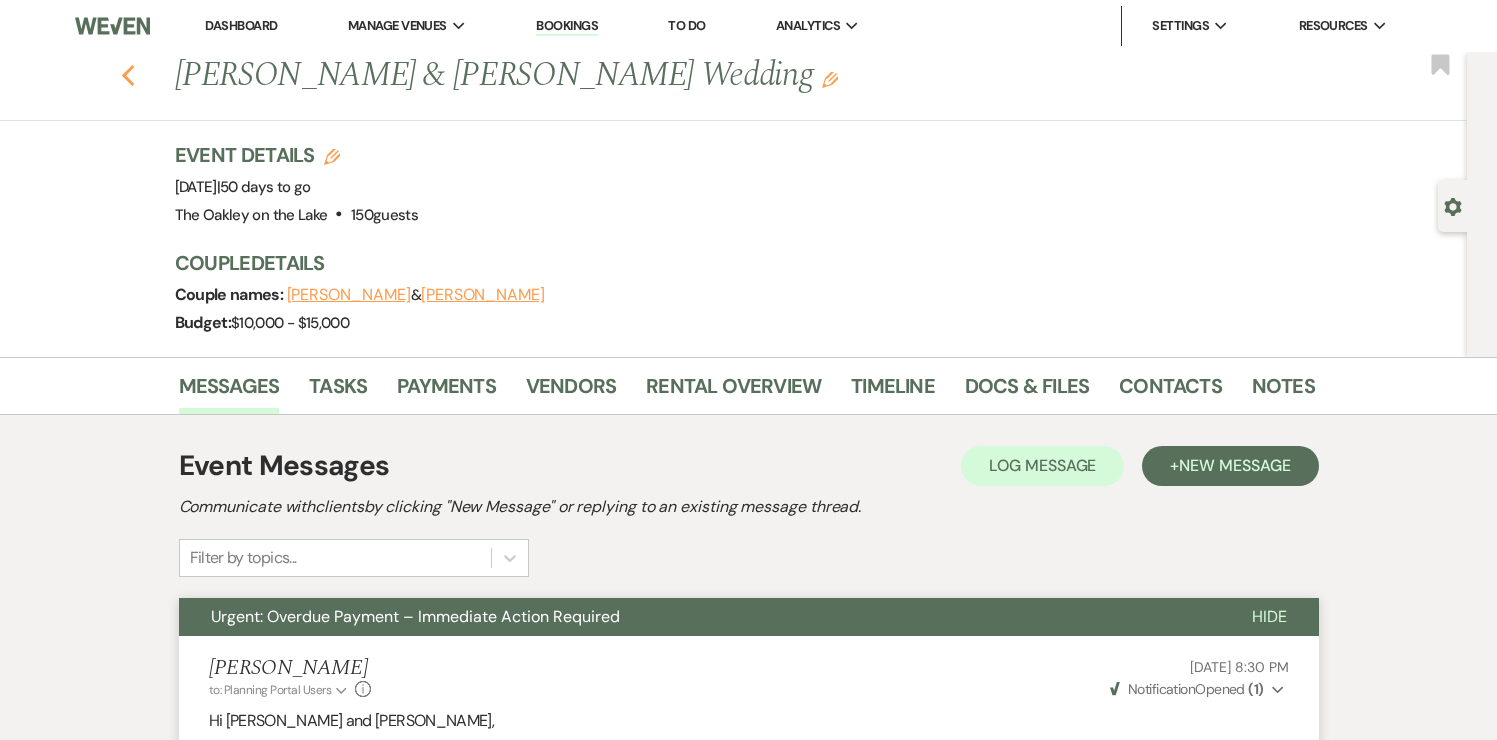 click on "Previous" 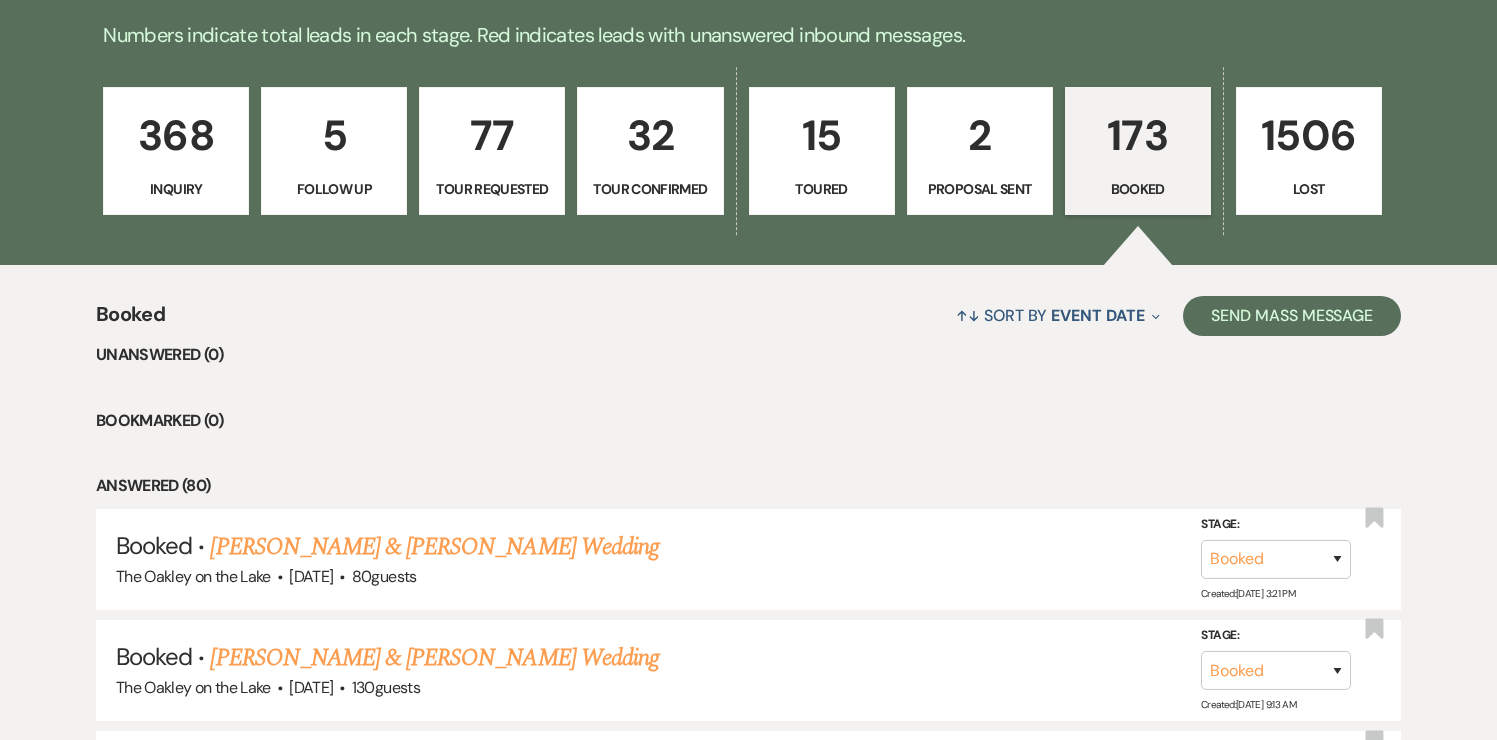 scroll, scrollTop: 512, scrollLeft: 0, axis: vertical 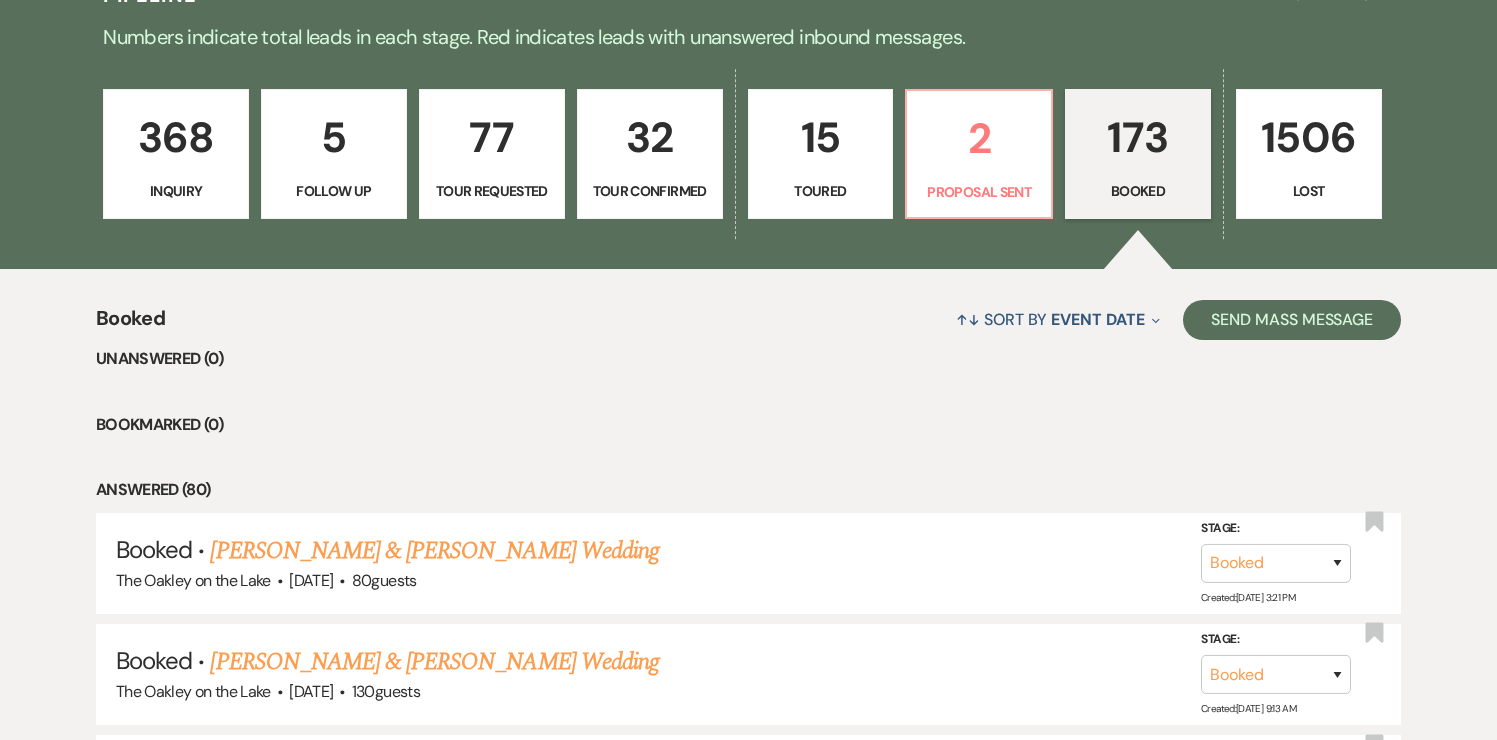 click on "Tour Requested" at bounding box center (492, 191) 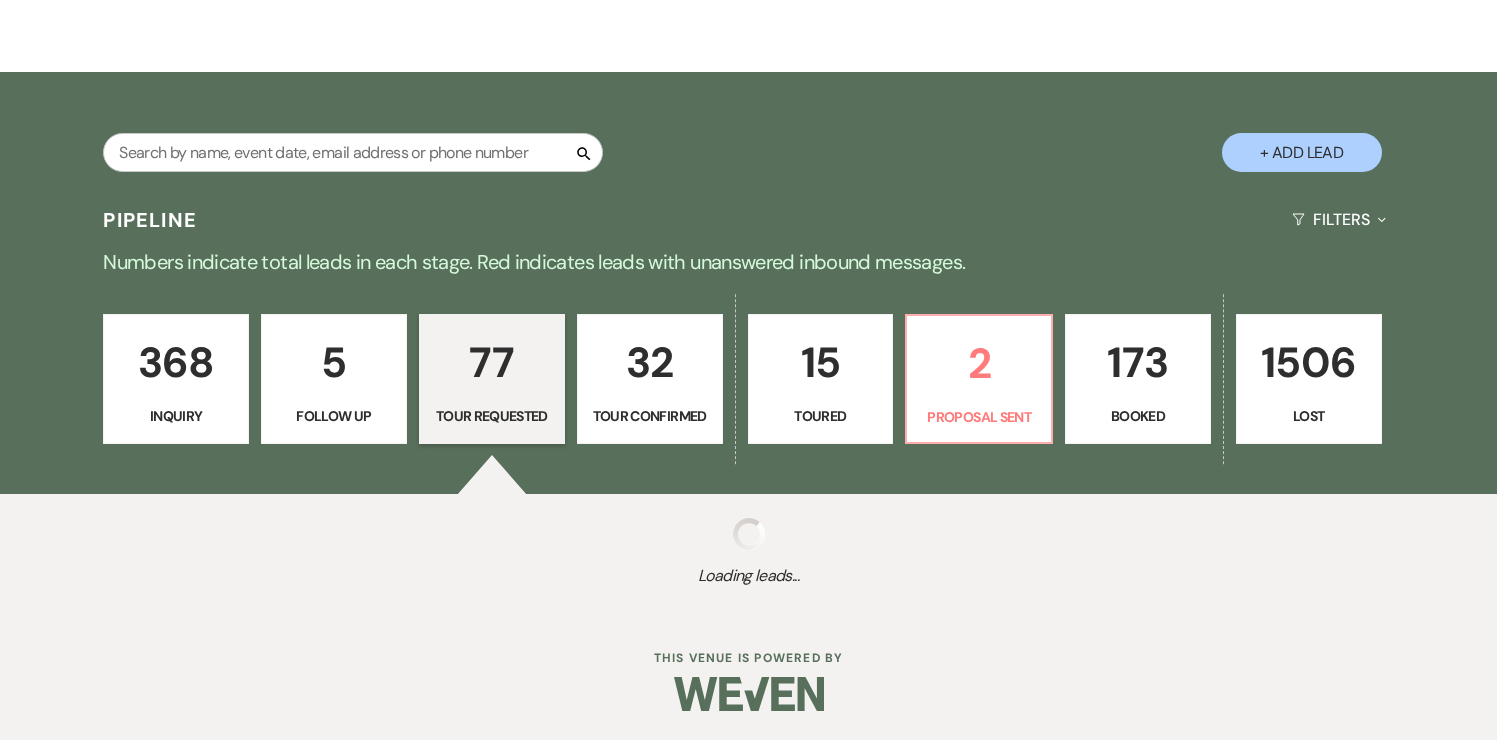 scroll, scrollTop: 509, scrollLeft: 0, axis: vertical 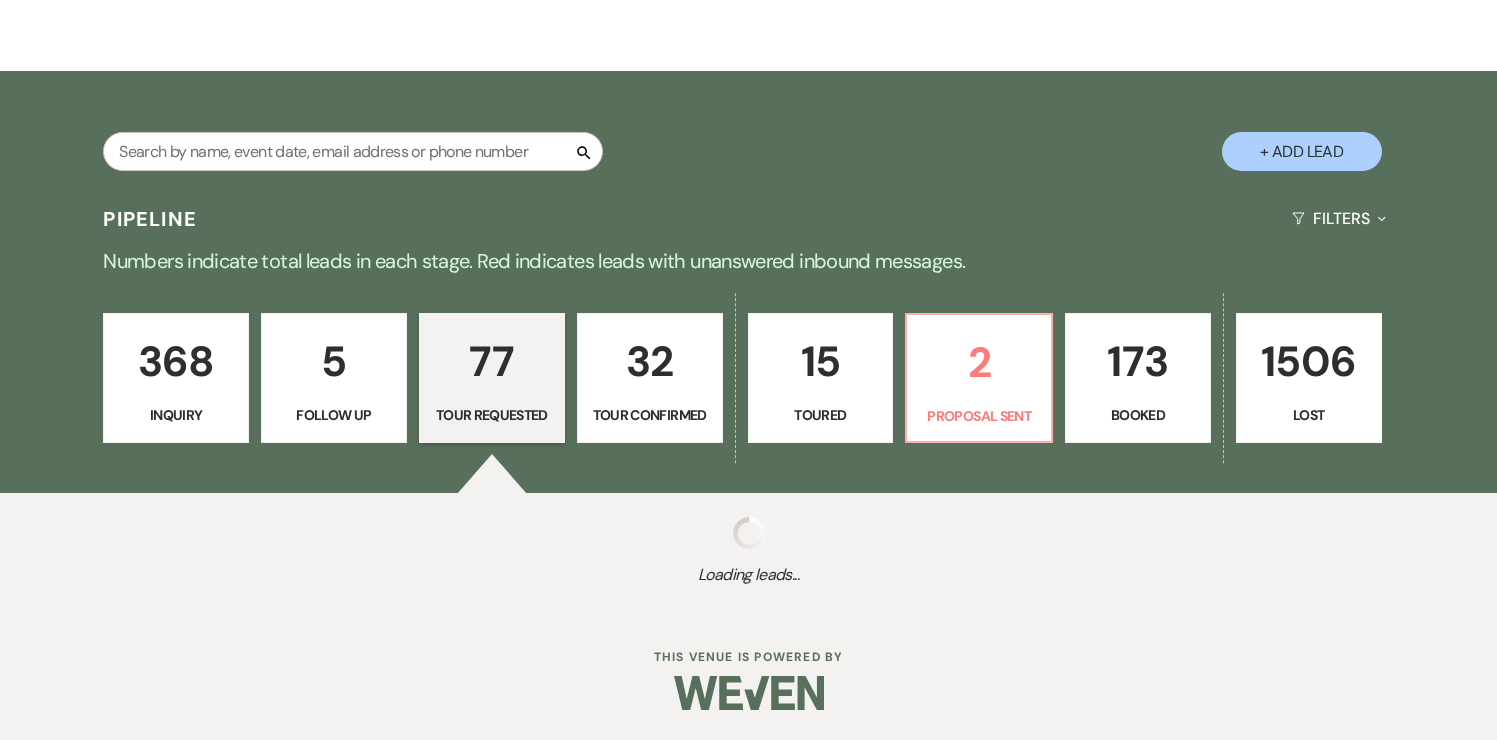 select on "2" 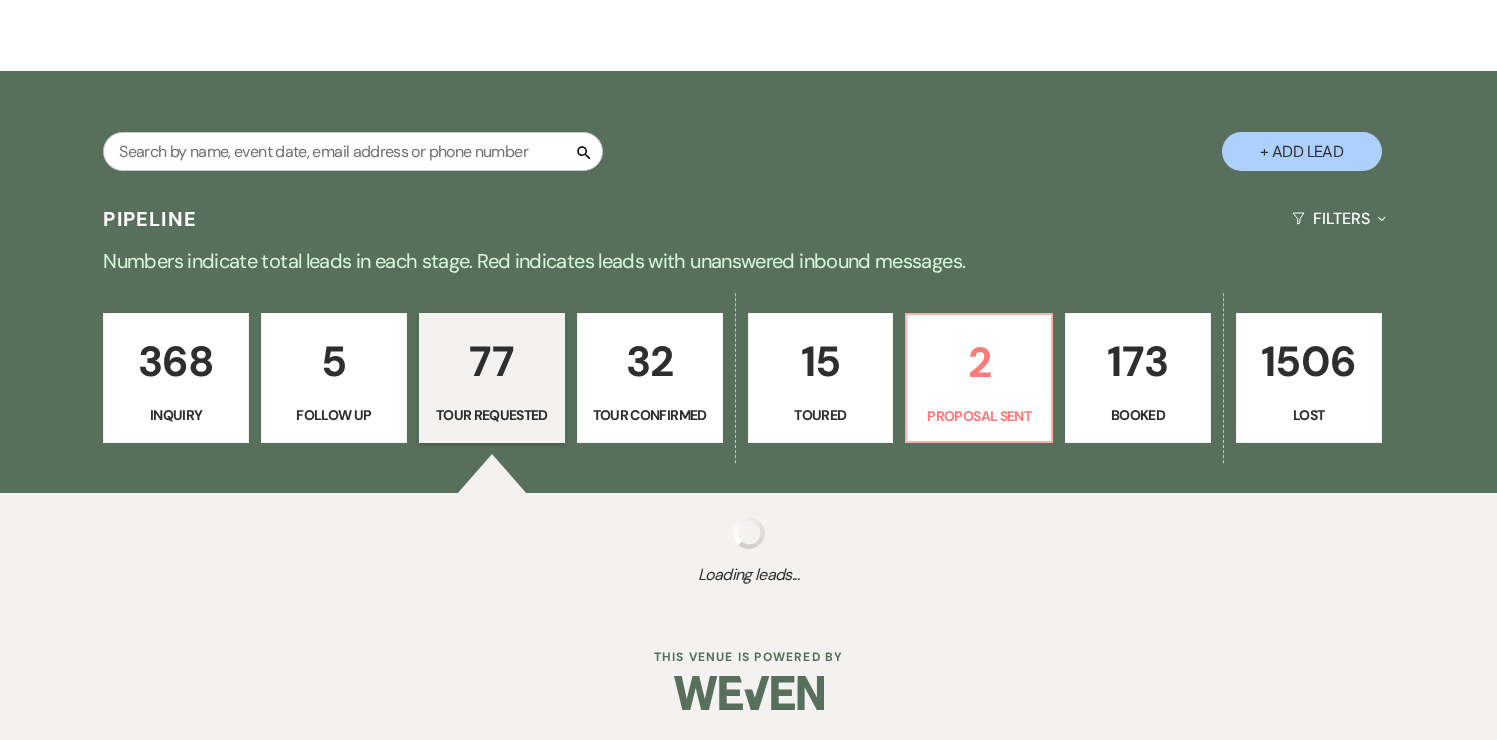 select on "2" 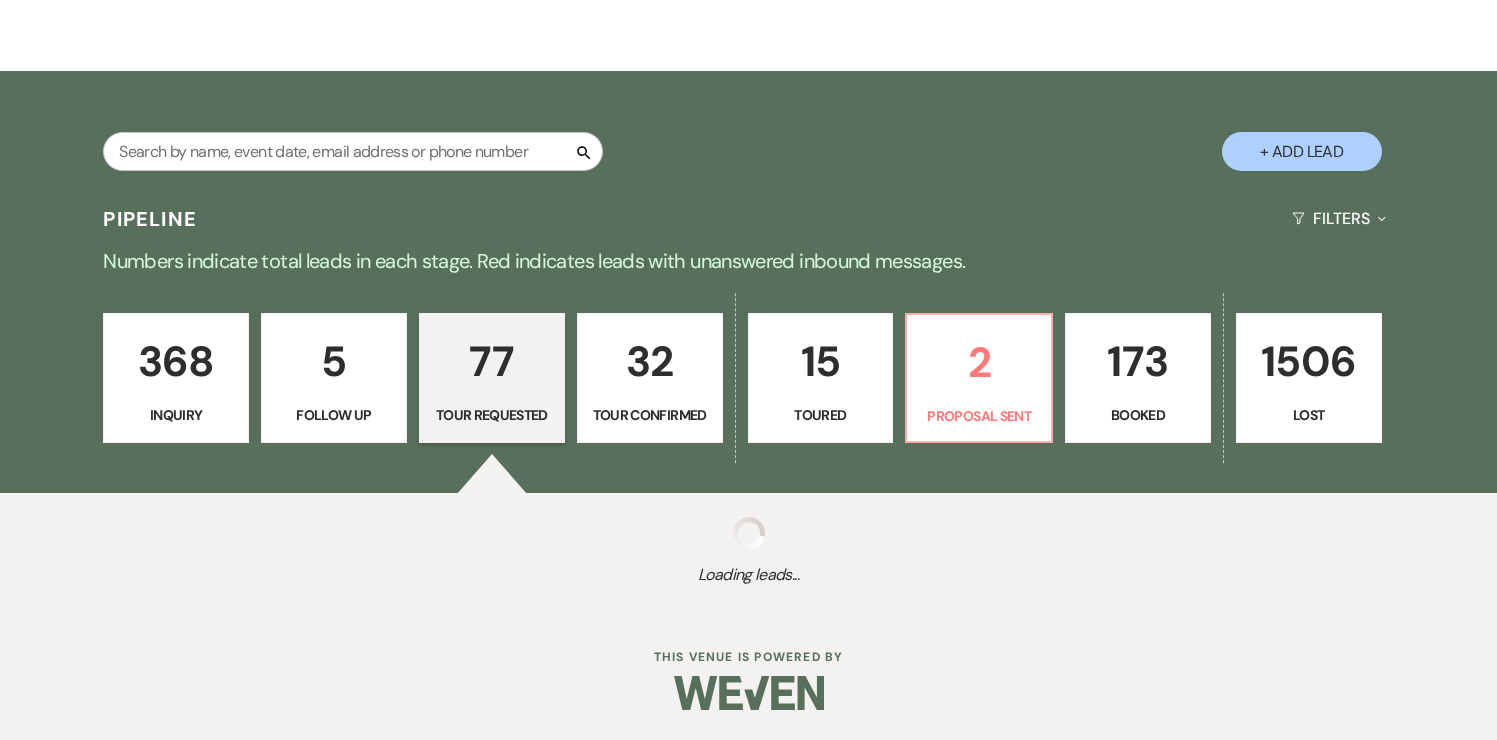 select on "2" 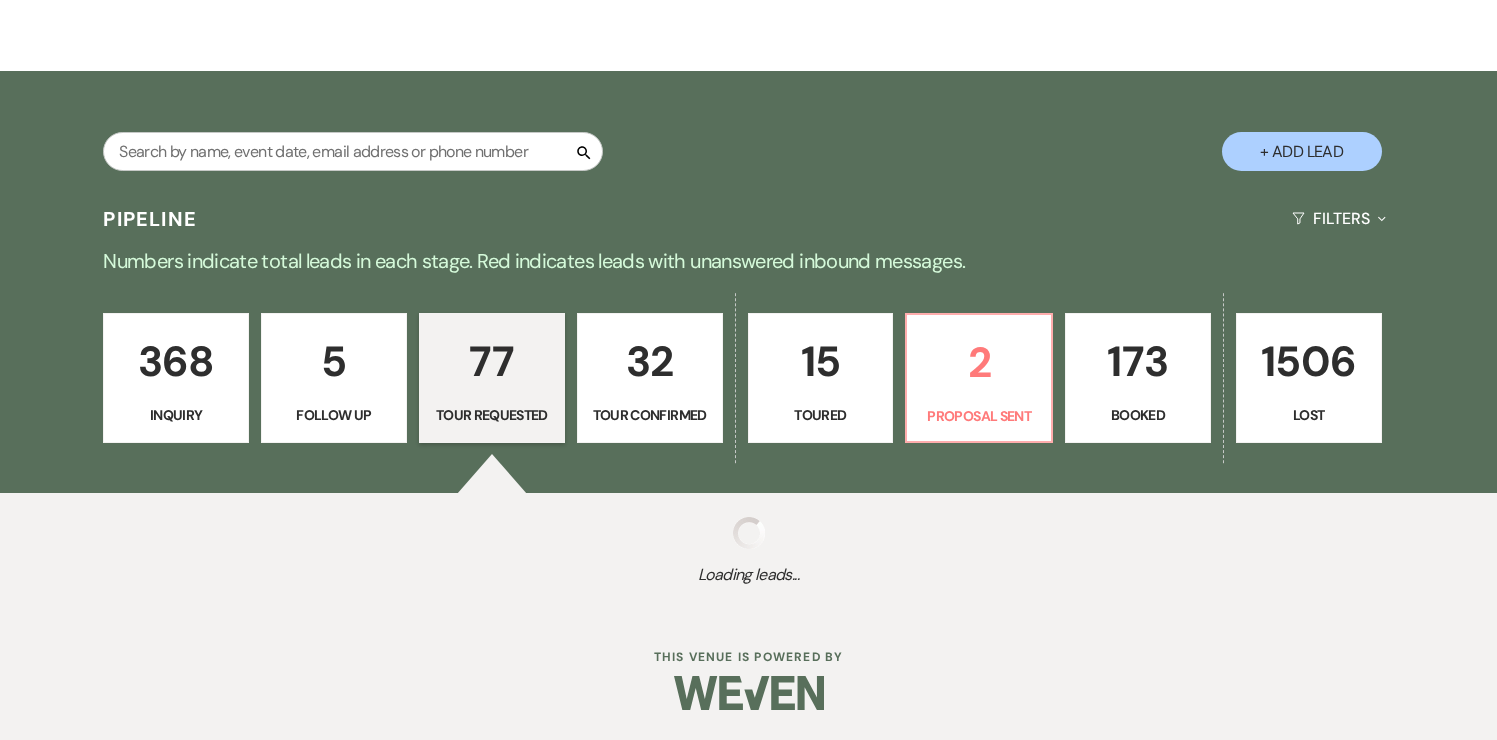 select on "2" 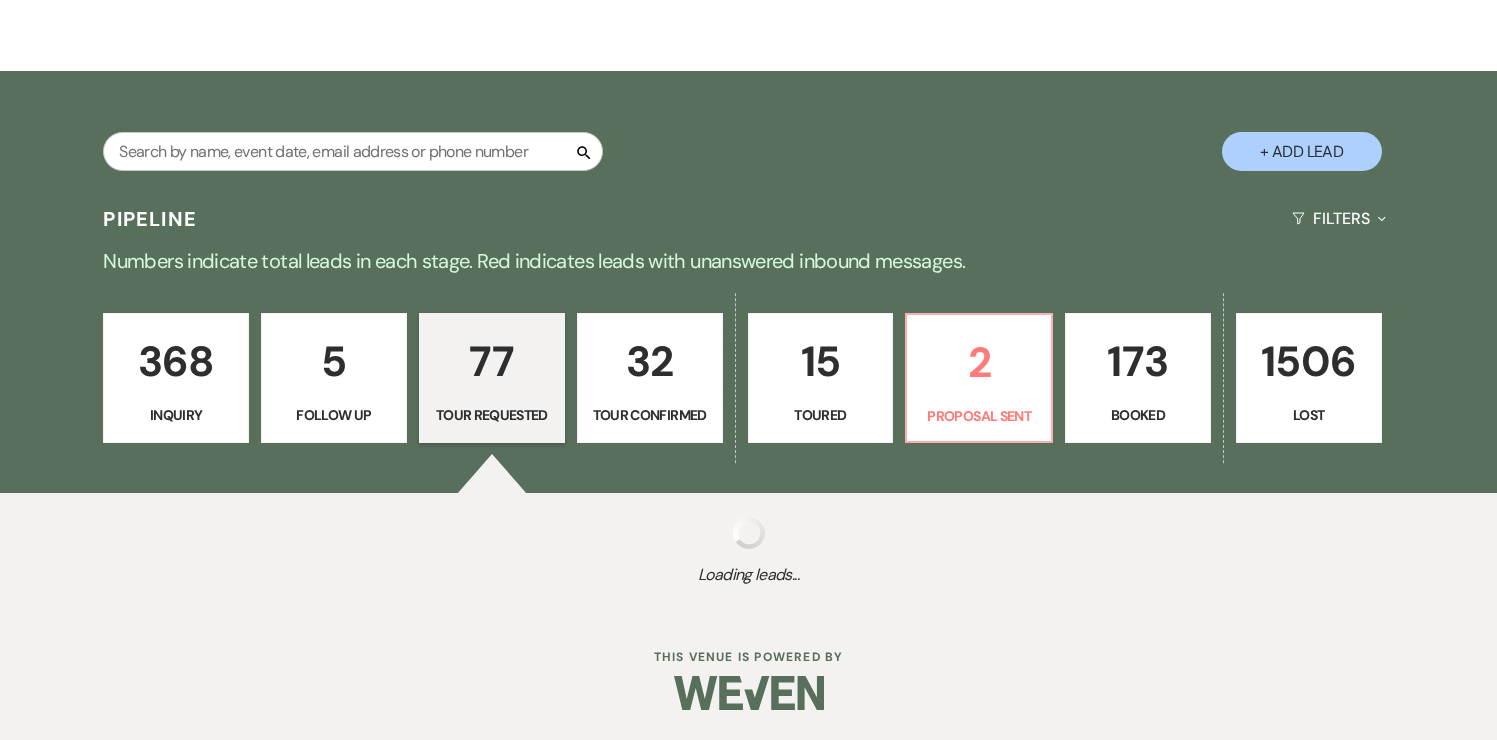 select on "2" 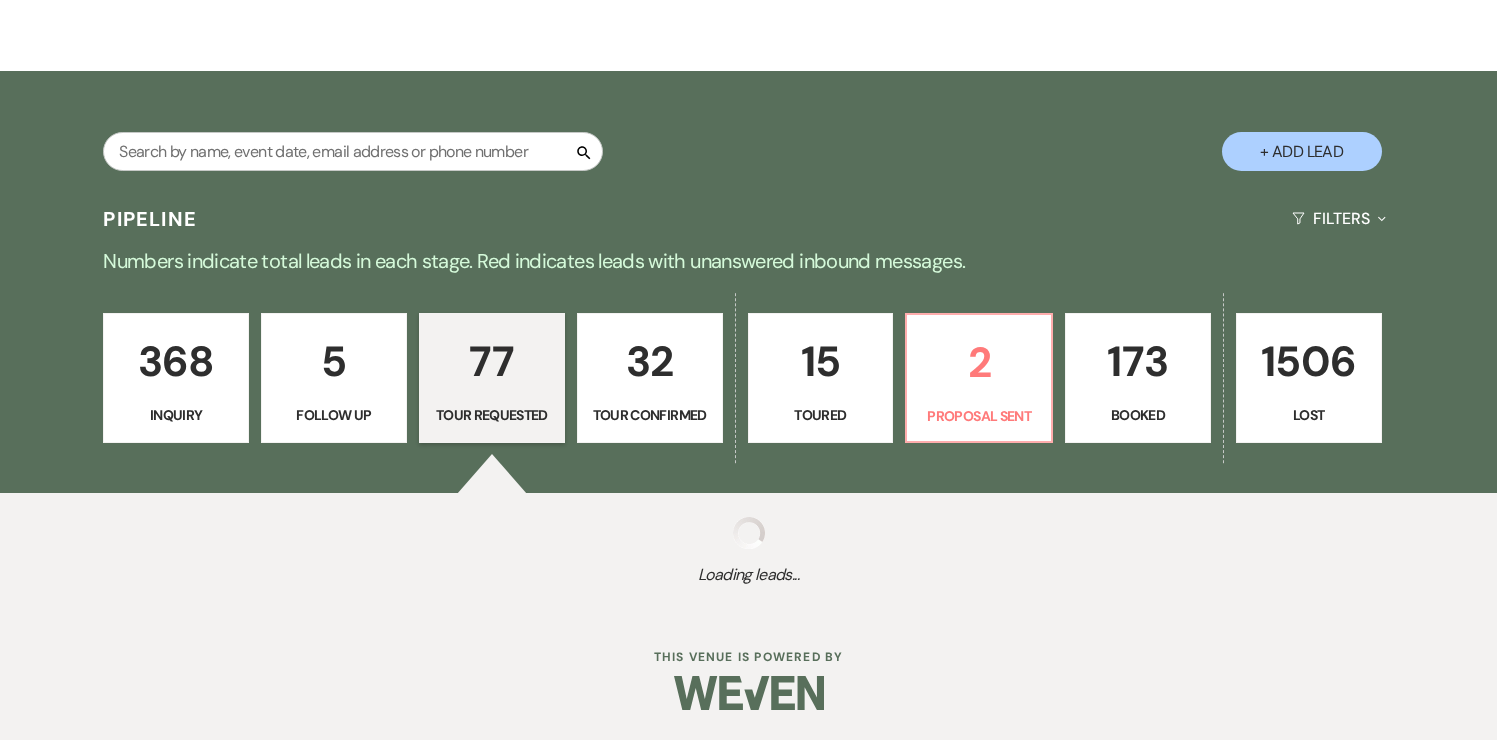 select on "2" 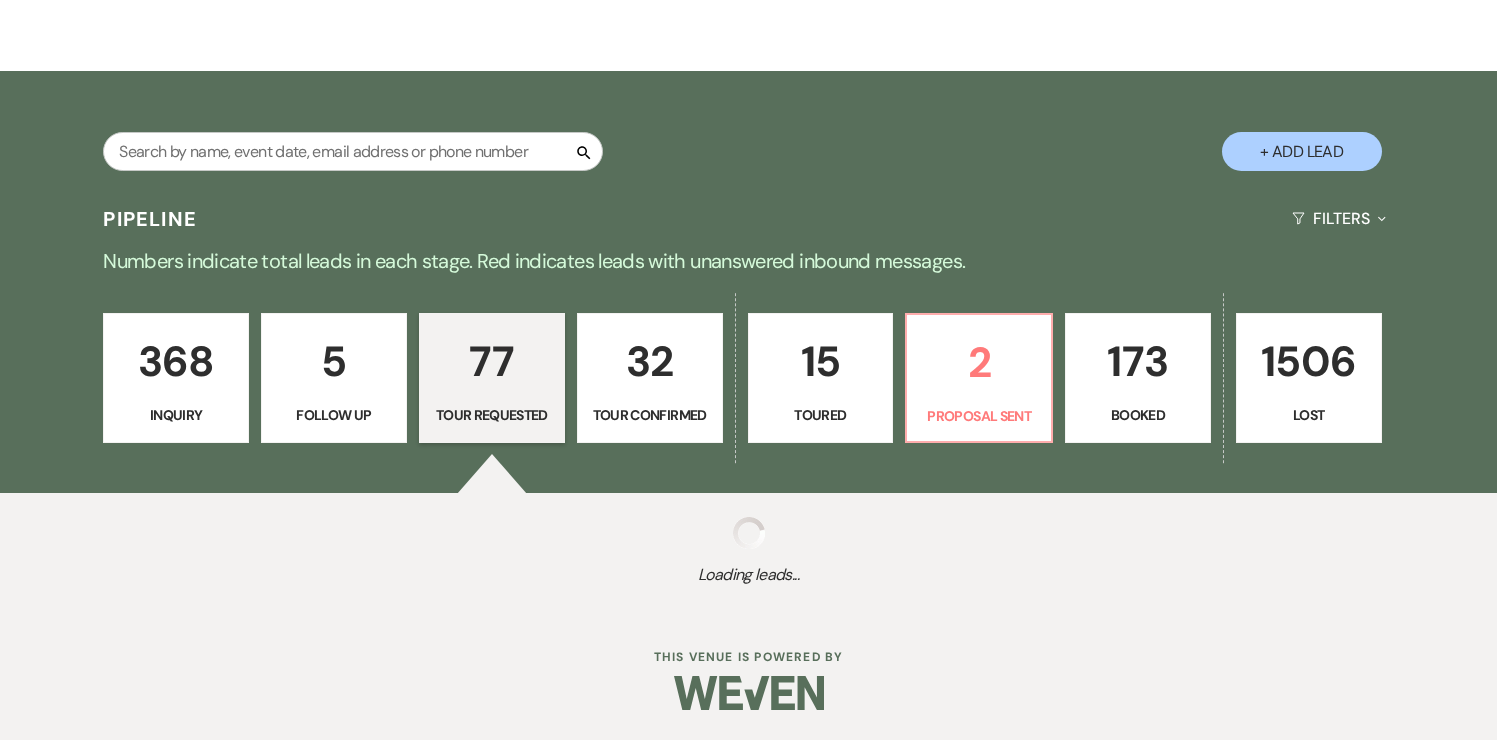 select on "2" 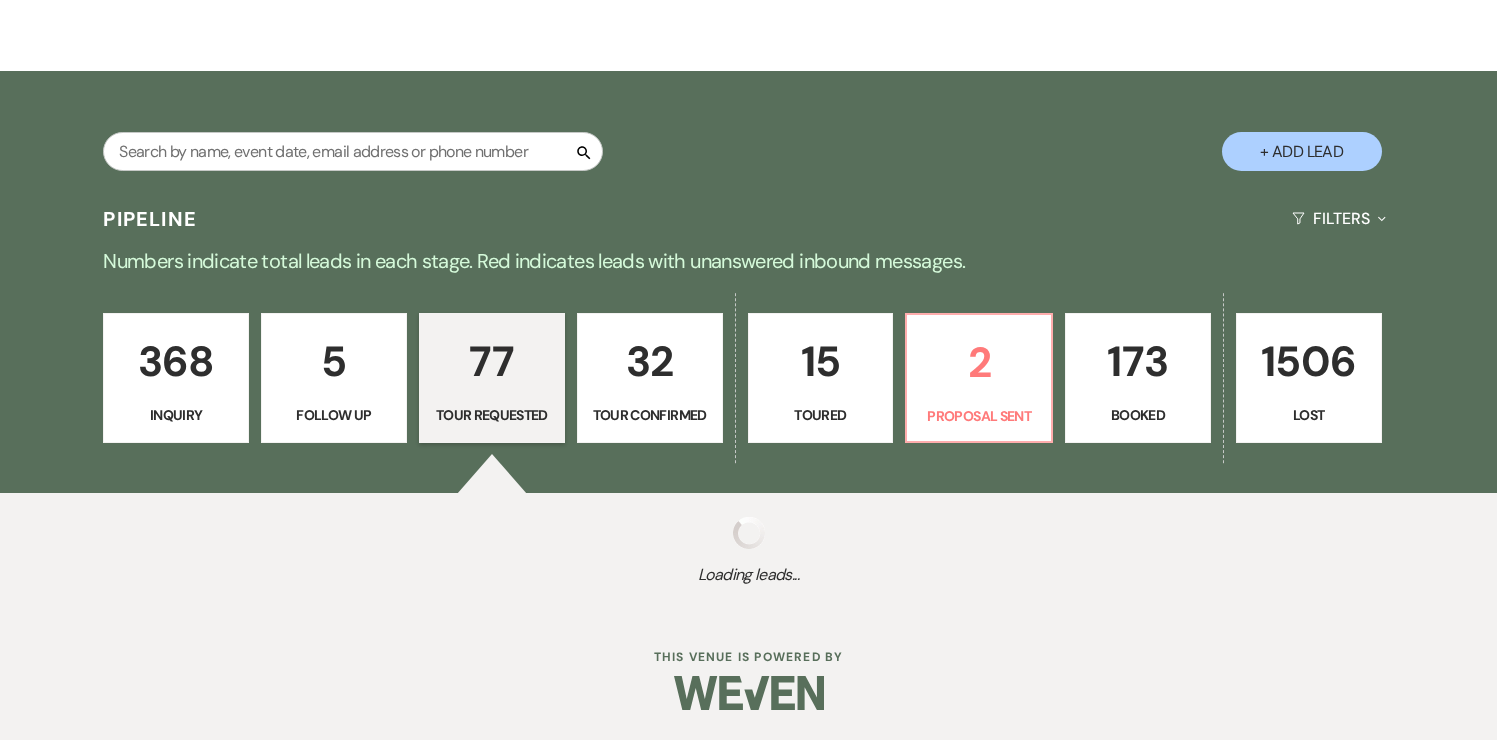 select on "2" 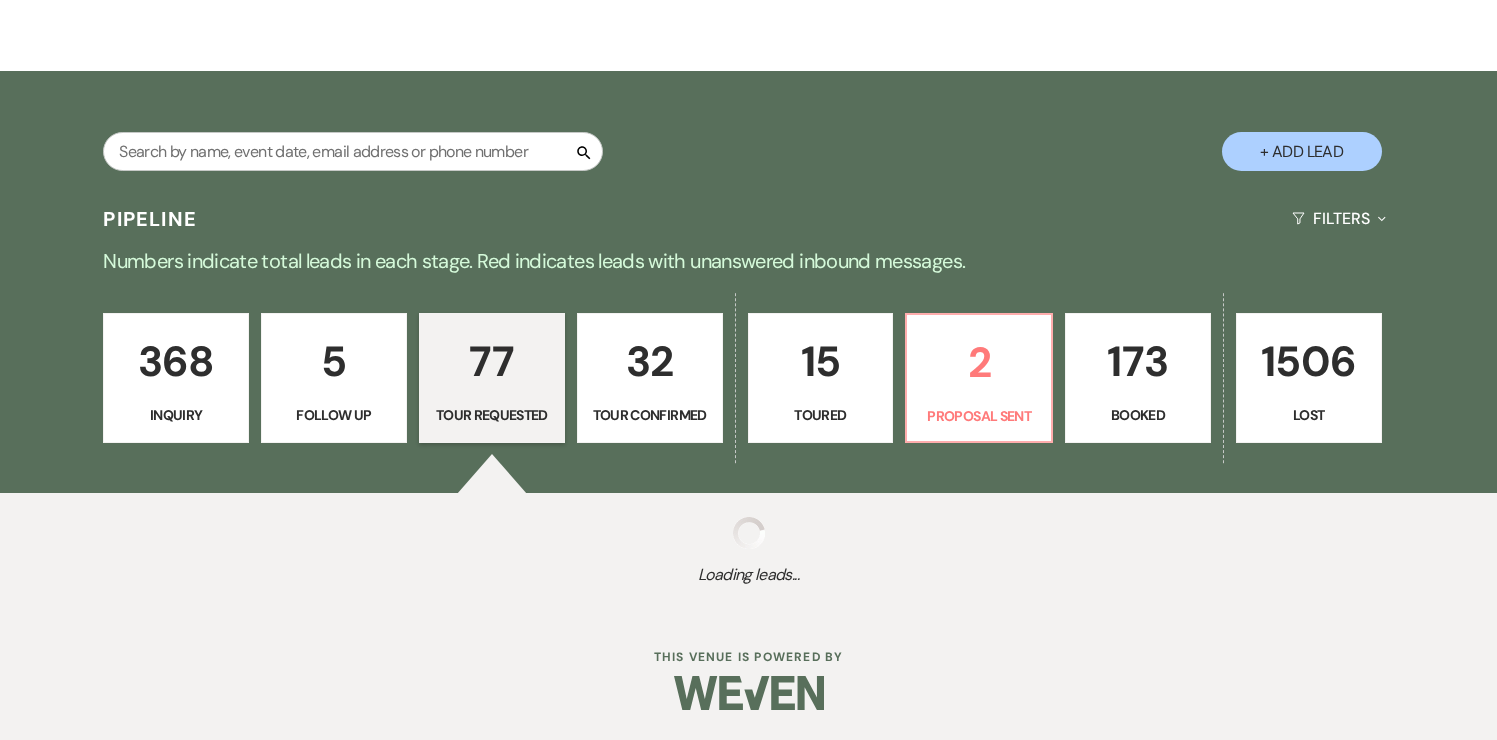 select on "2" 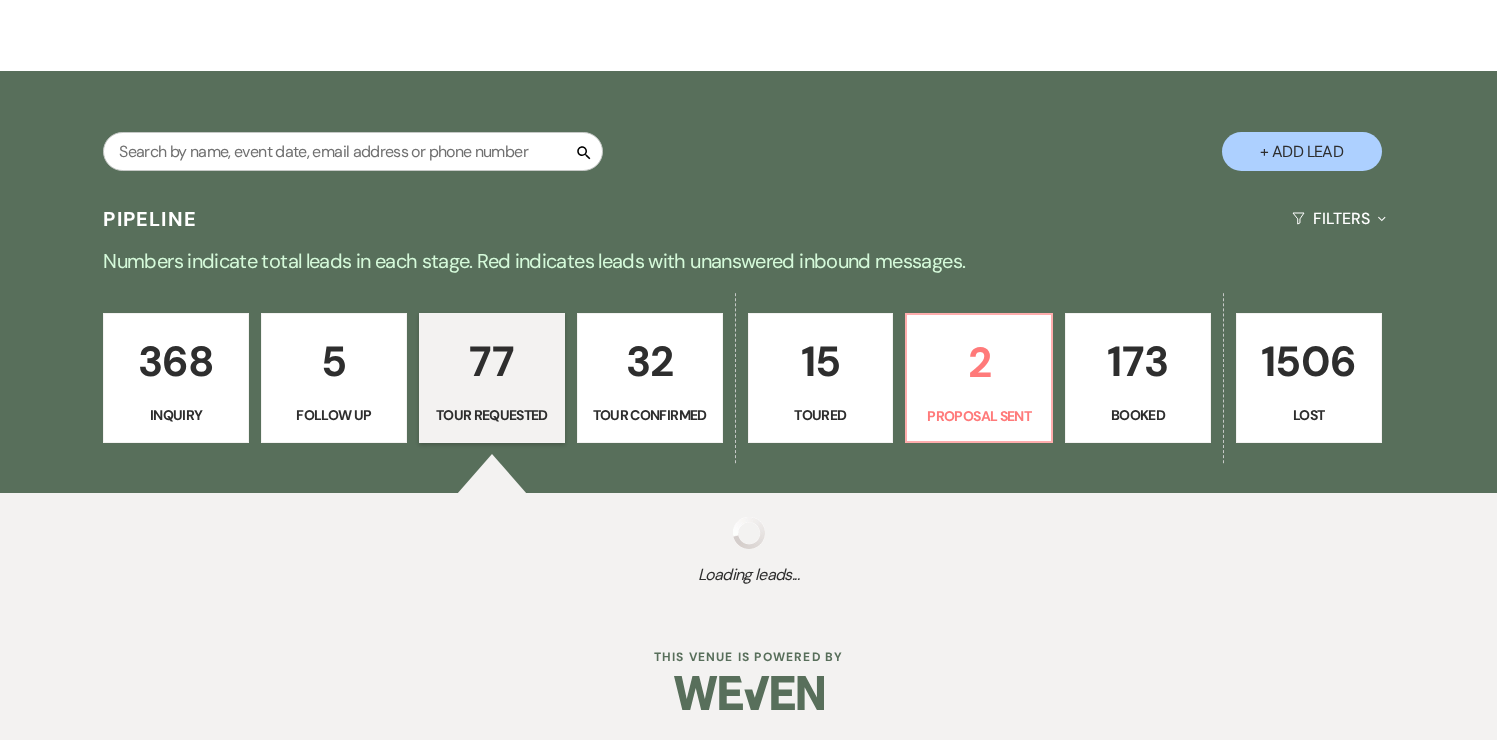 select on "2" 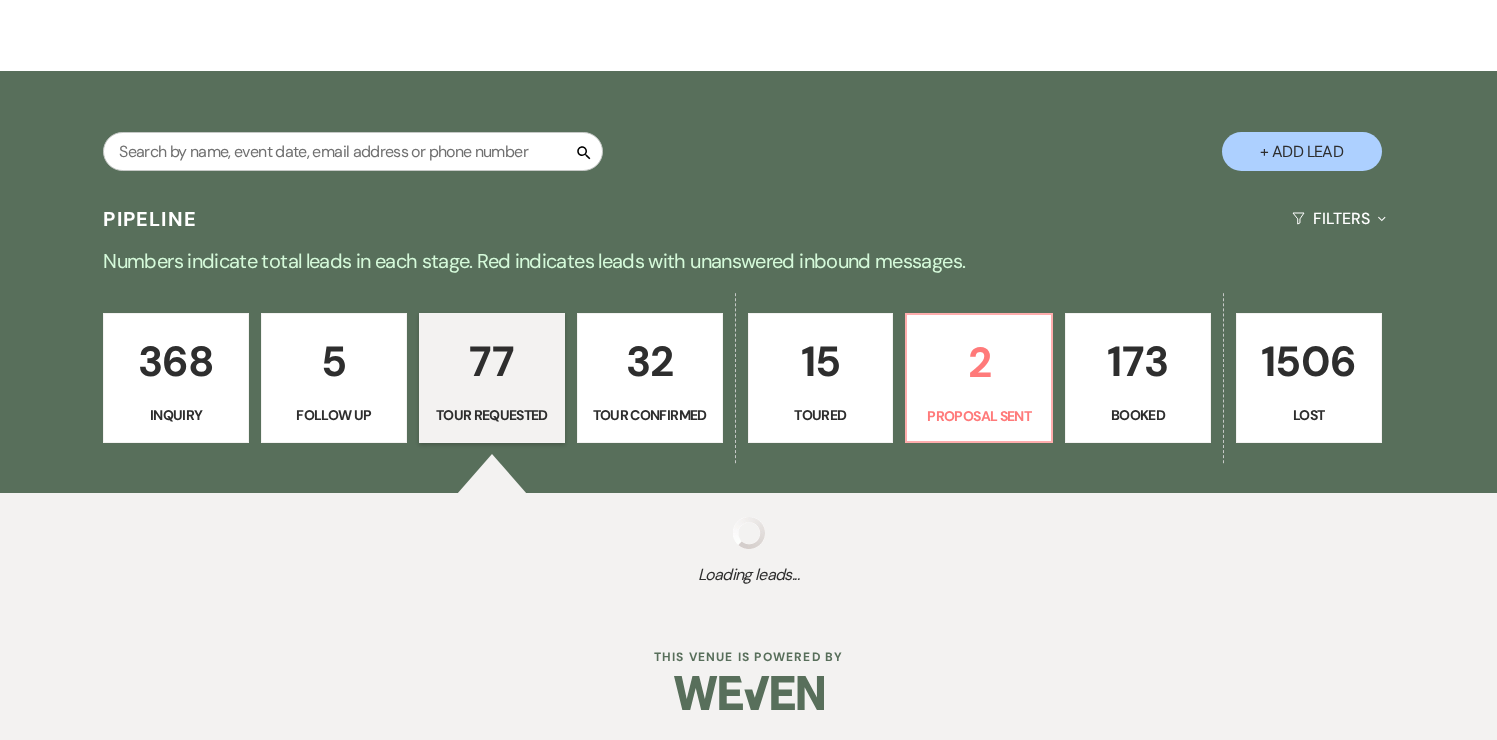 select on "2" 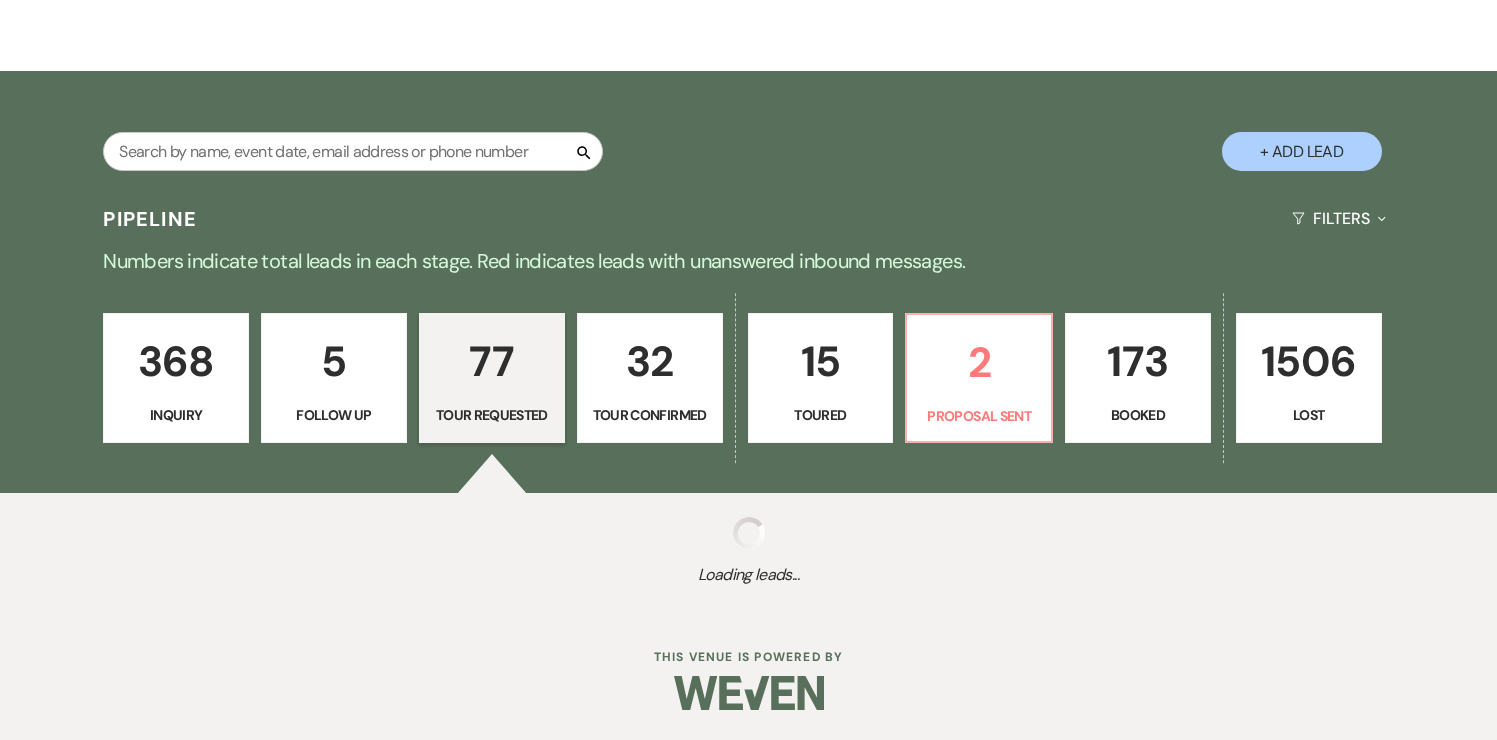 select on "2" 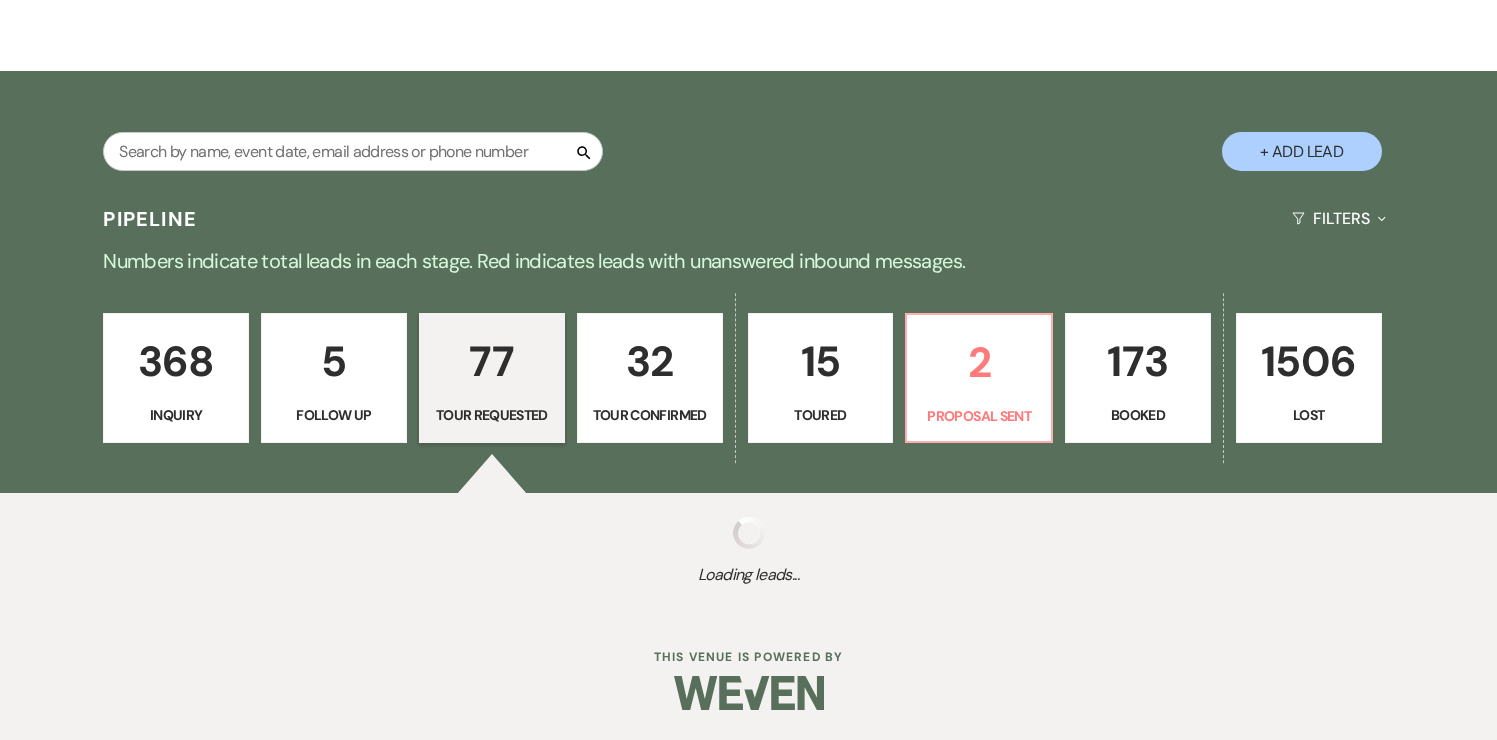 select on "2" 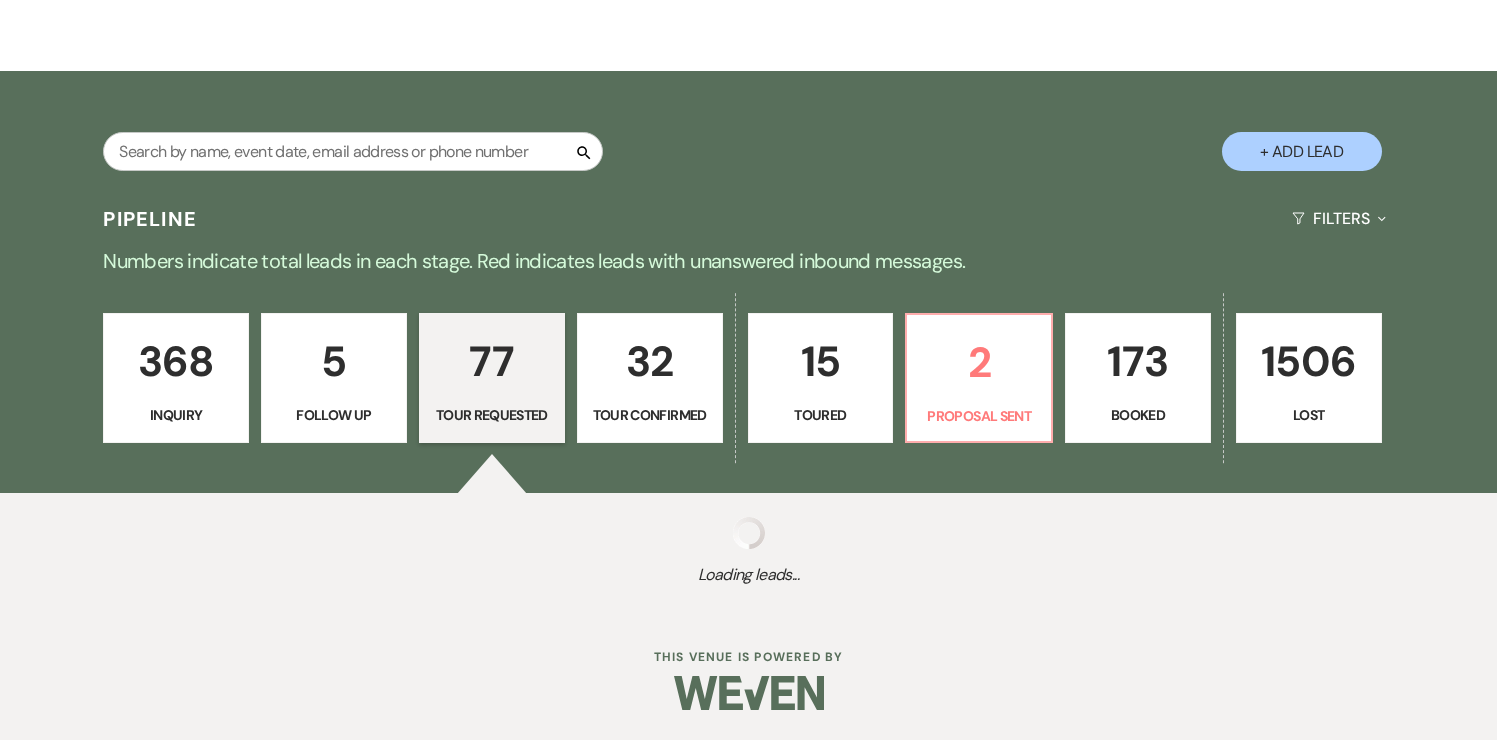 select on "2" 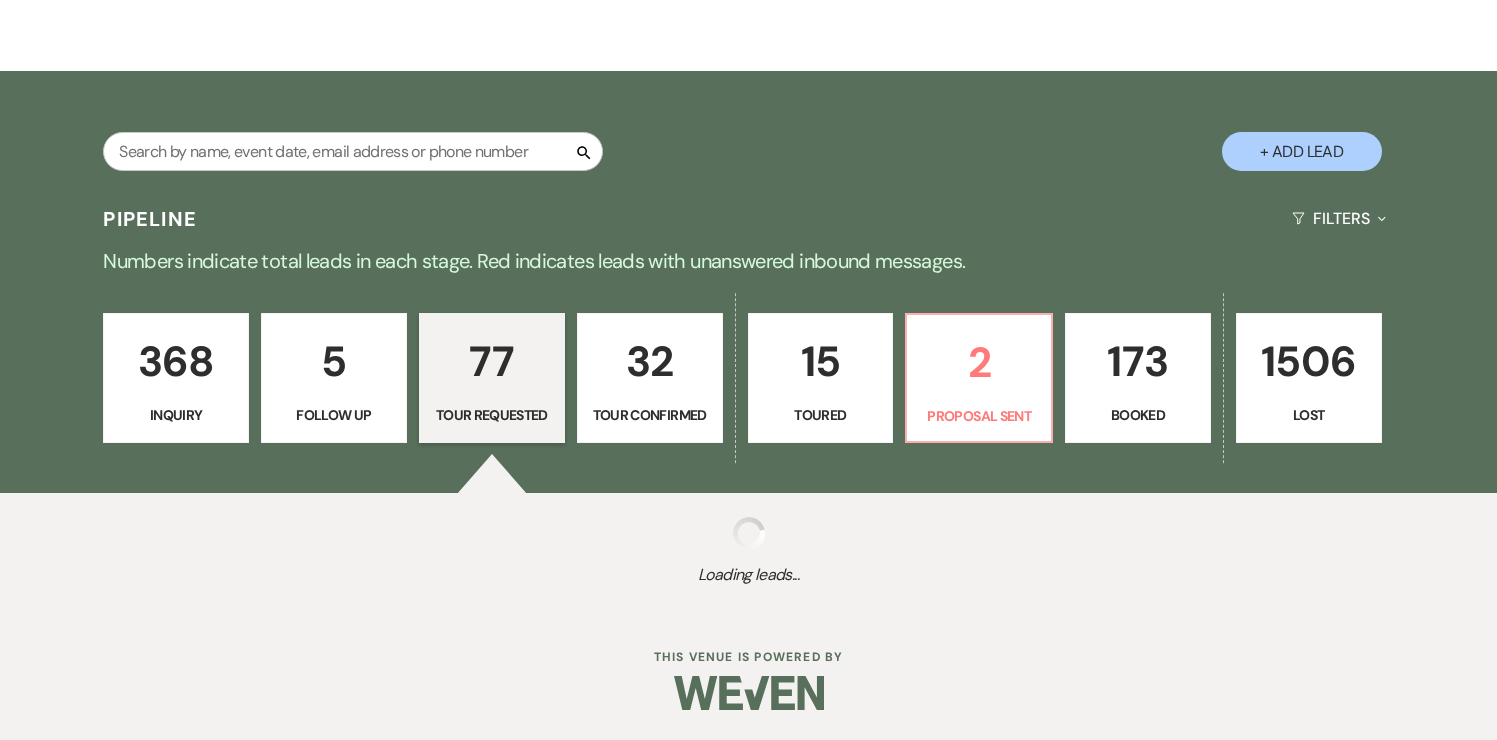 select on "2" 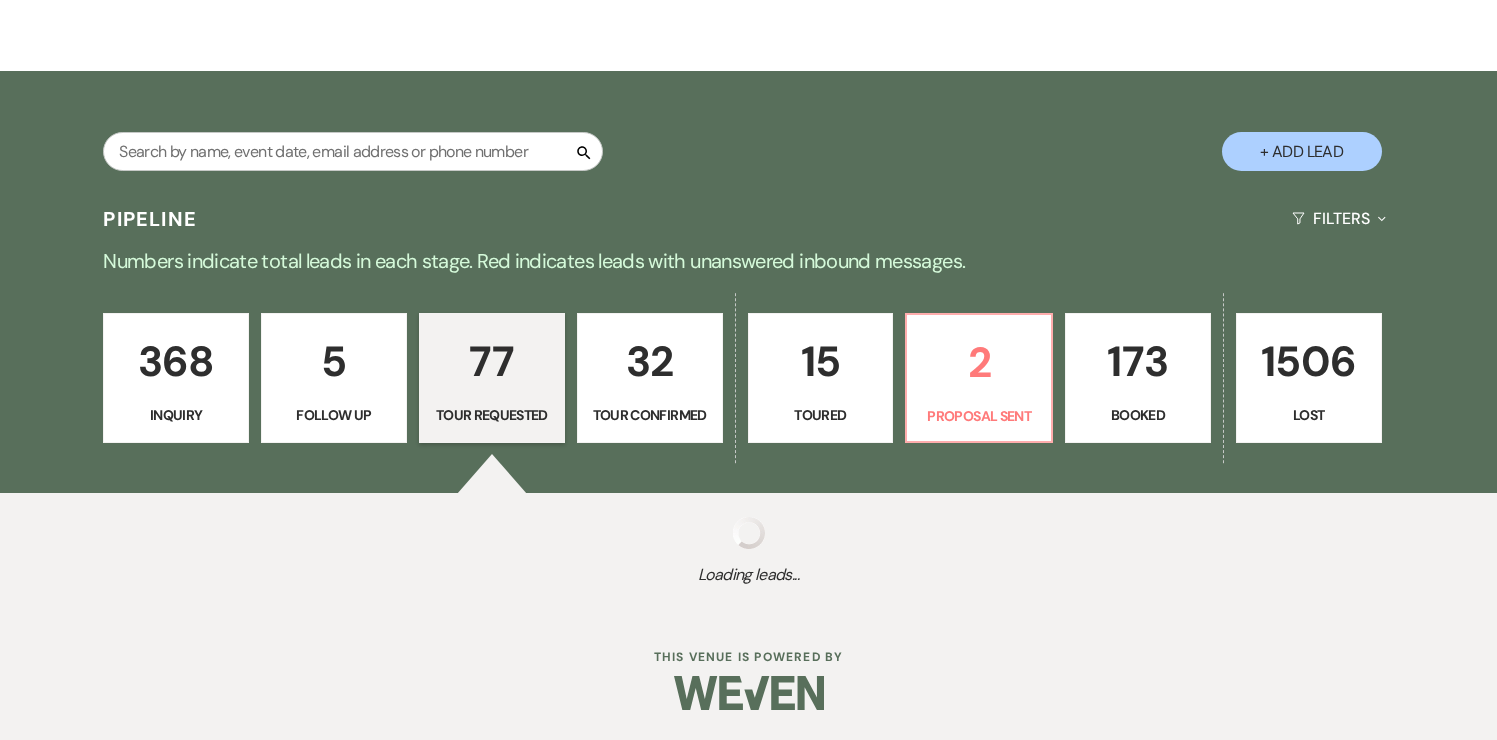 select on "2" 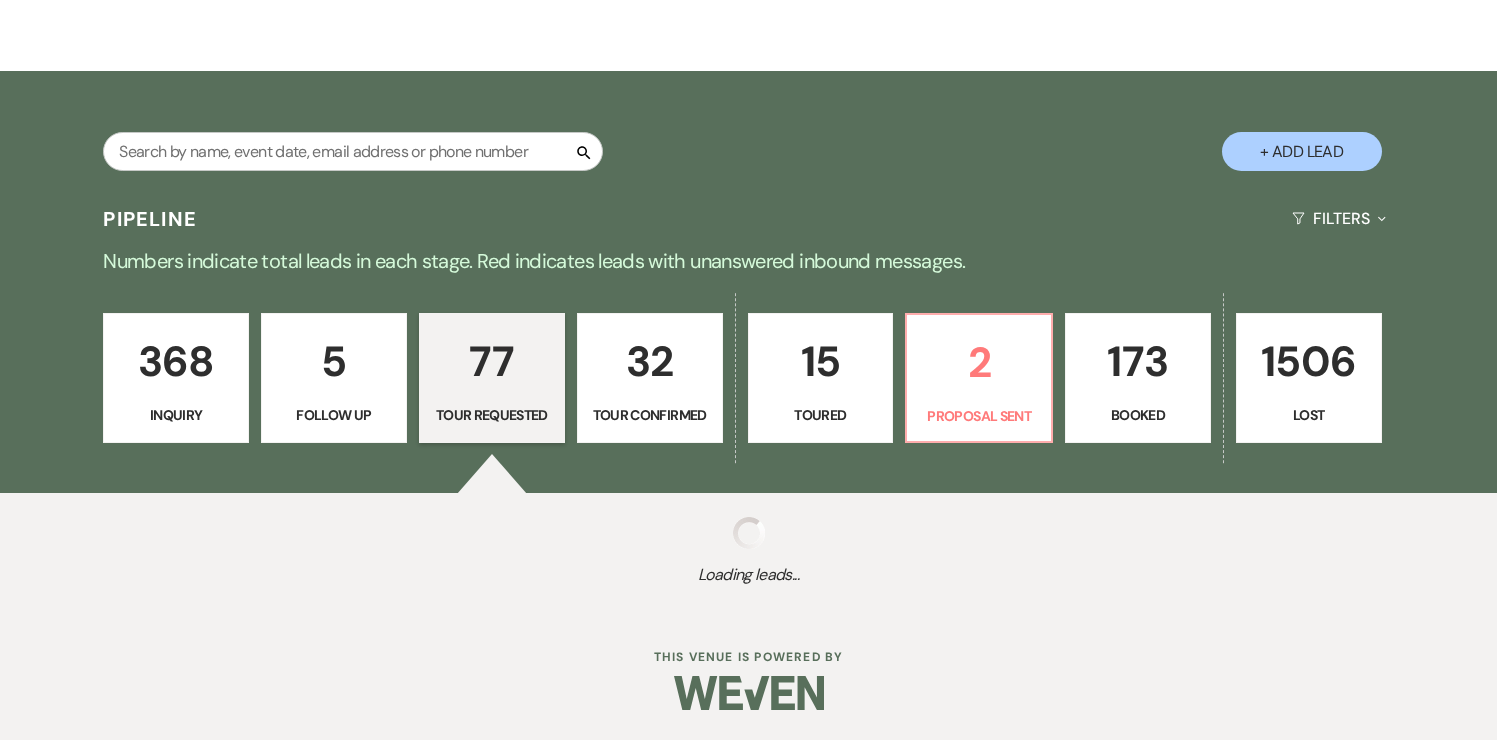 select on "2" 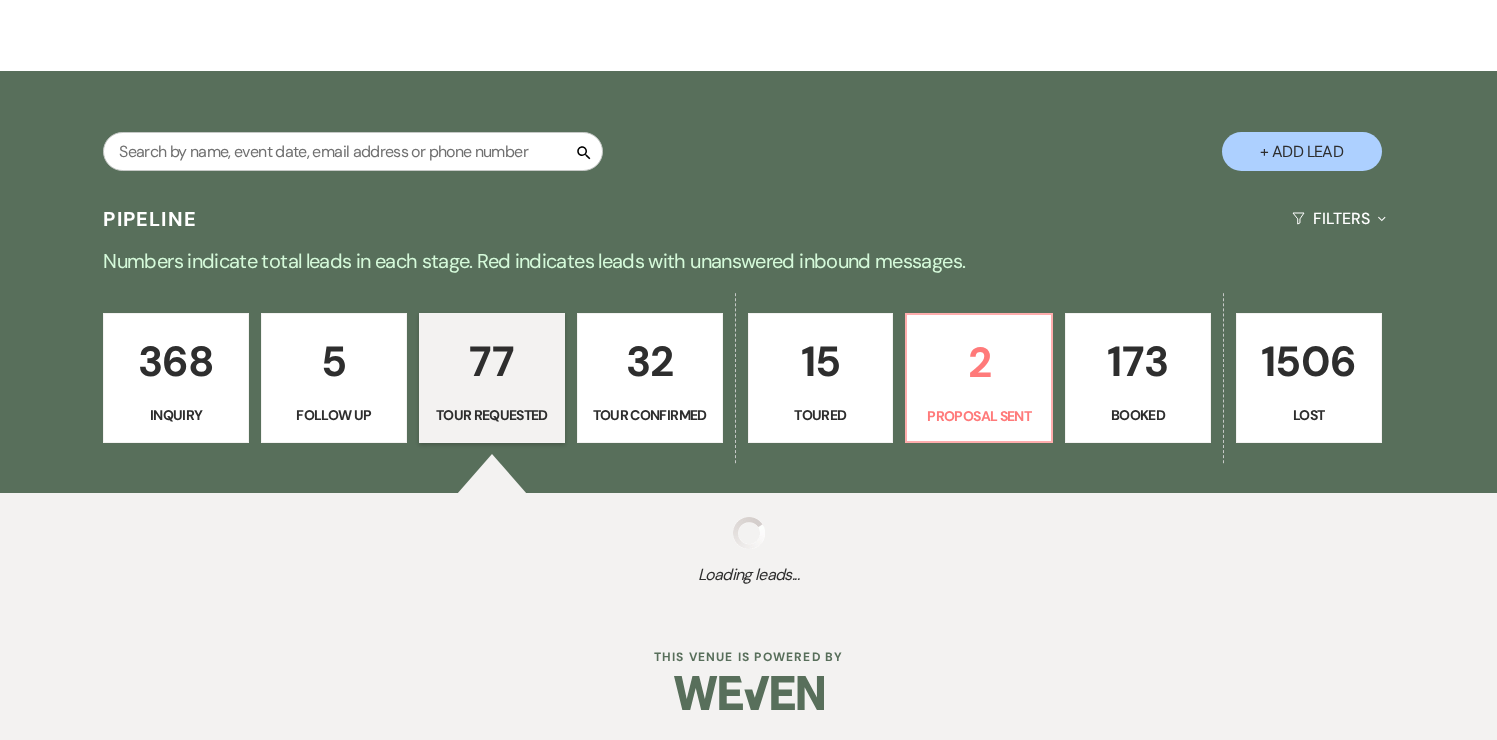 select on "2" 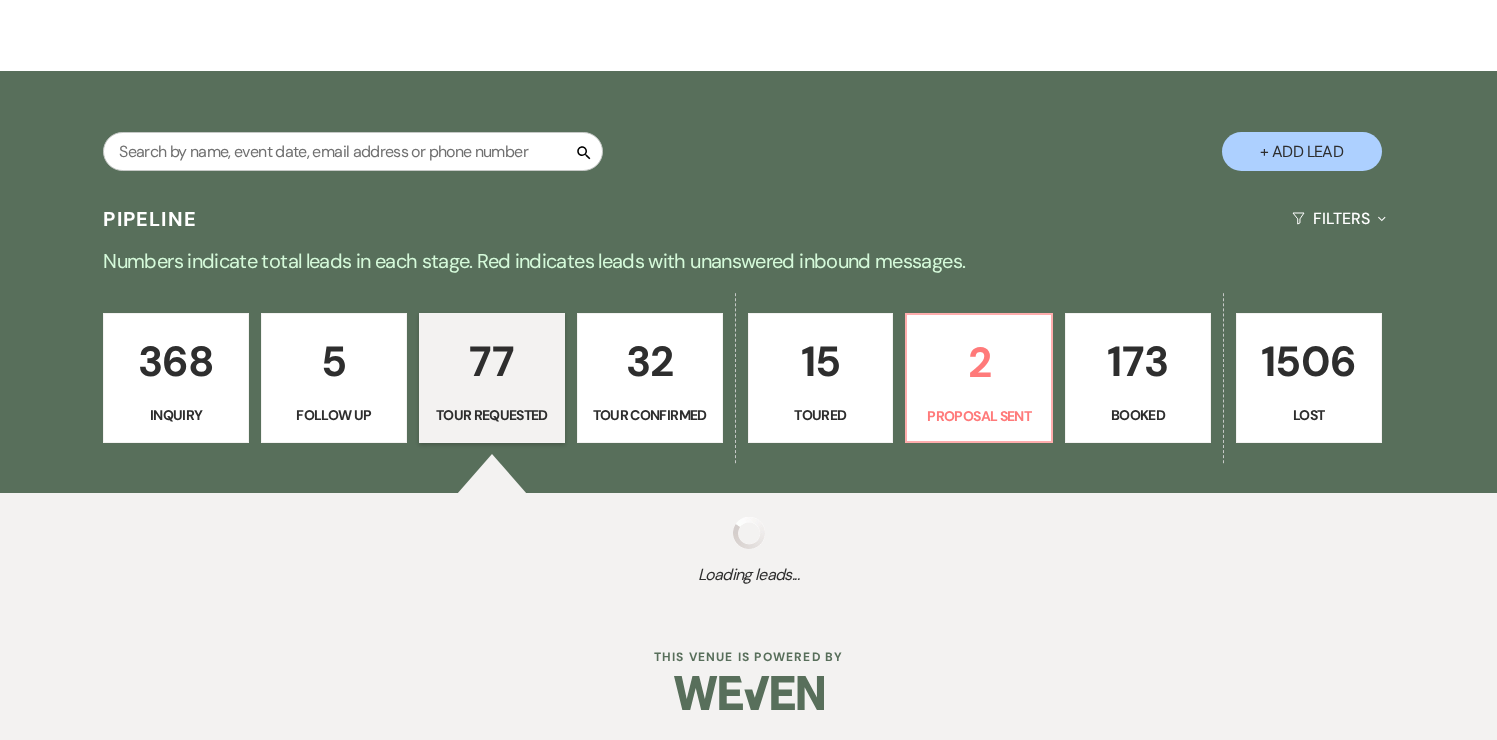 select on "2" 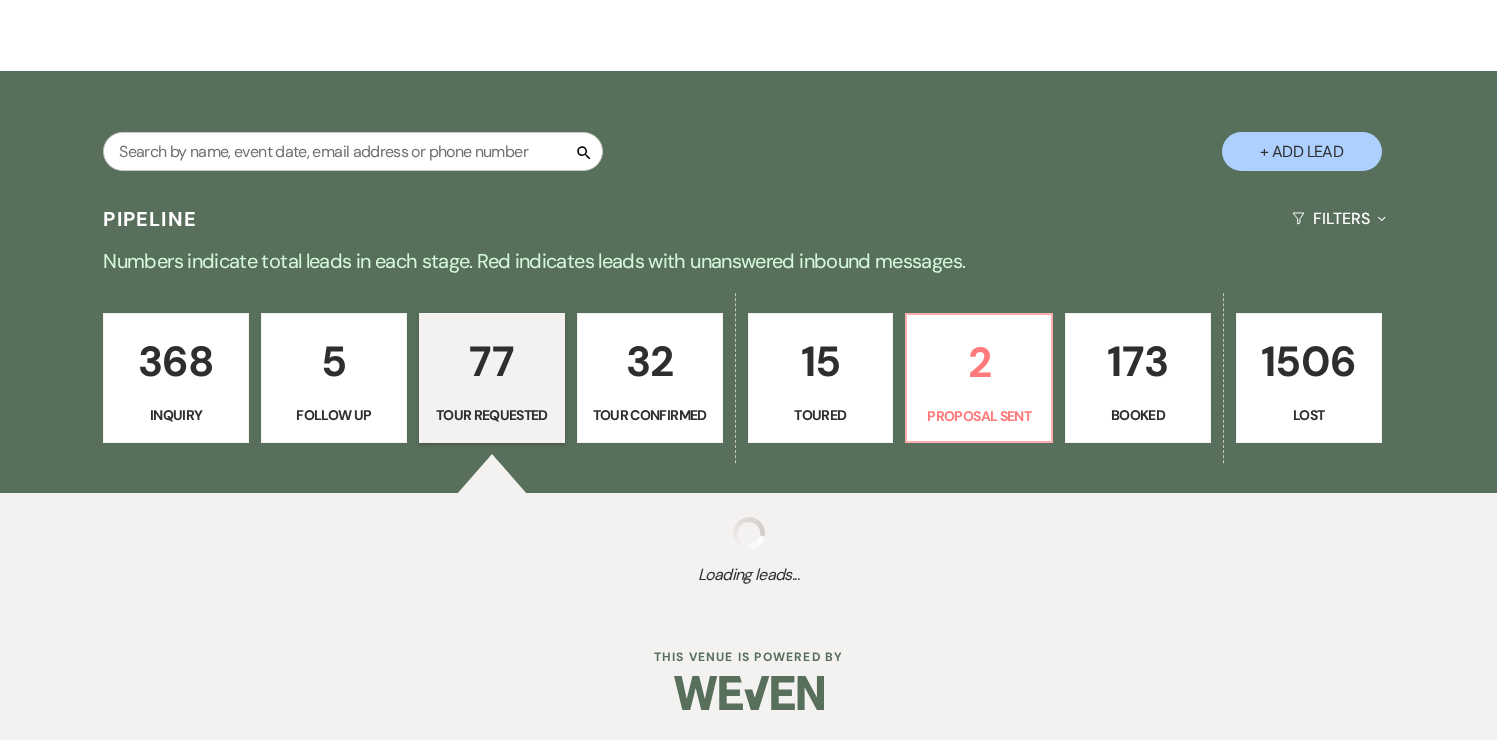 select on "2" 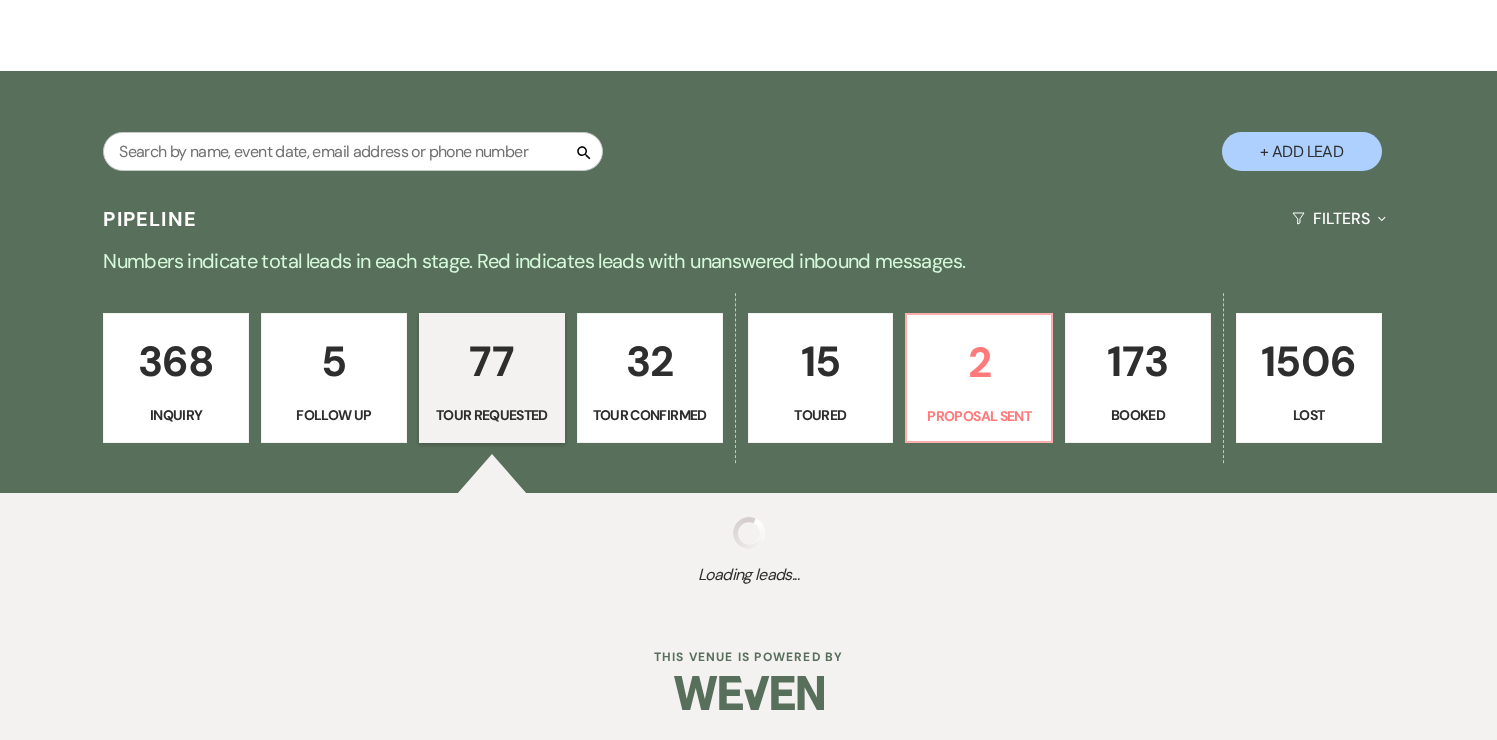 select on "2" 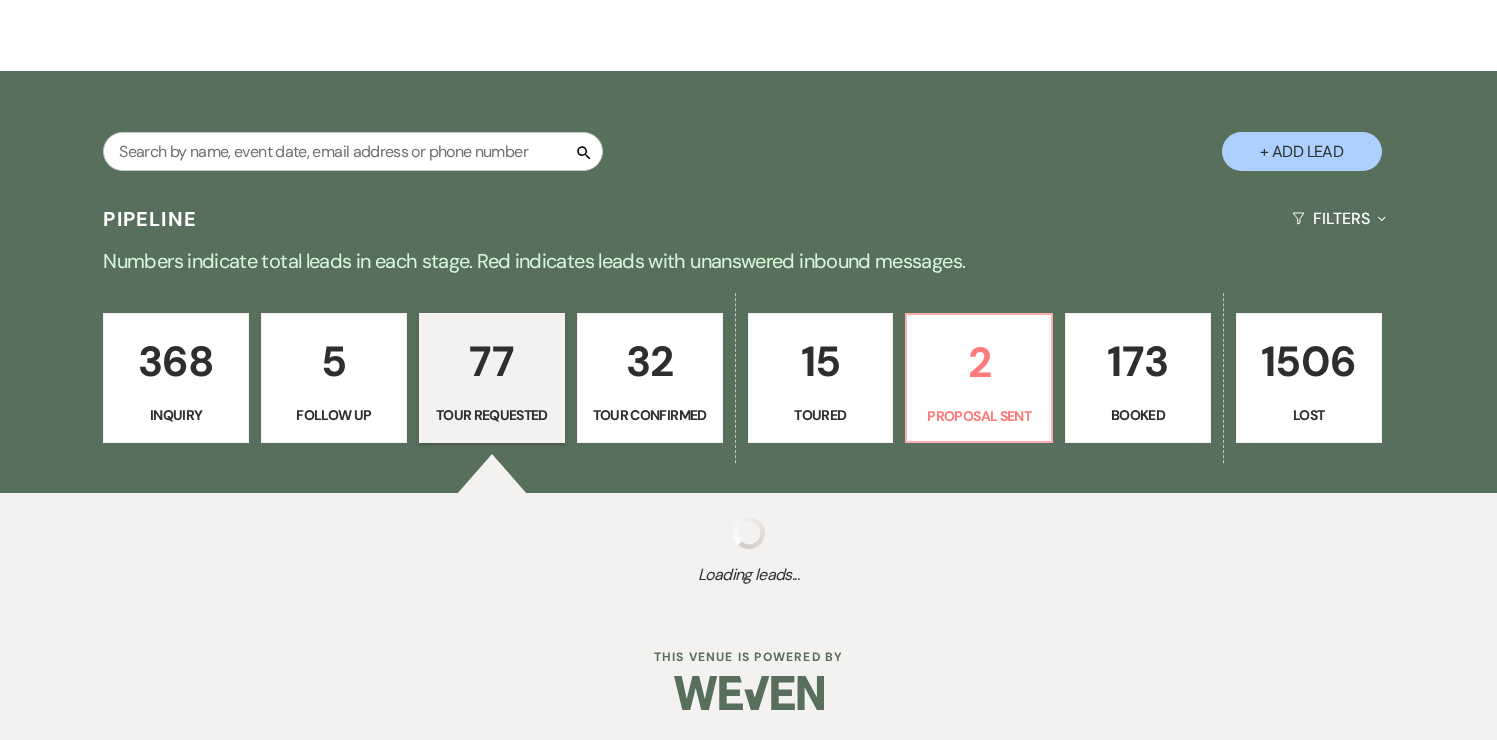 select on "2" 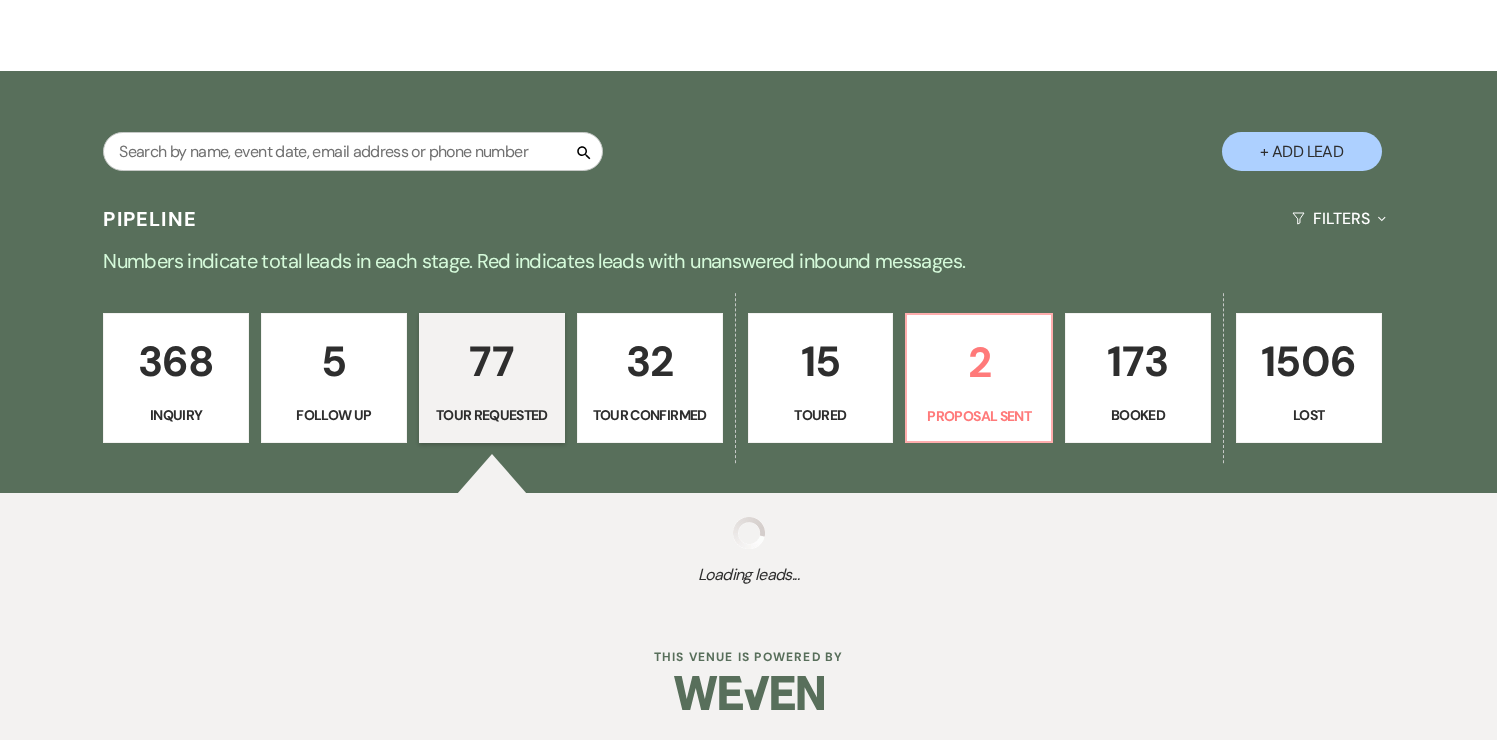 select on "2" 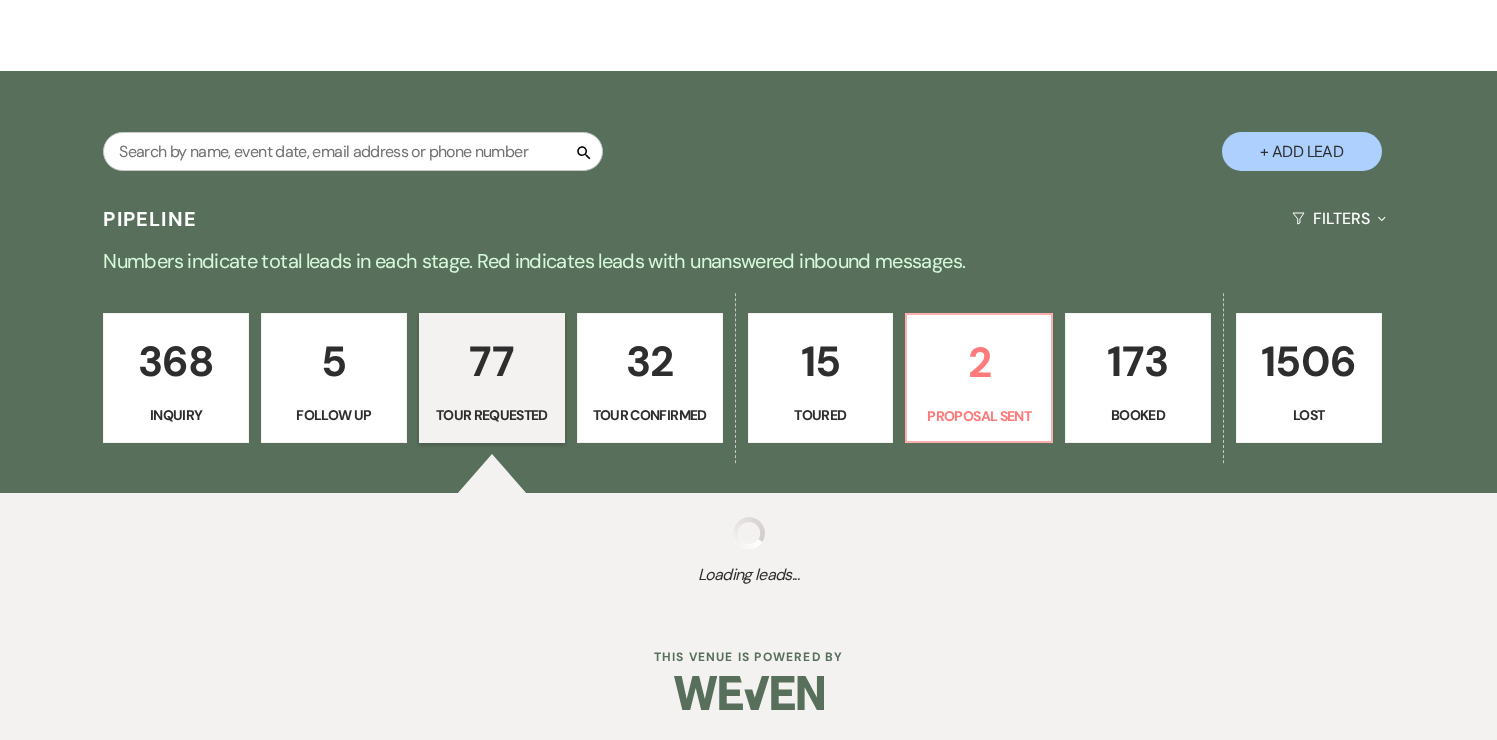 select on "2" 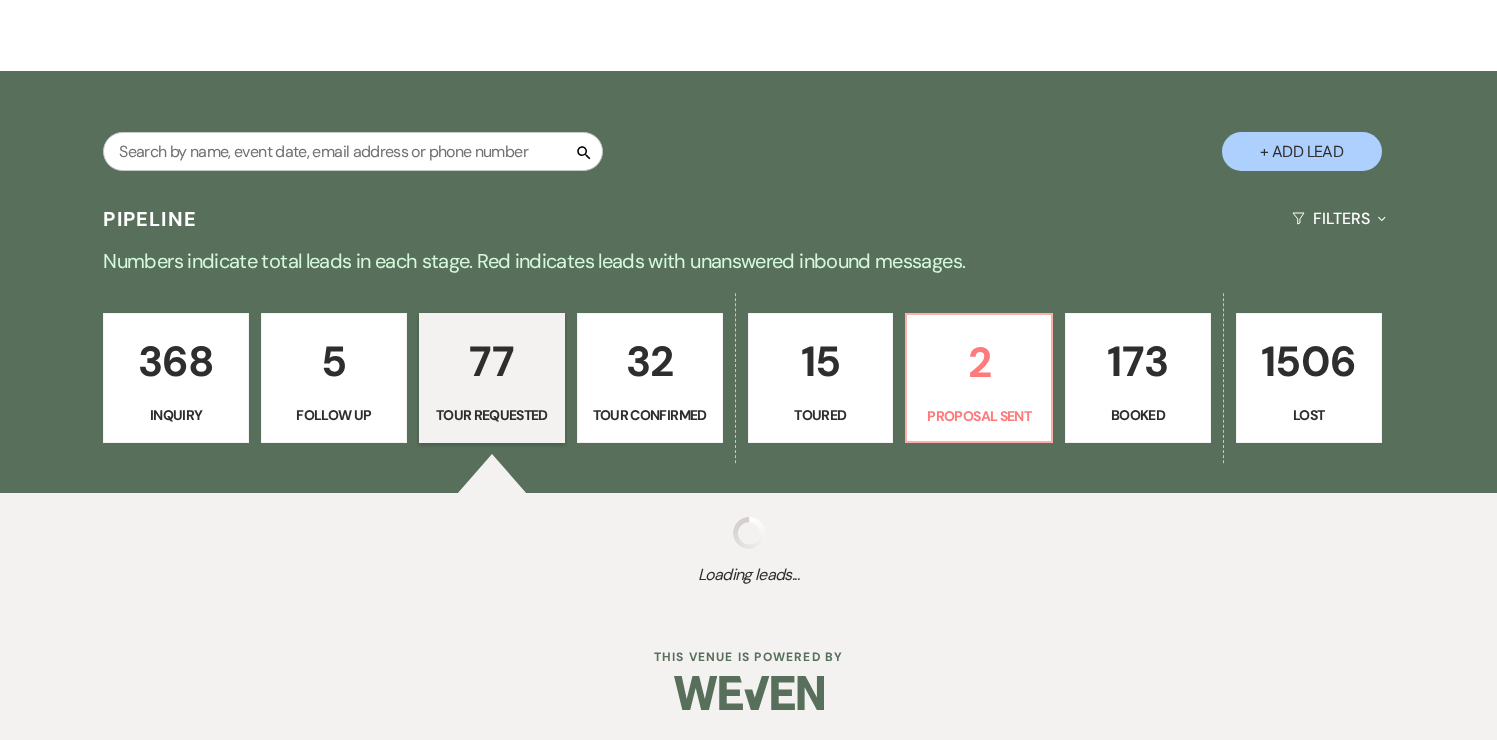 select on "2" 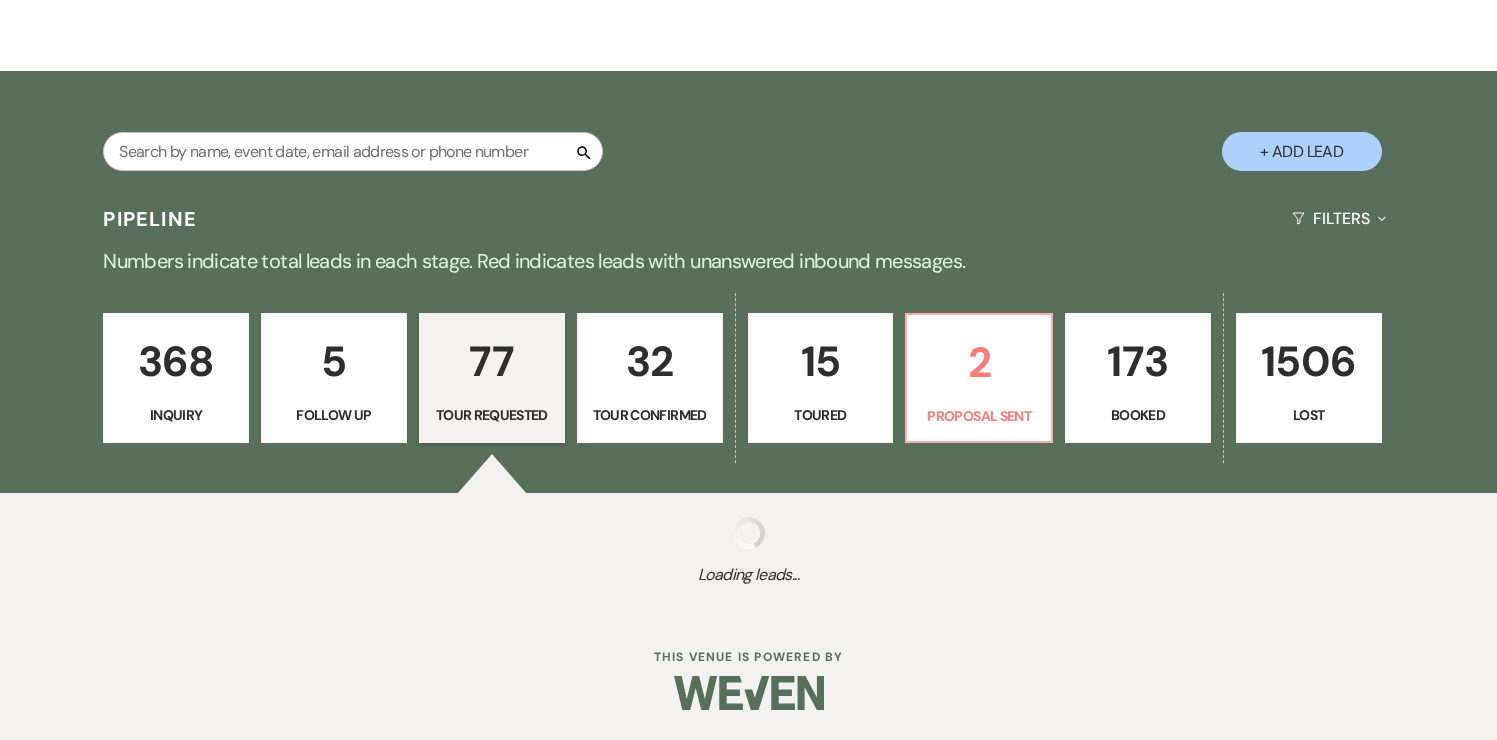 select on "2" 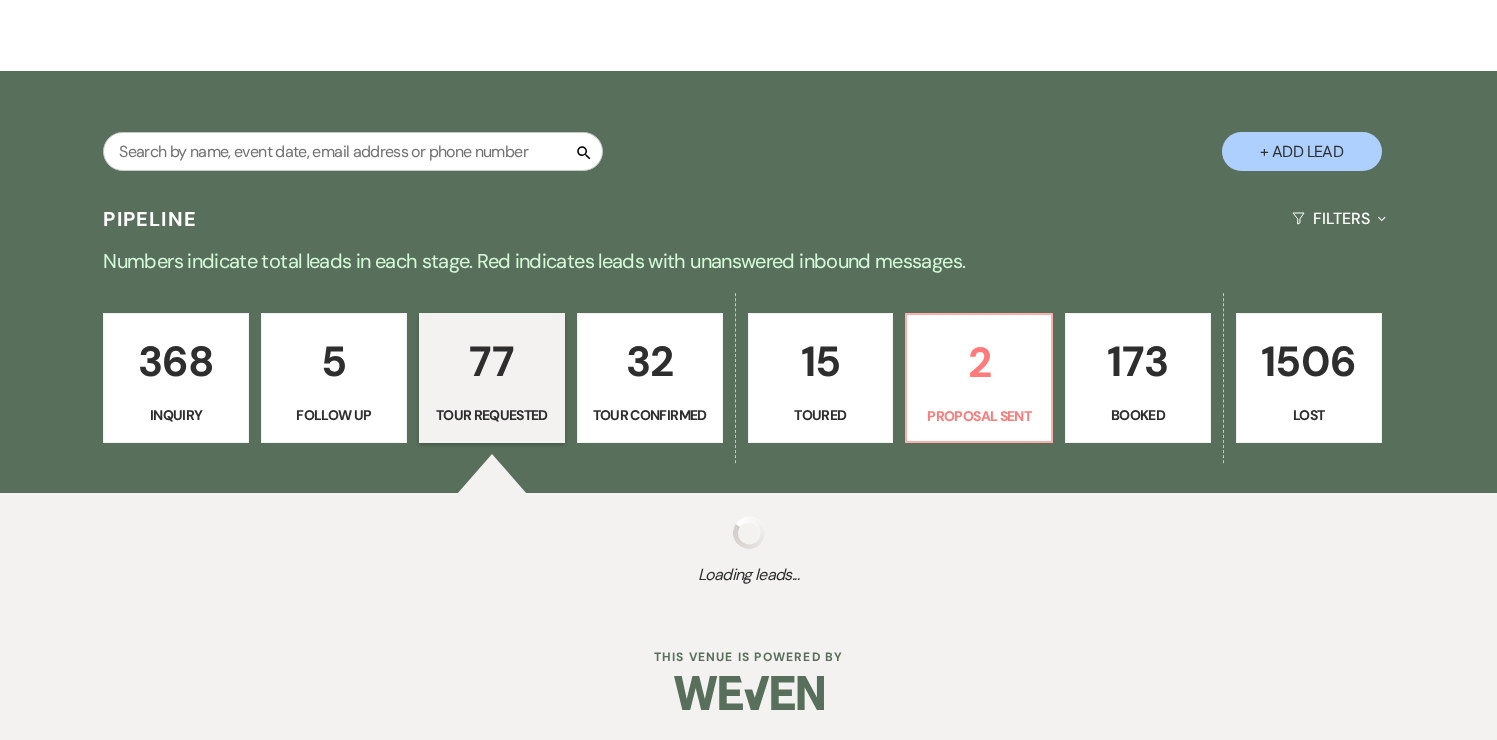 select on "2" 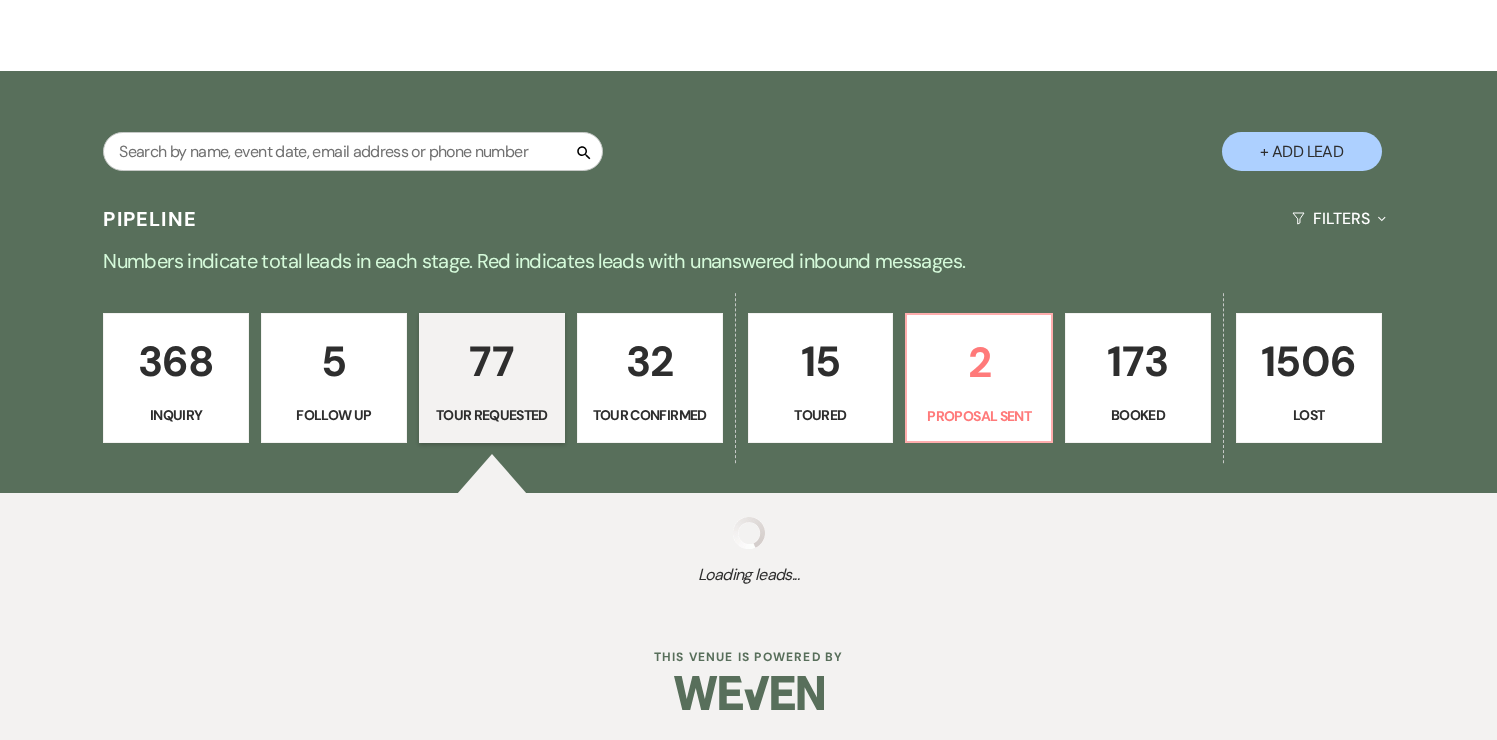 select on "2" 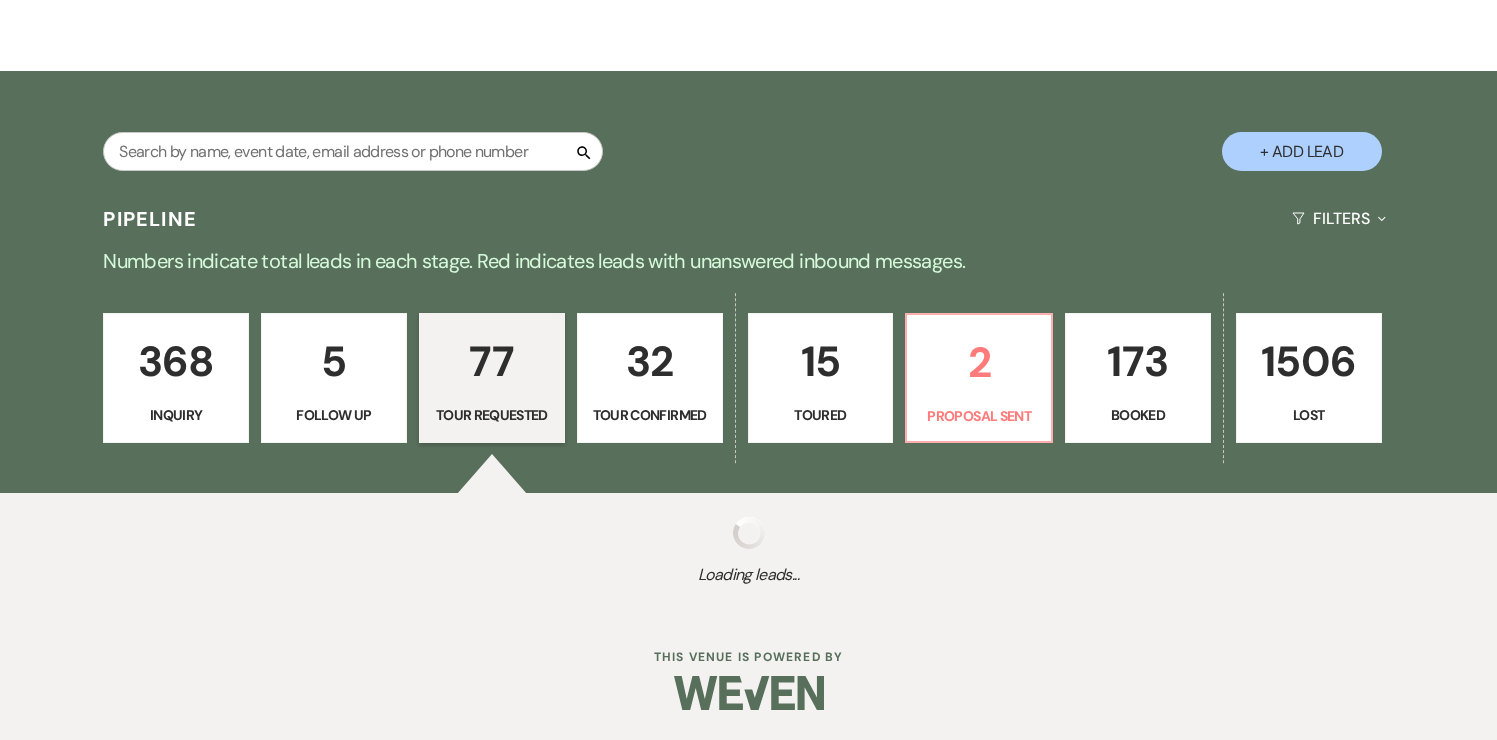 select on "2" 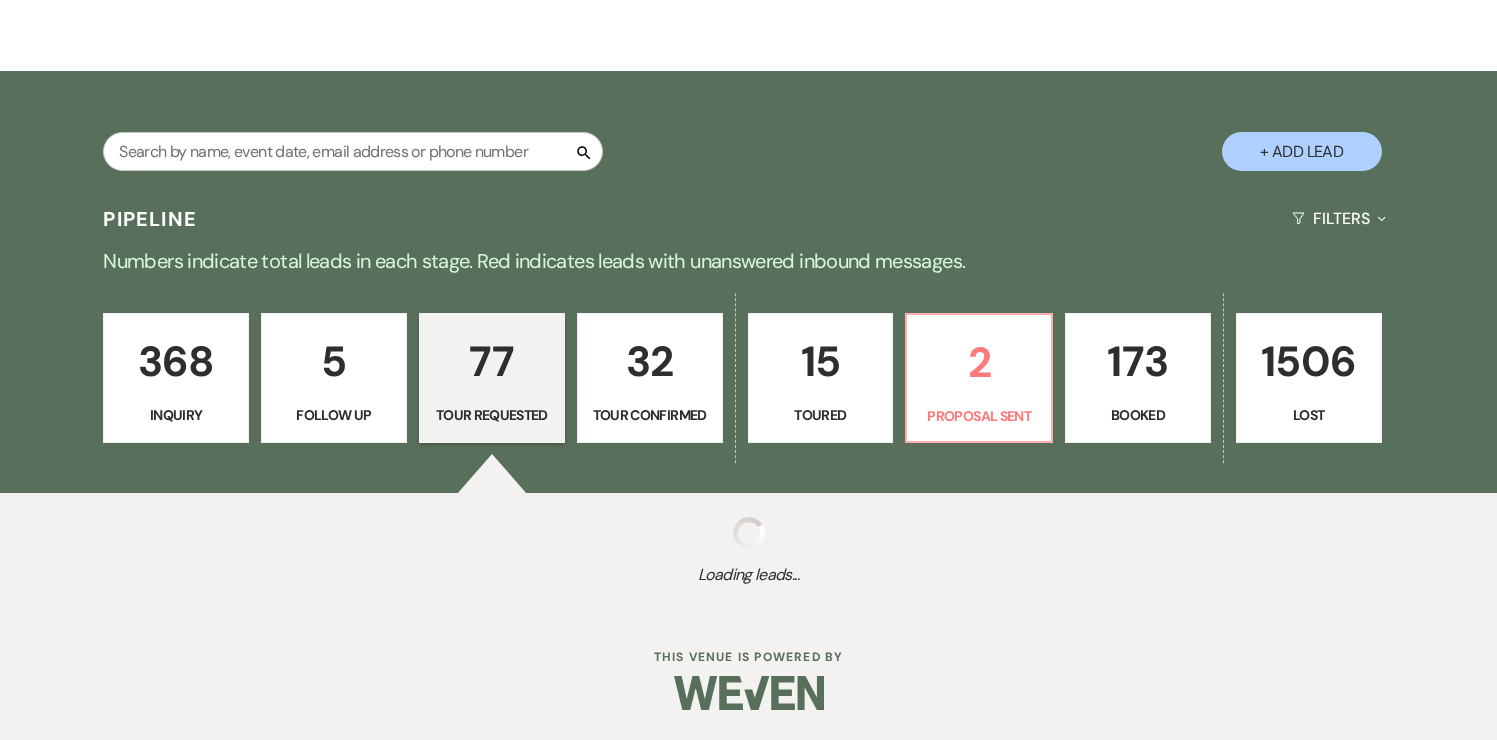 select on "2" 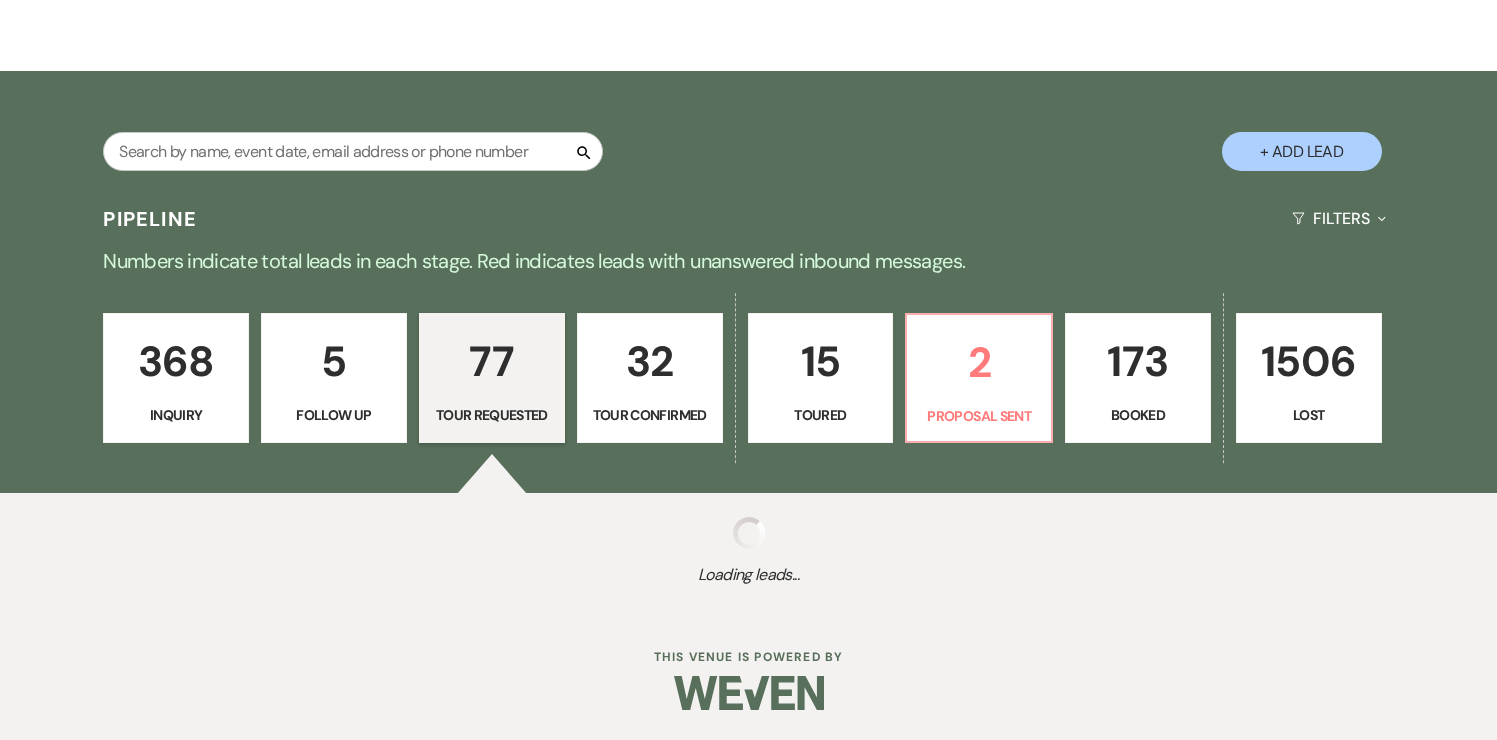 select on "2" 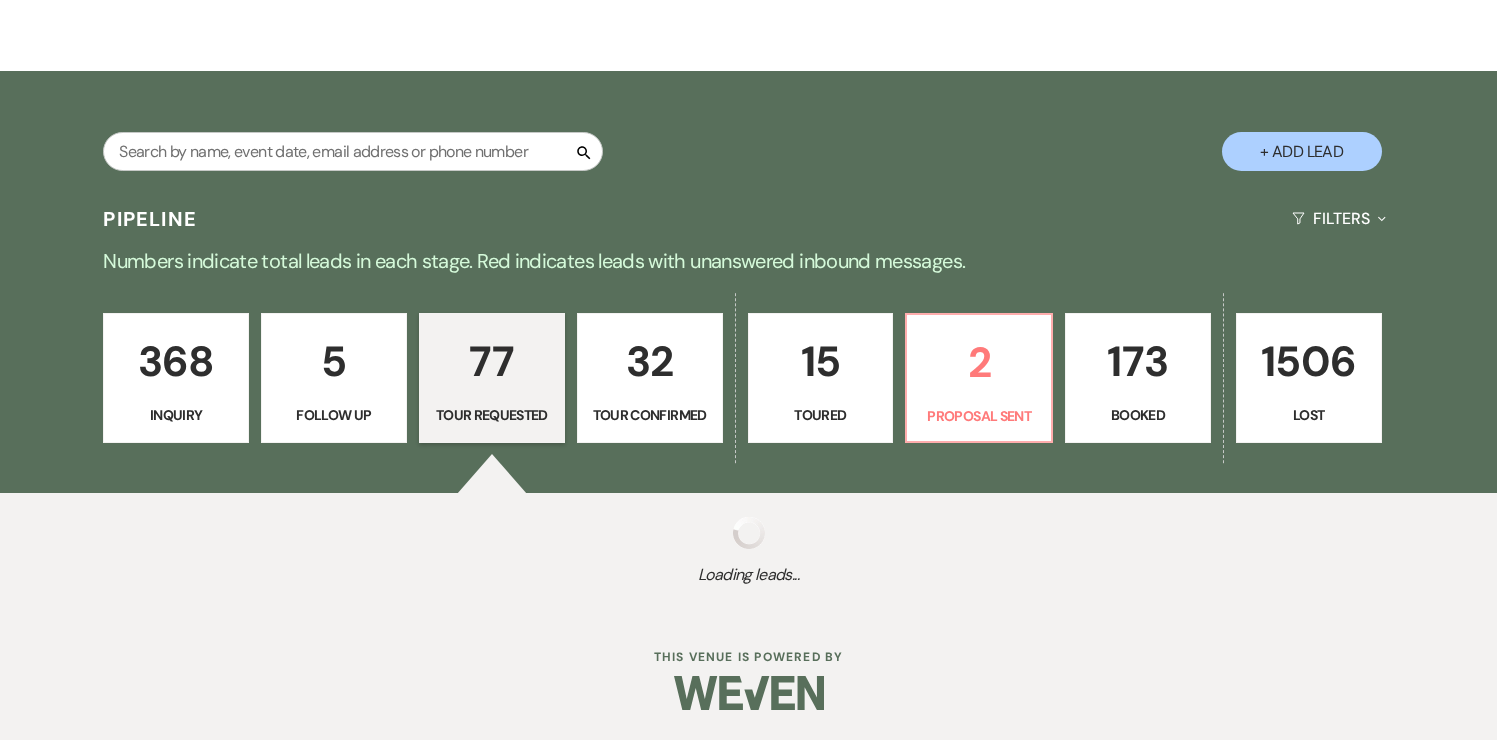 select on "2" 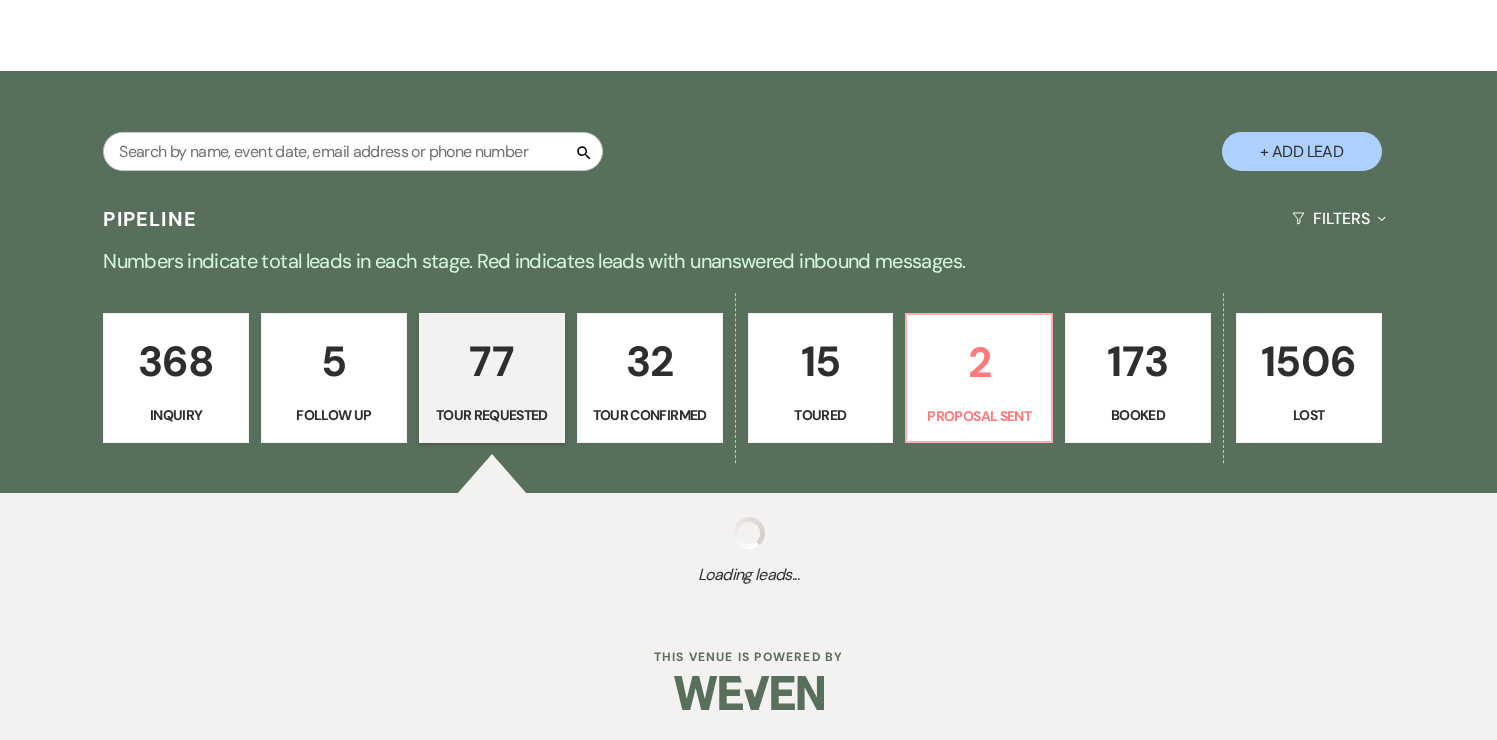 select on "2" 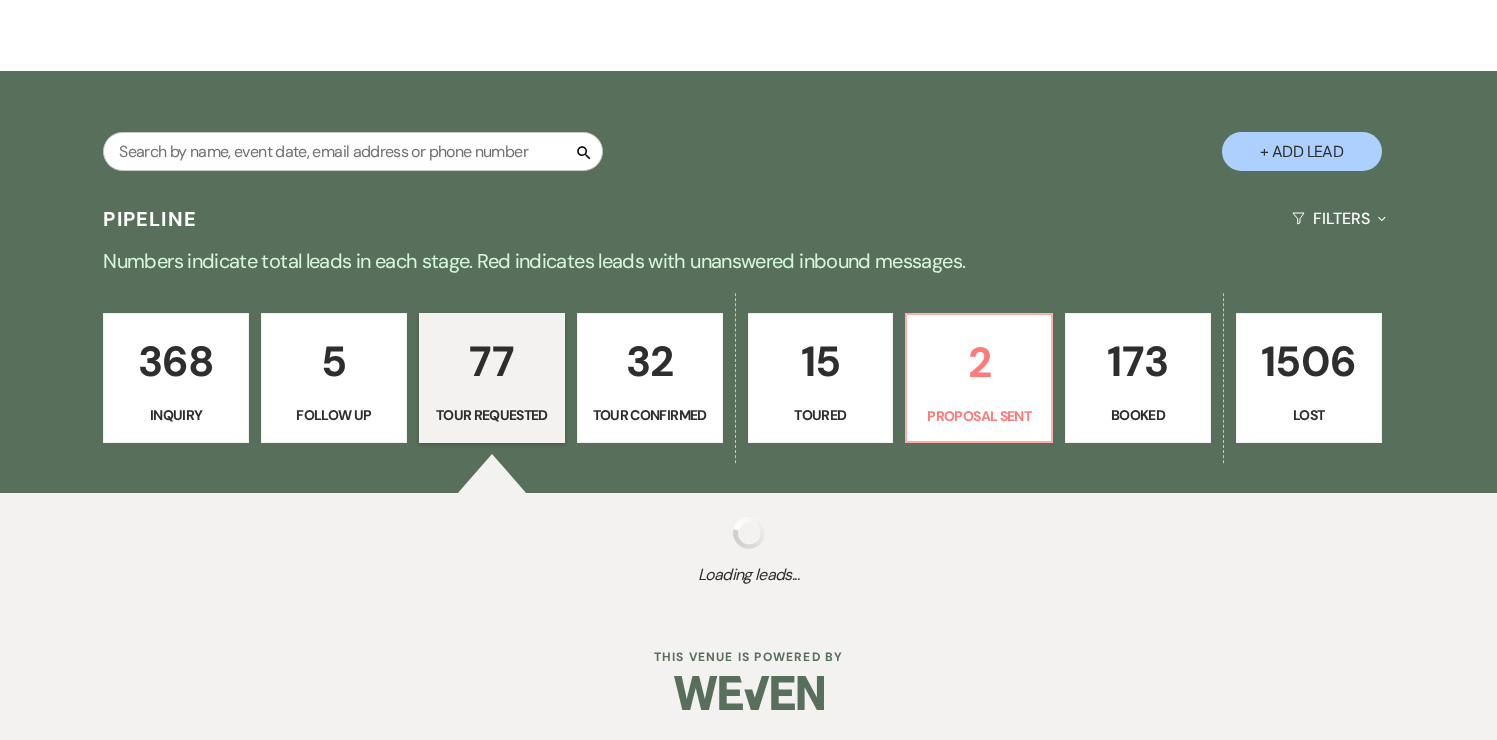 select on "2" 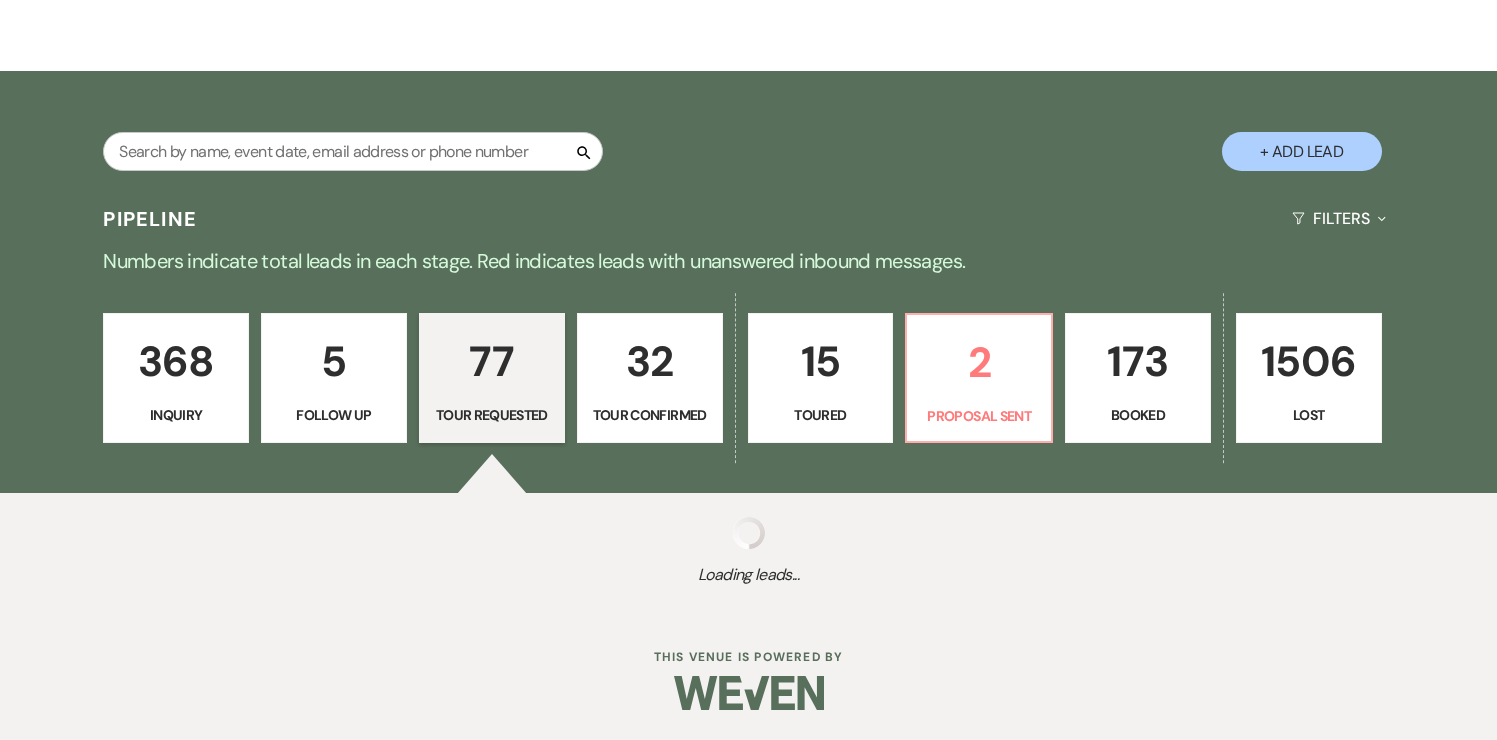 select on "2" 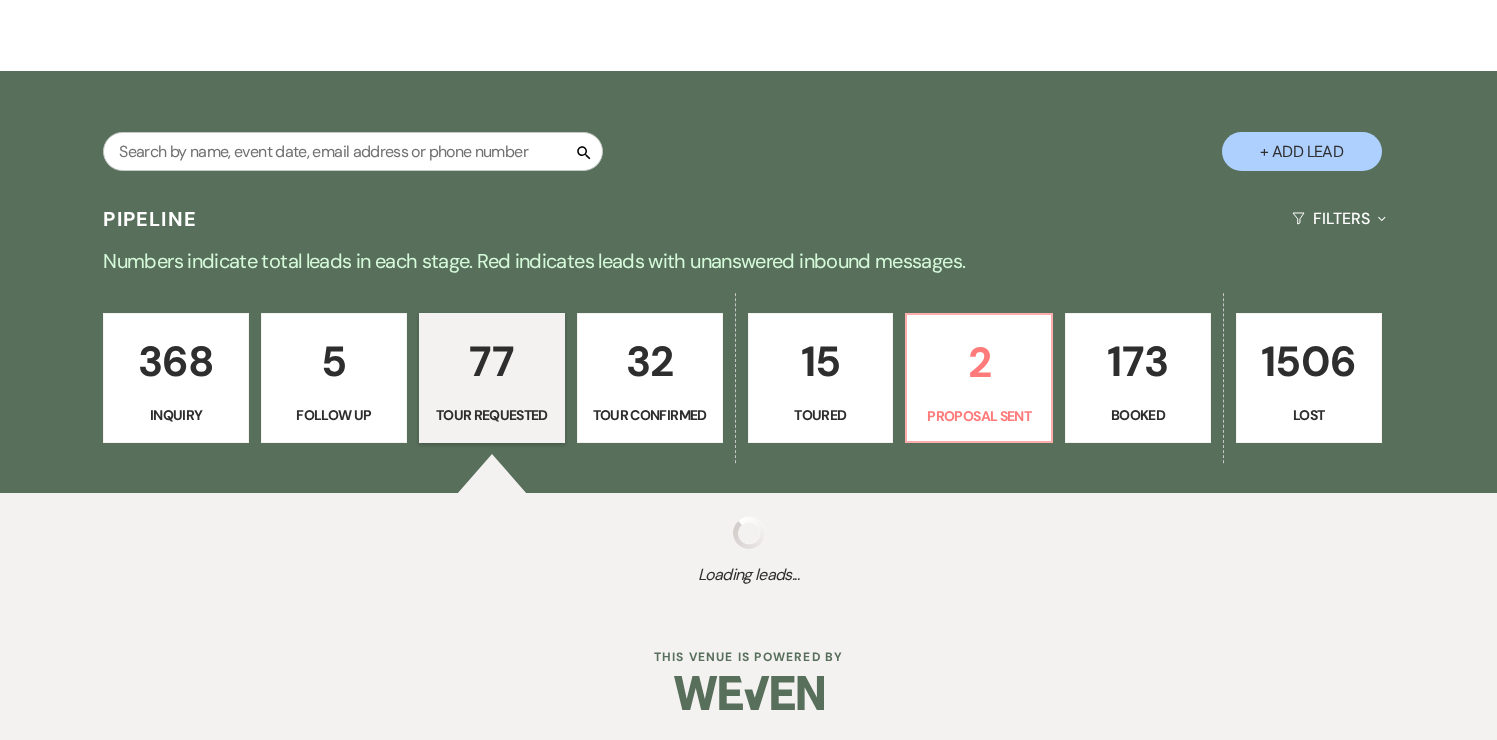 select on "2" 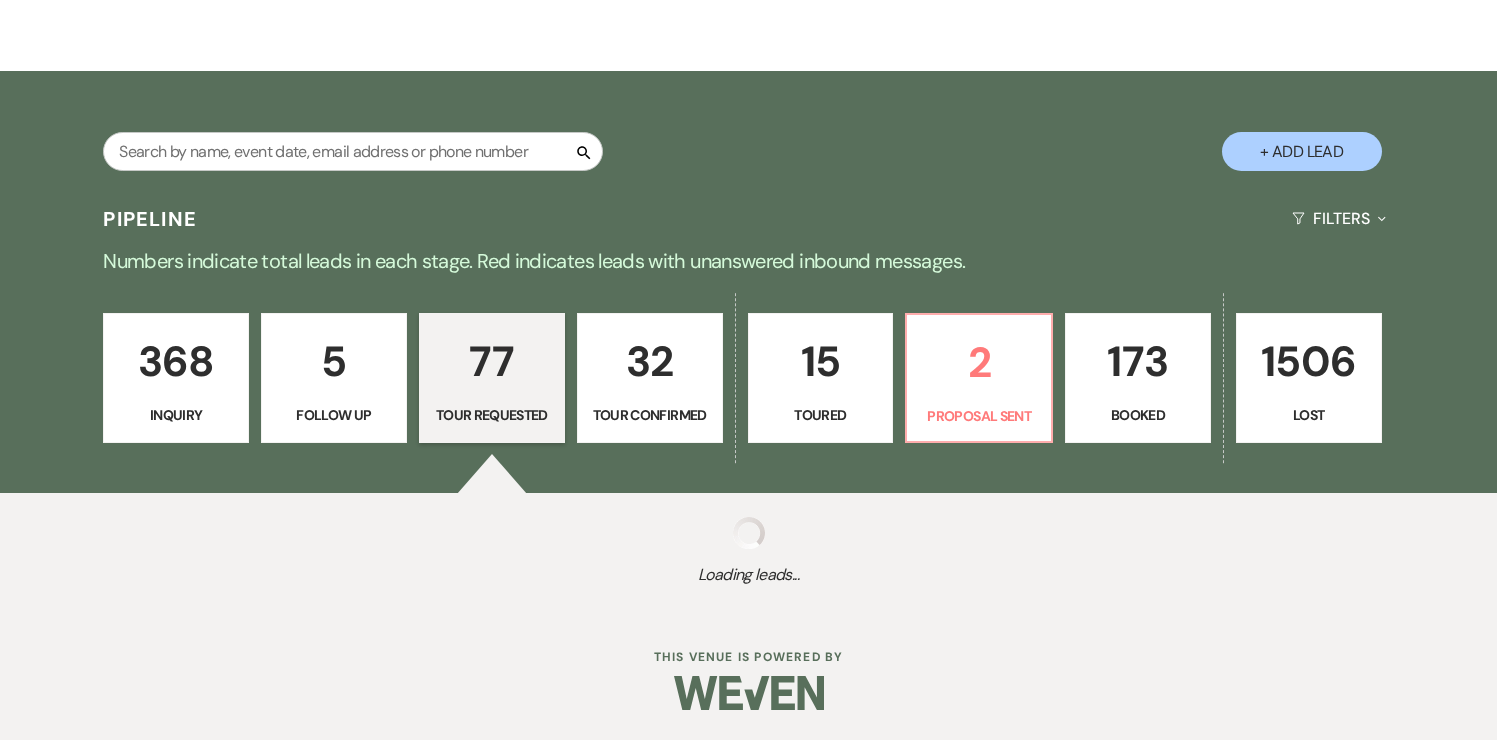 select on "2" 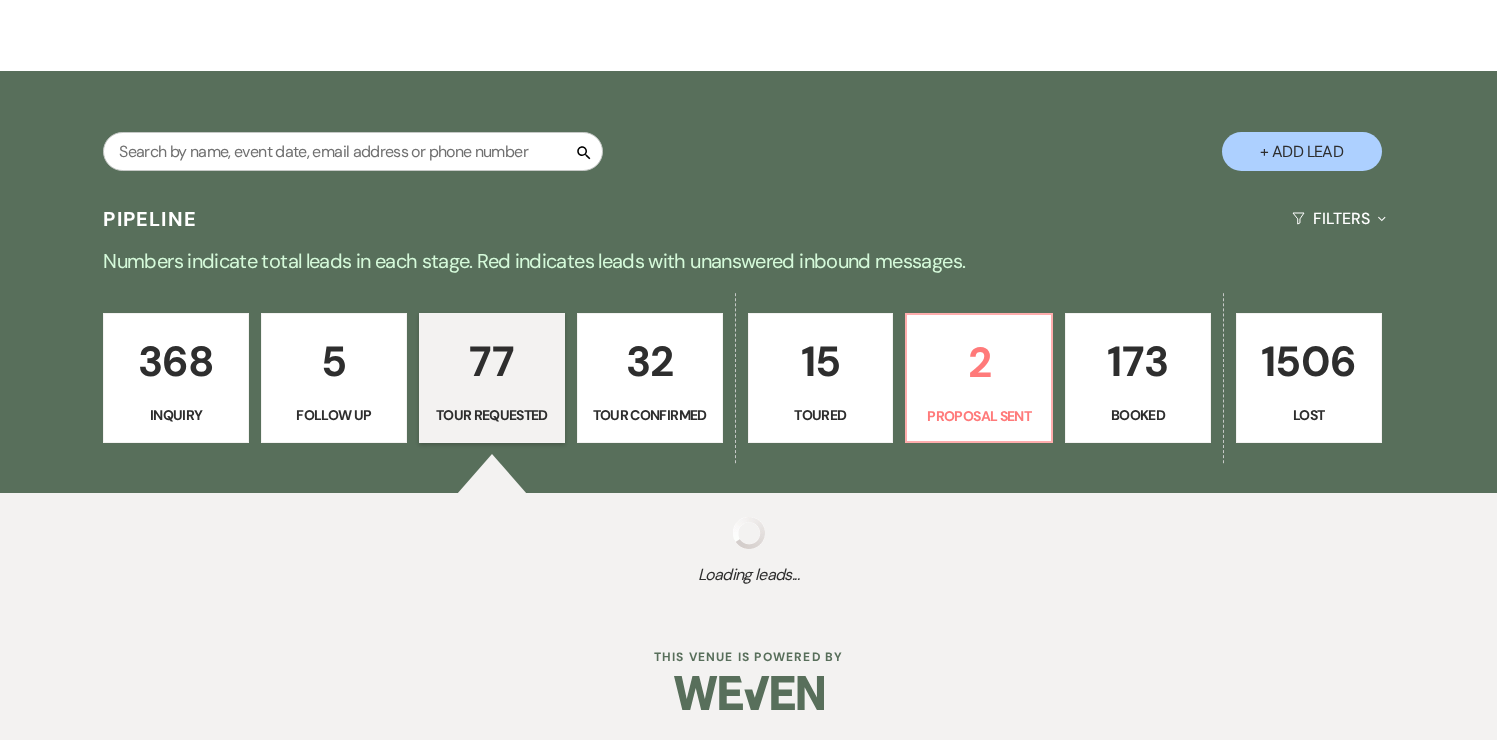 select on "2" 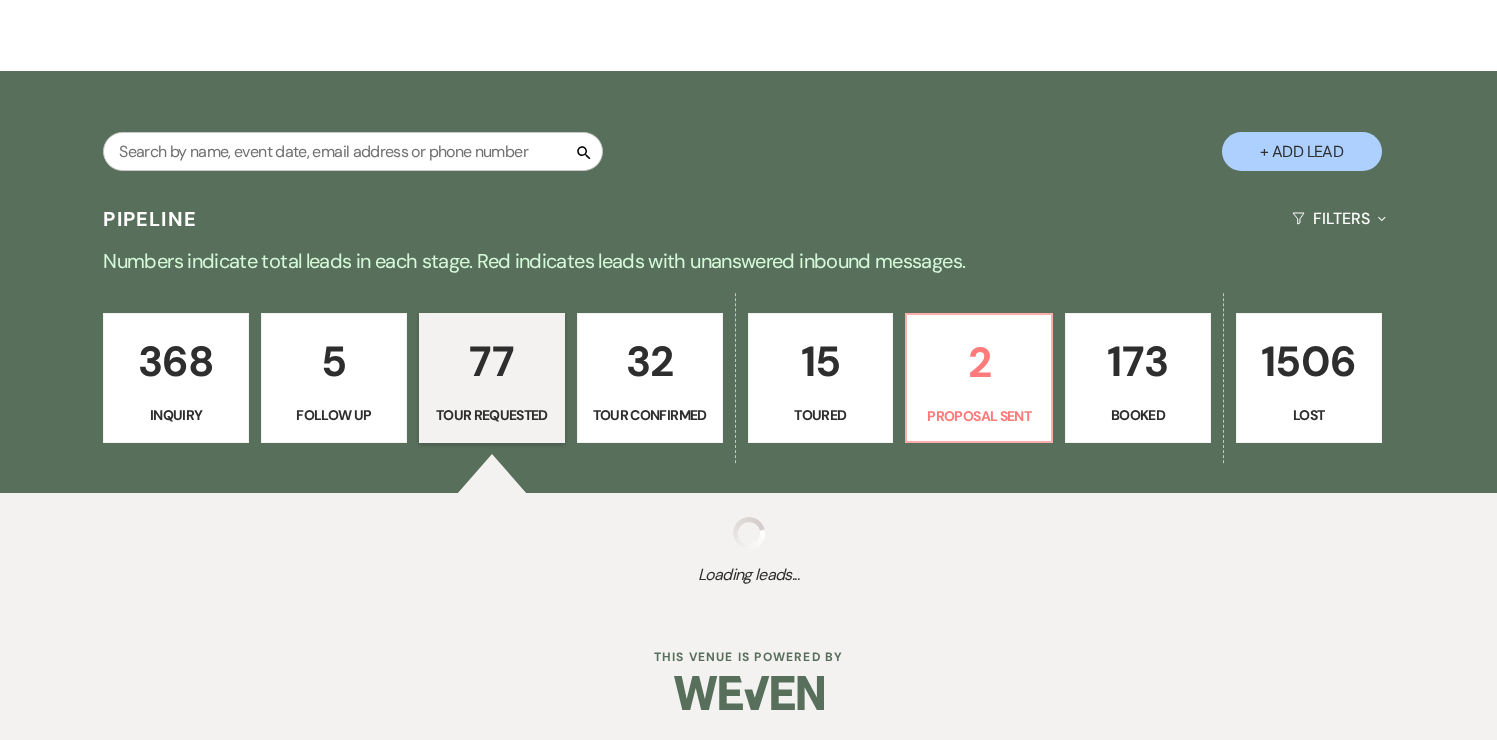 select on "2" 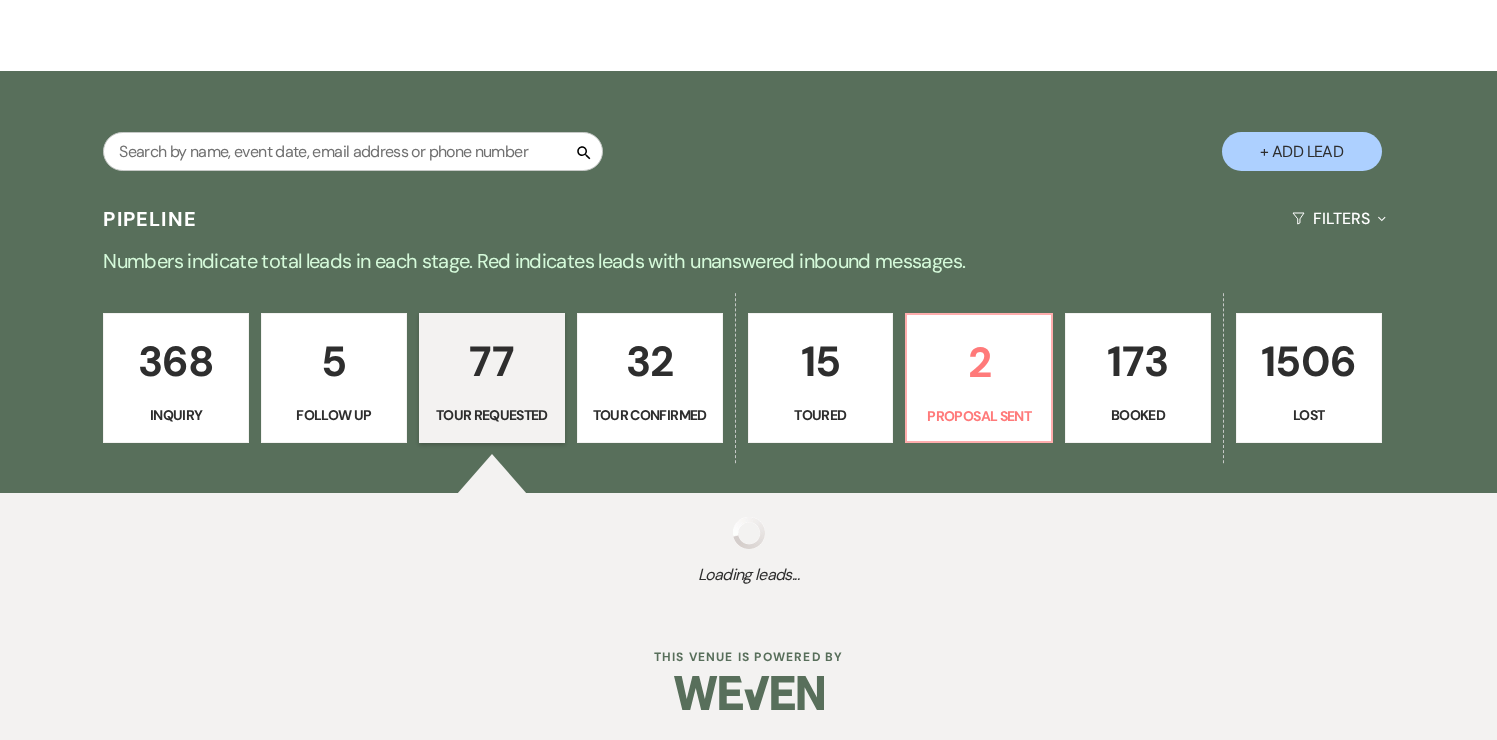 select on "2" 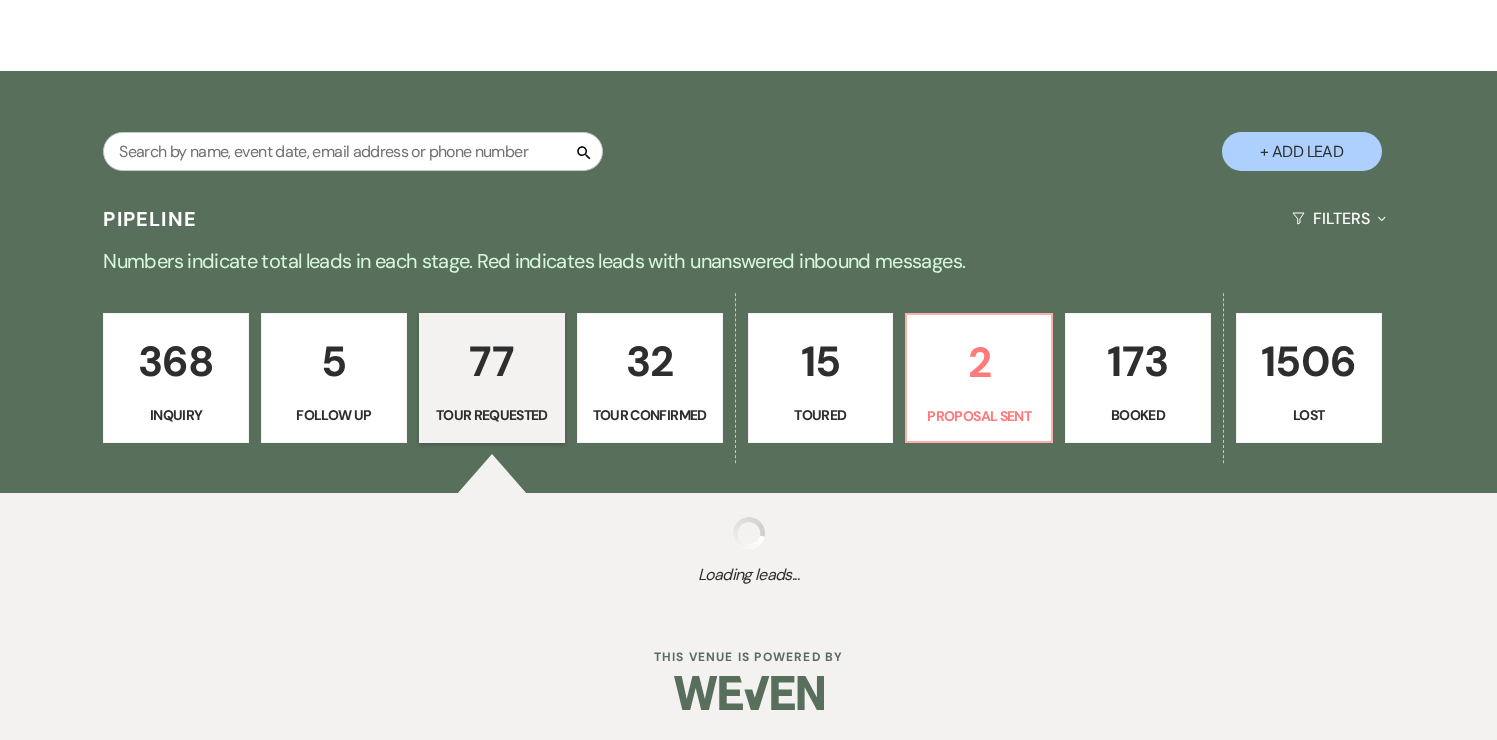 select on "2" 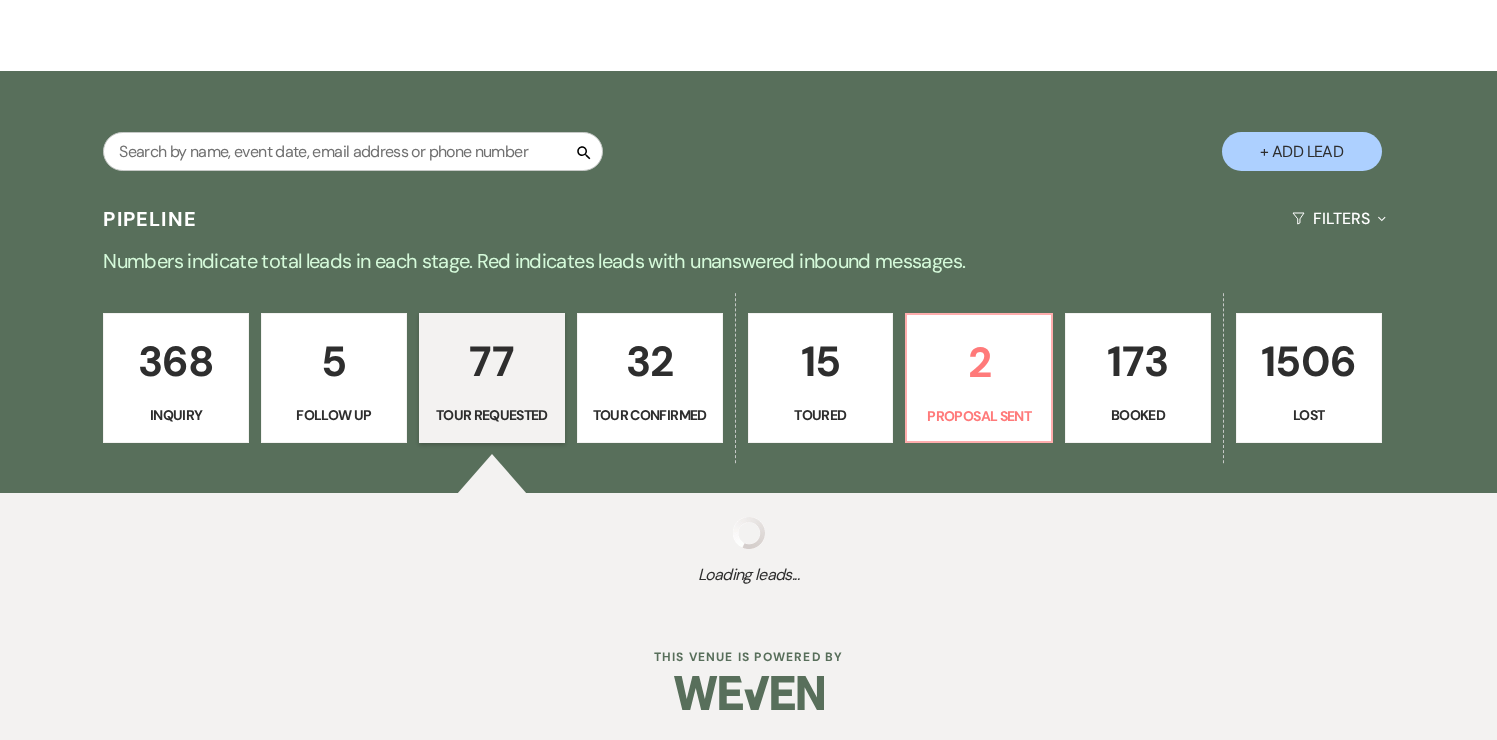 select on "2" 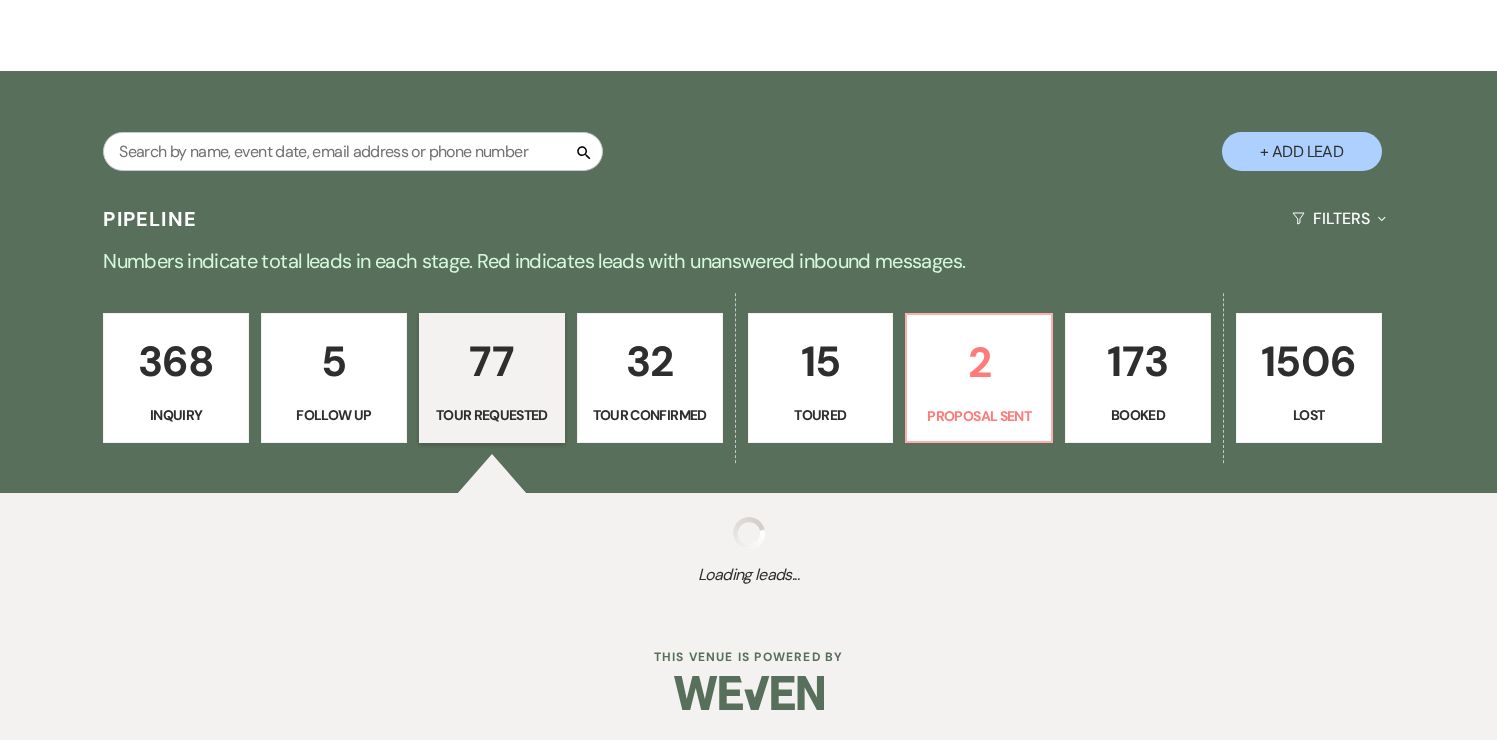 select on "2" 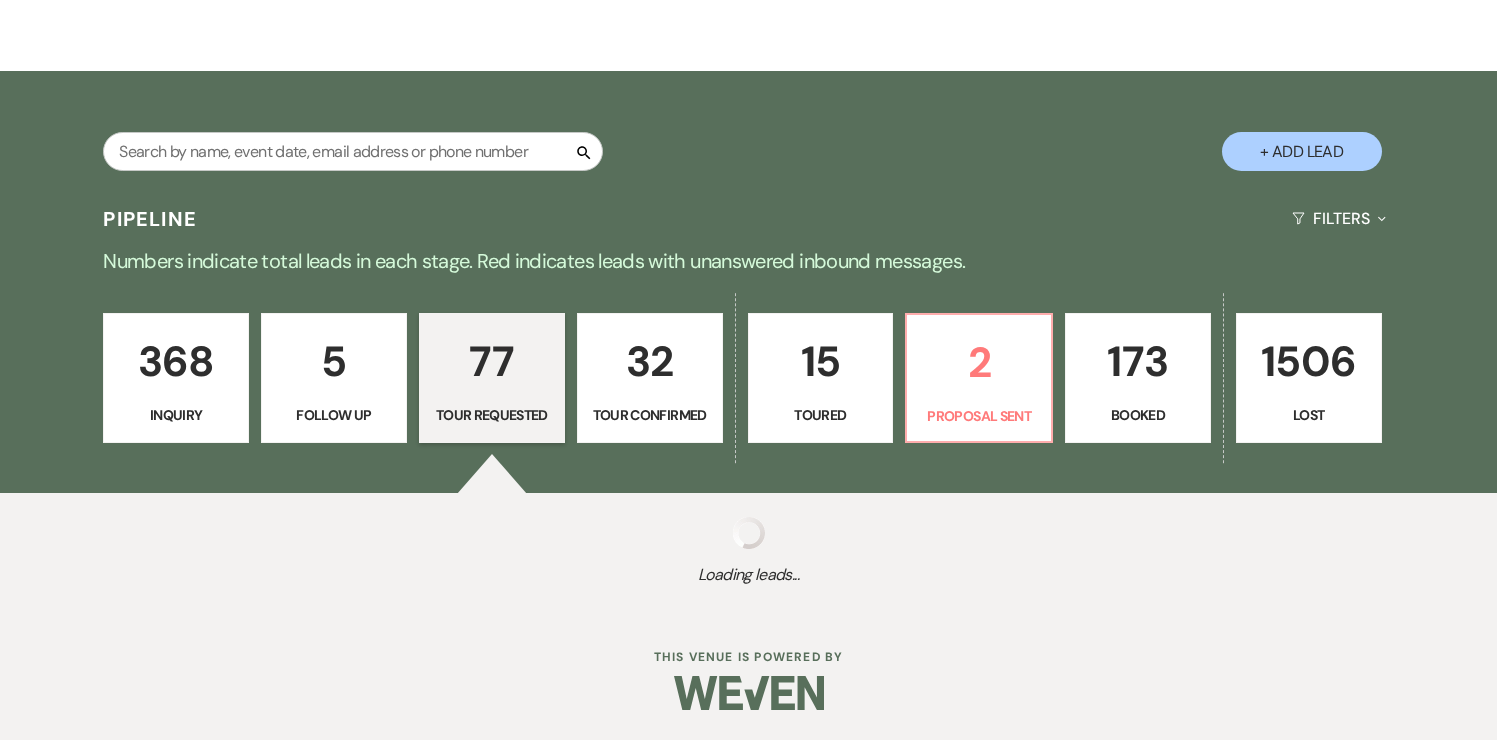 select on "2" 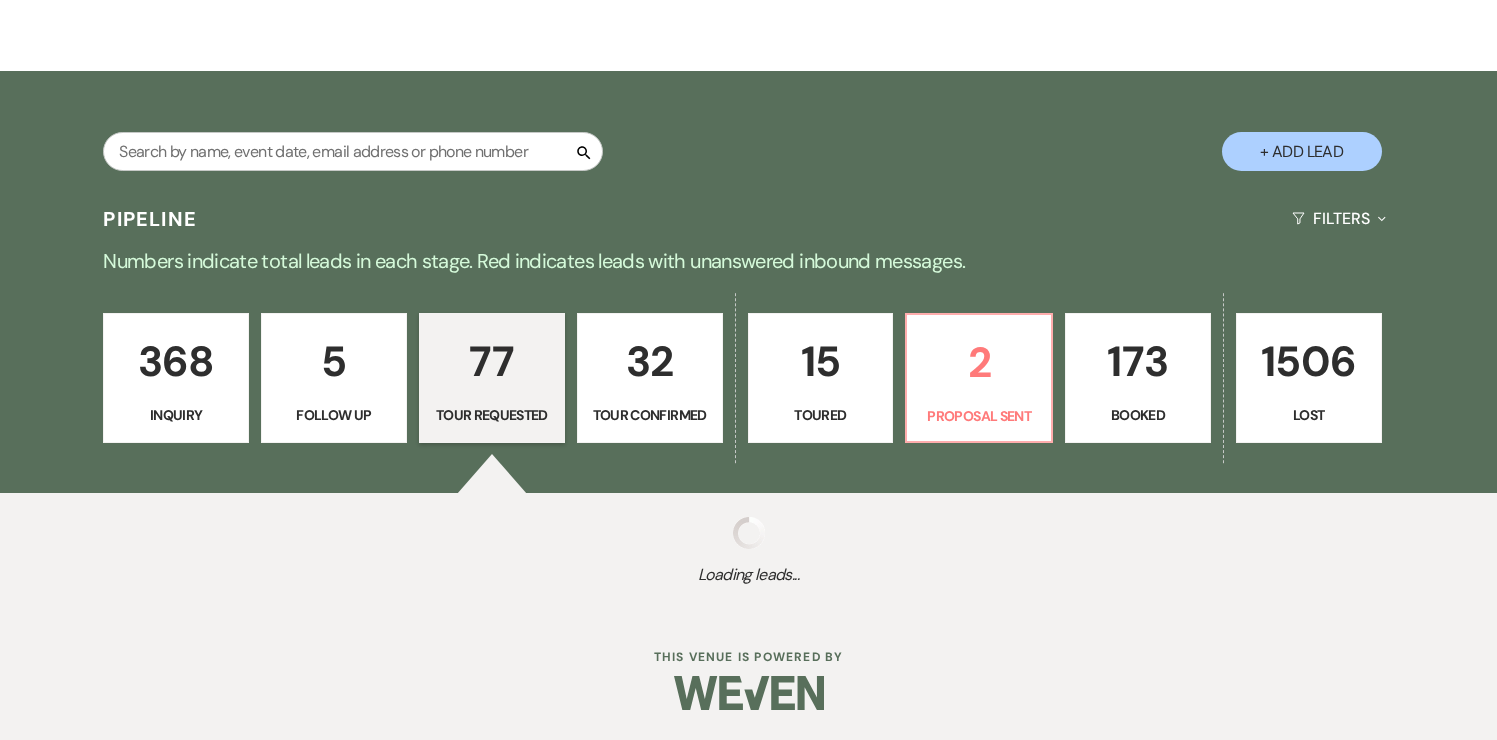 select on "2" 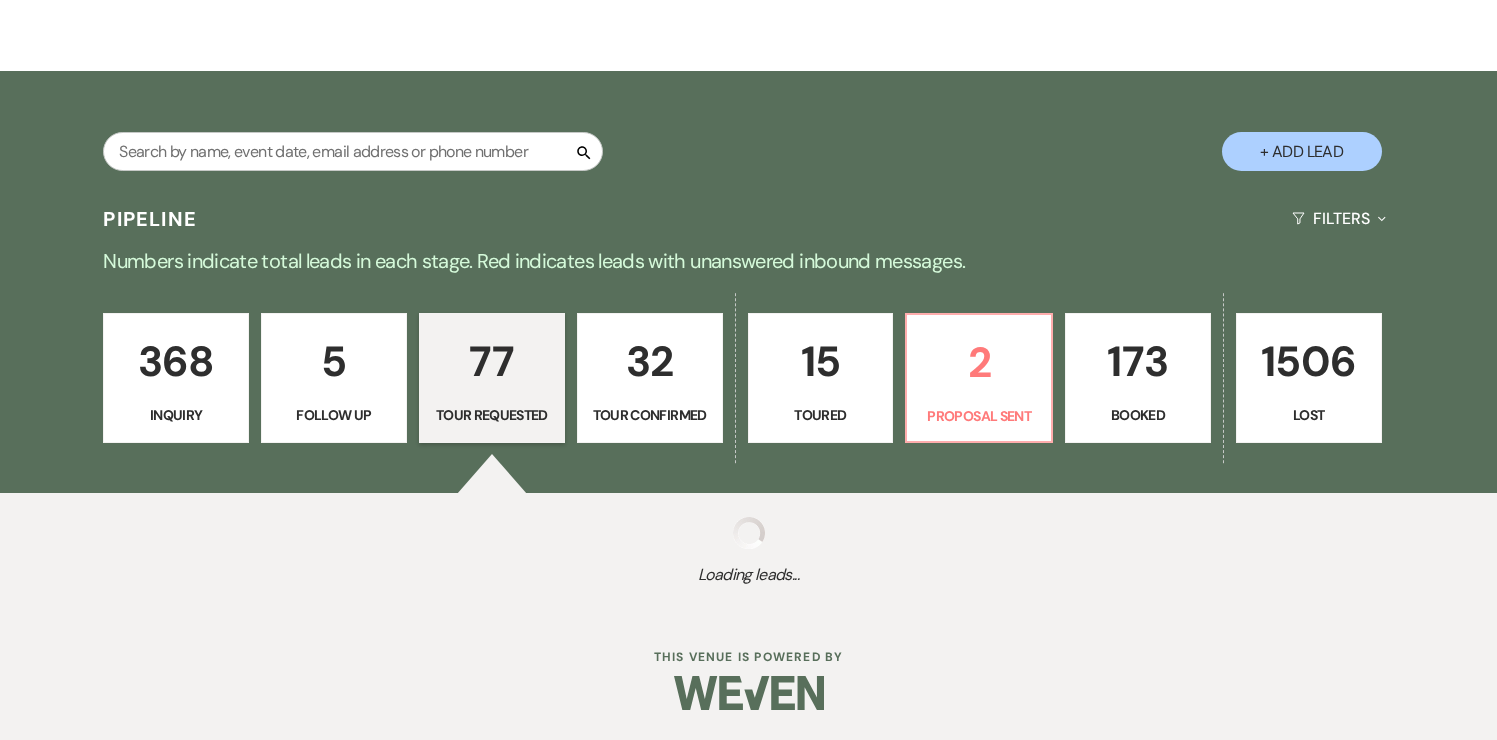 select on "2" 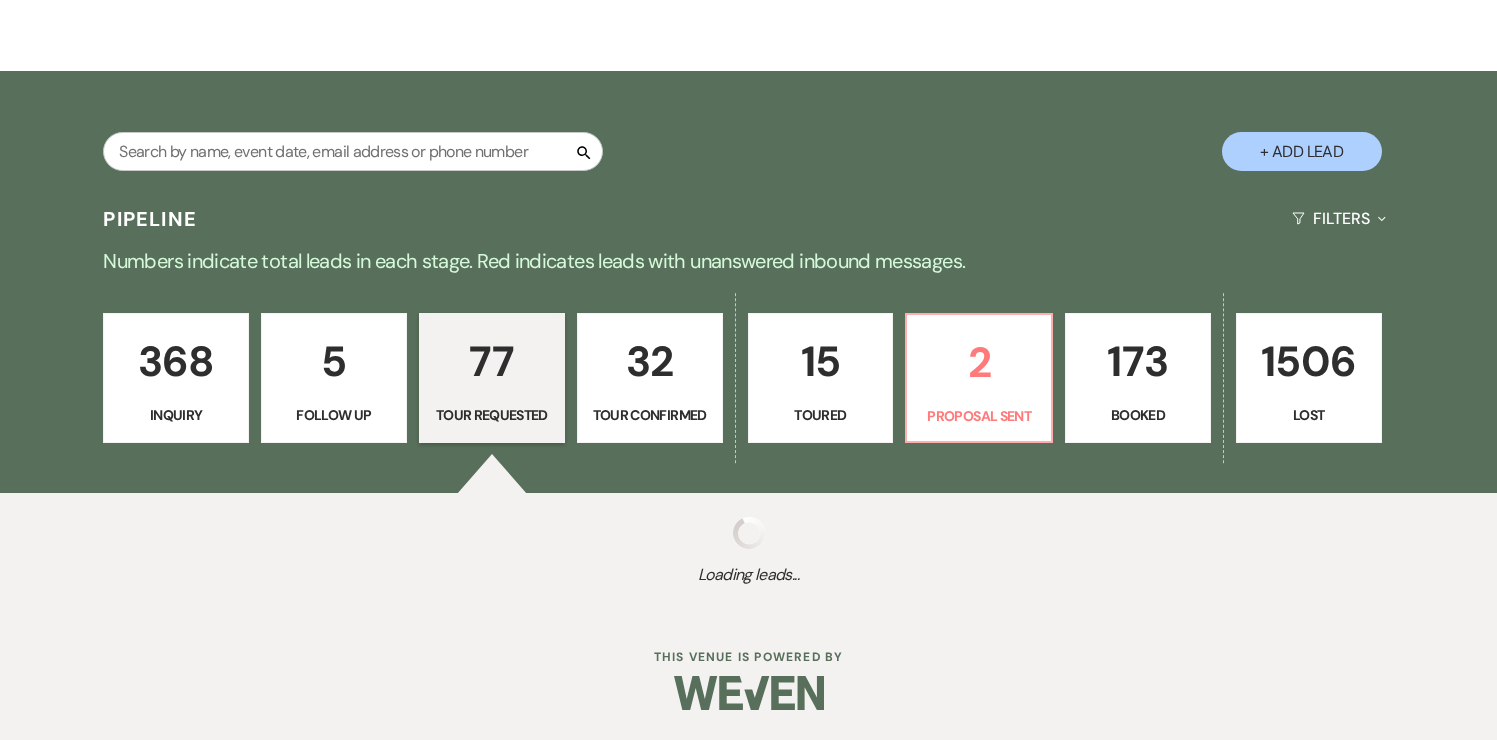 select on "2" 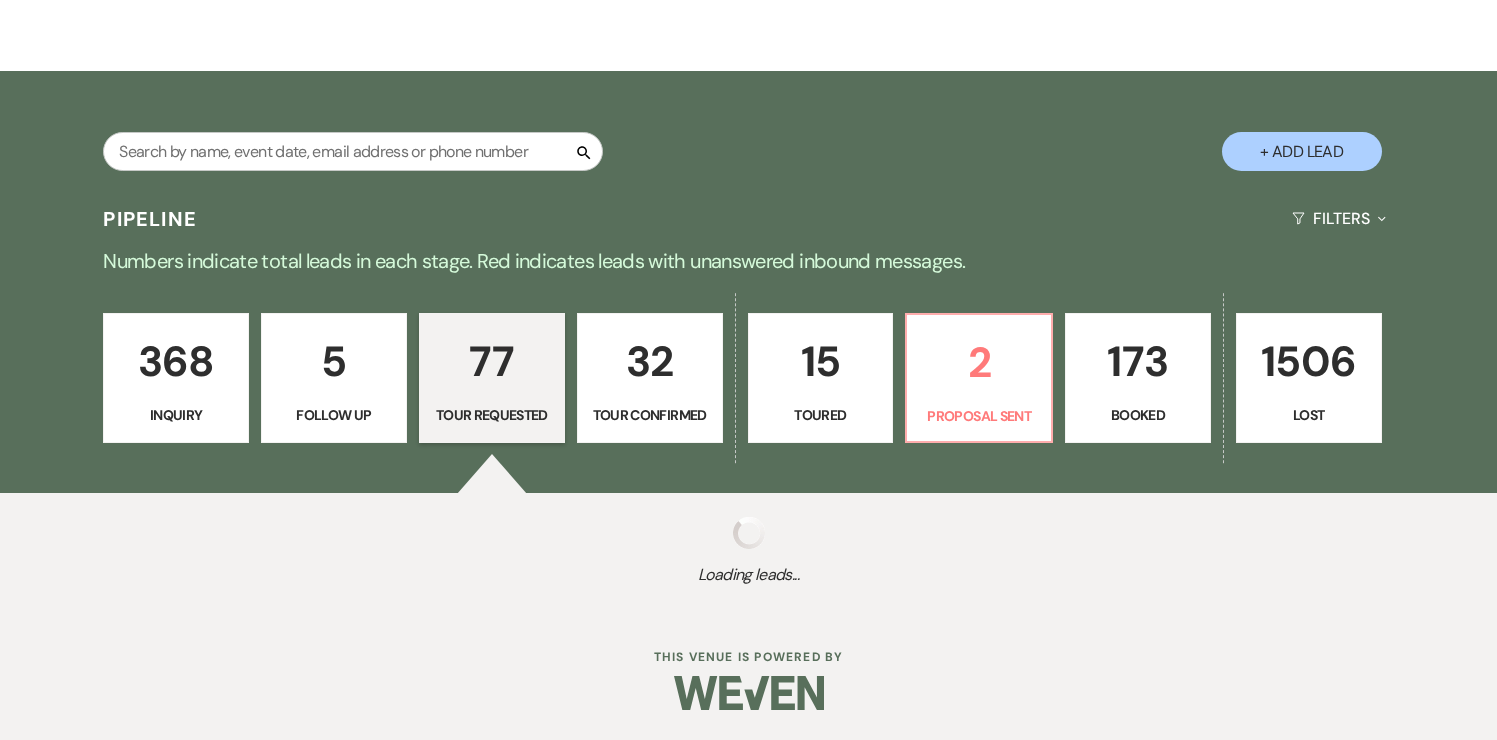select on "2" 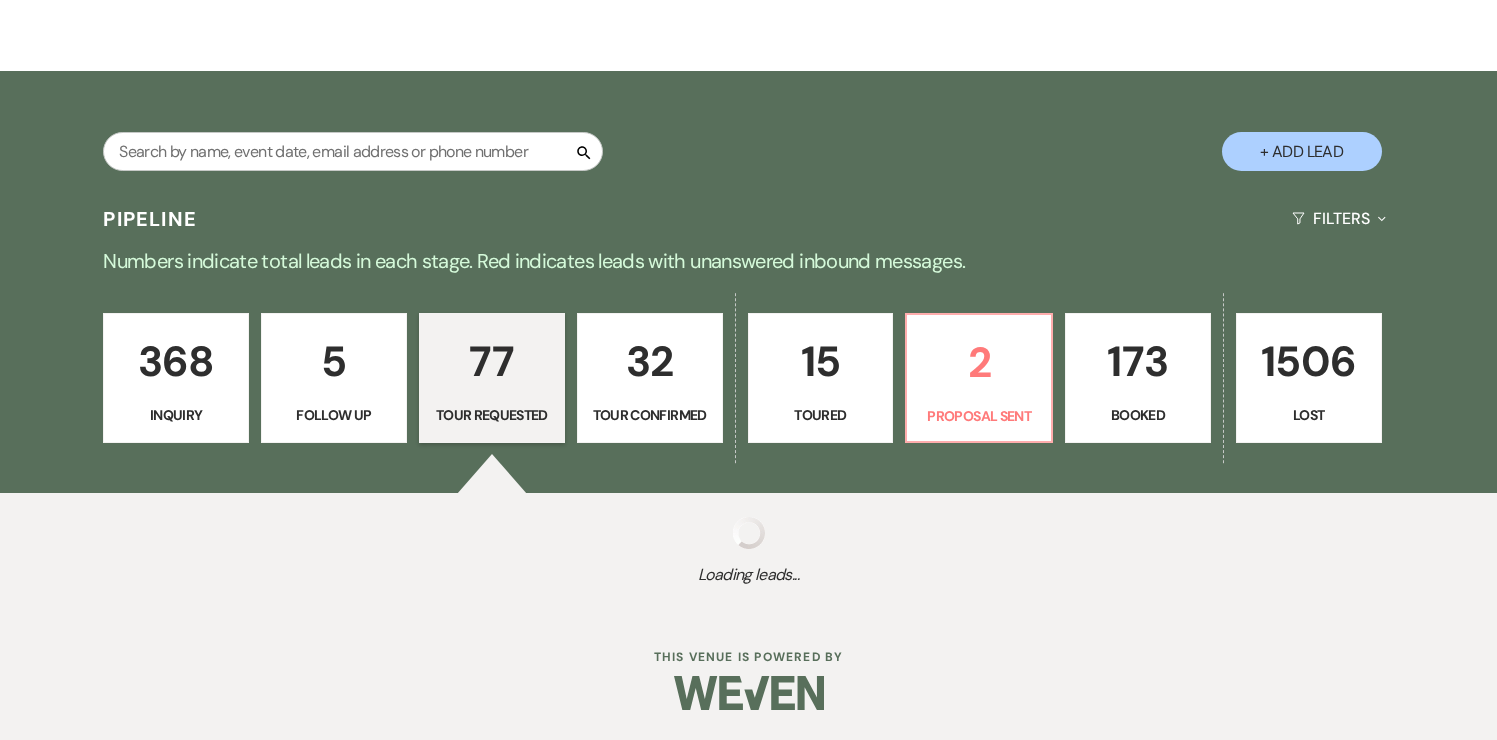 select on "2" 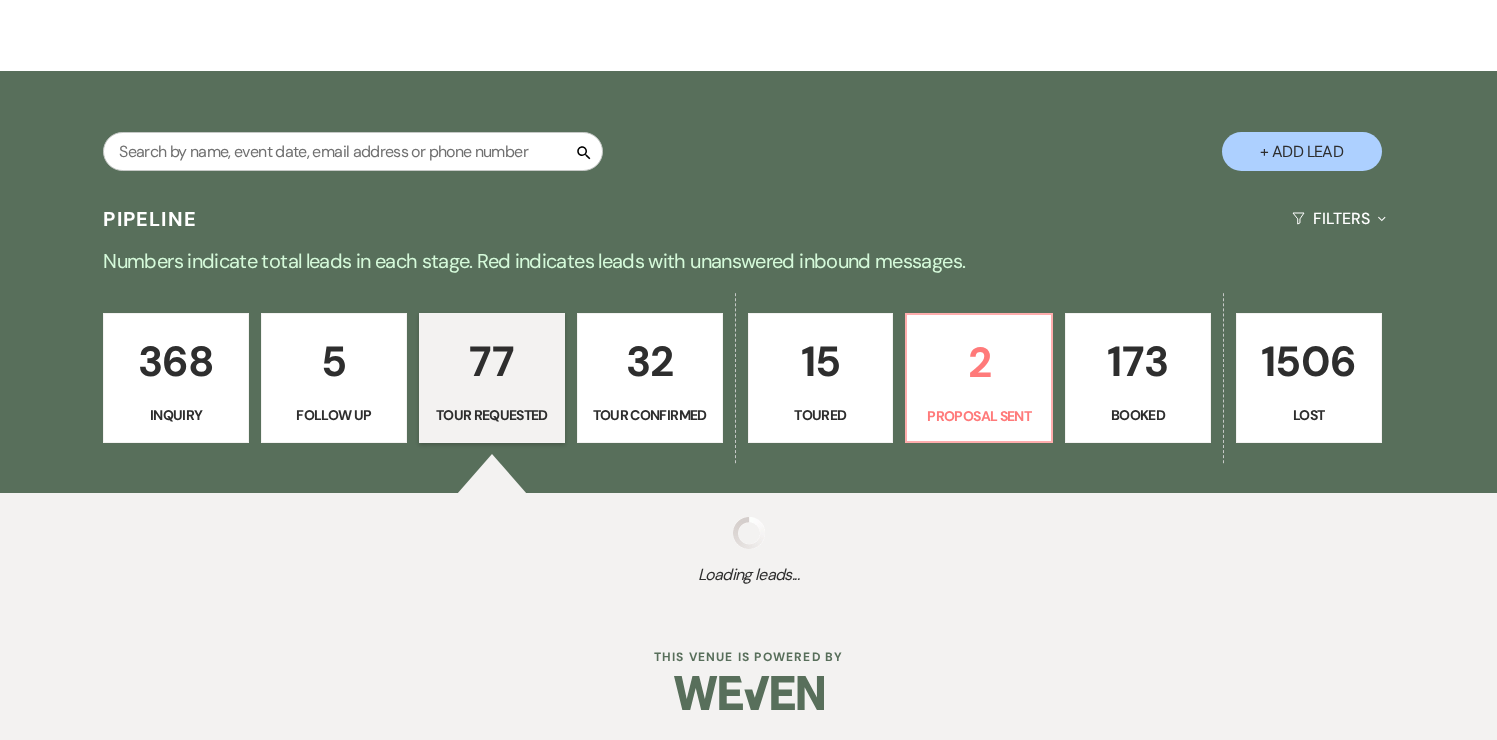 select on "2" 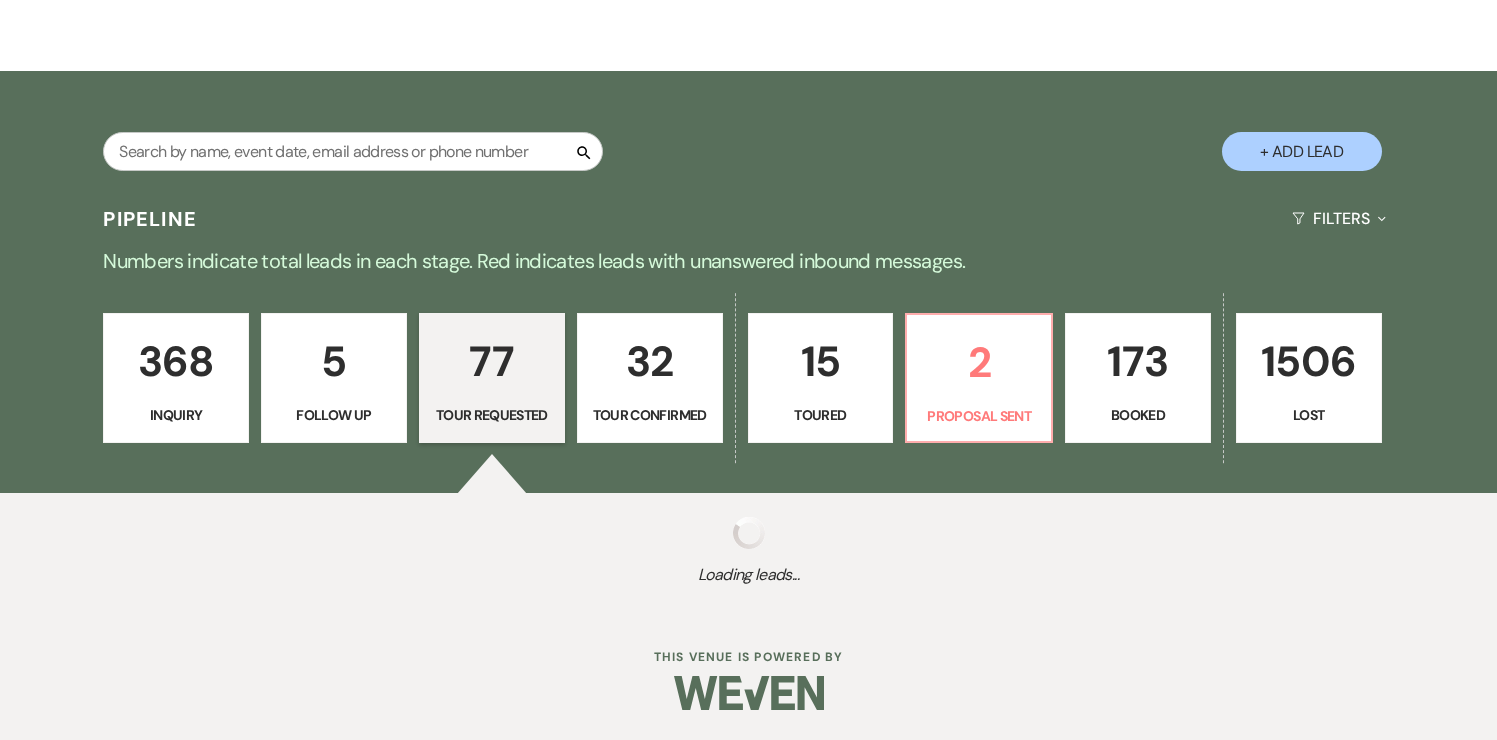 select on "2" 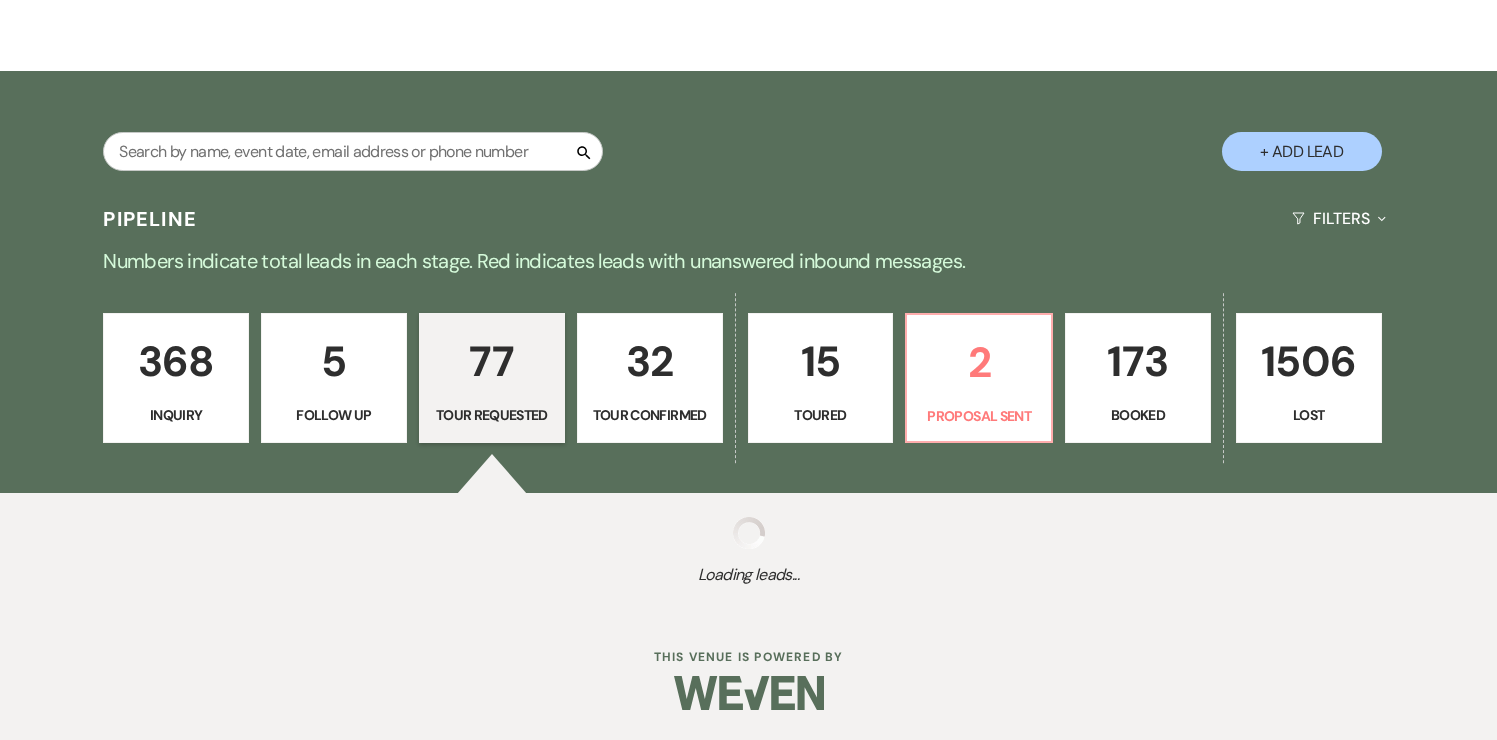 select on "2" 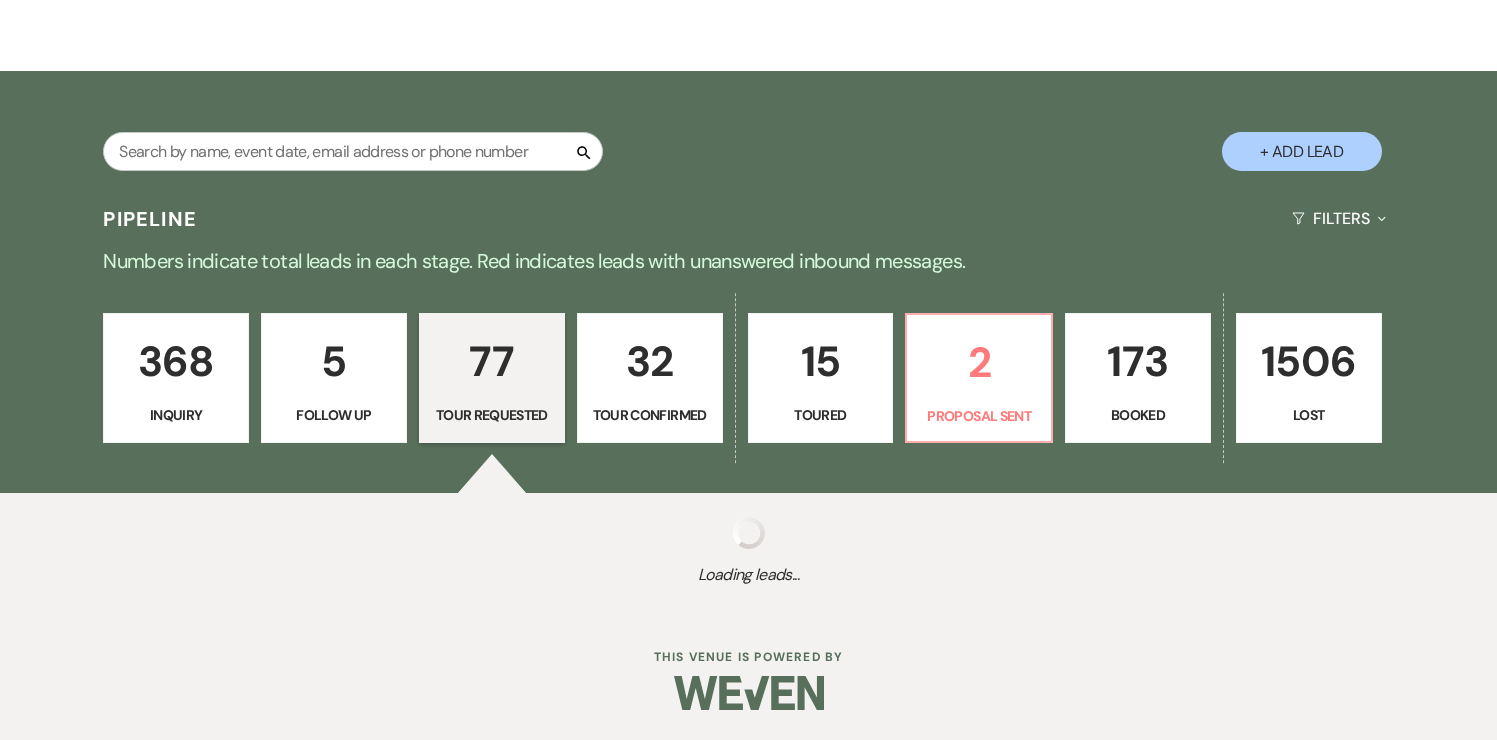 select on "2" 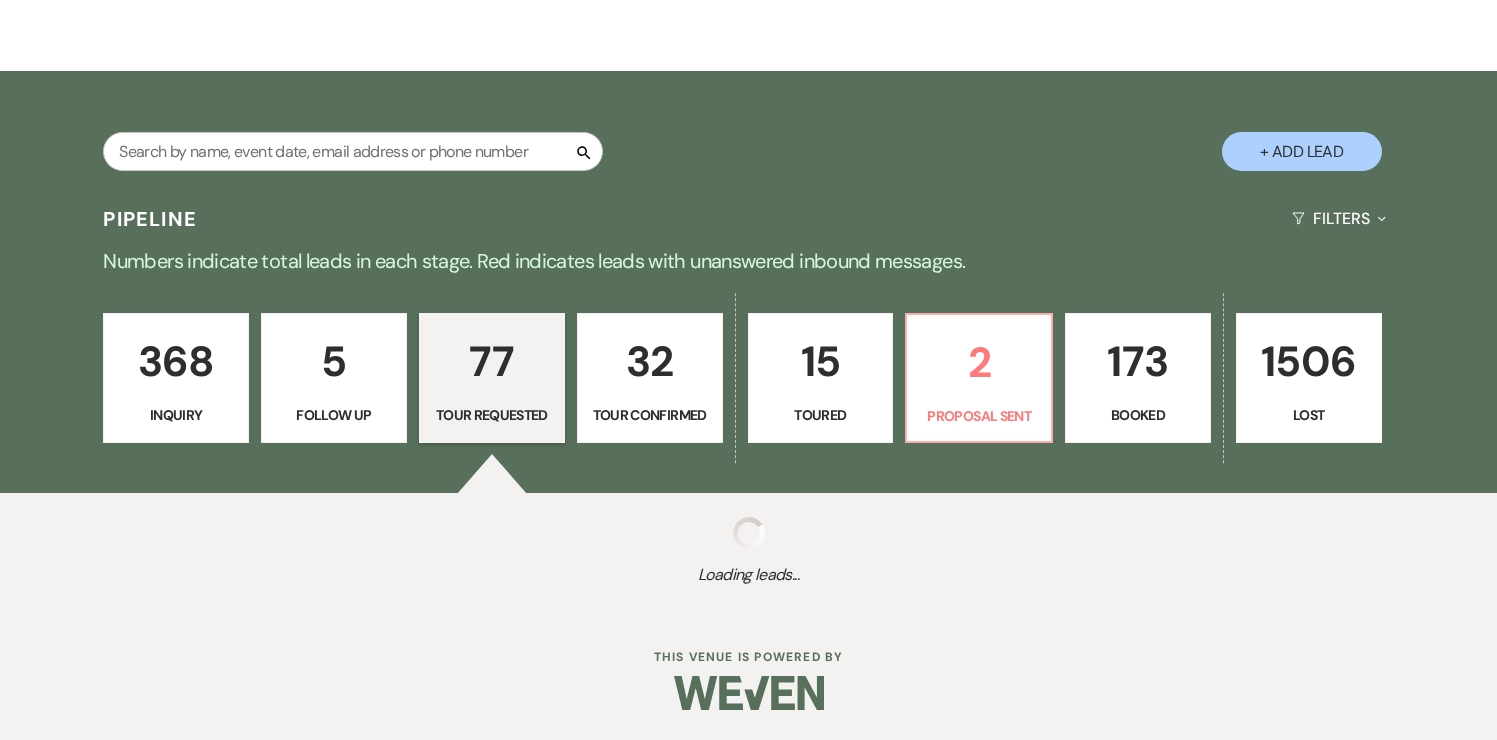 select on "2" 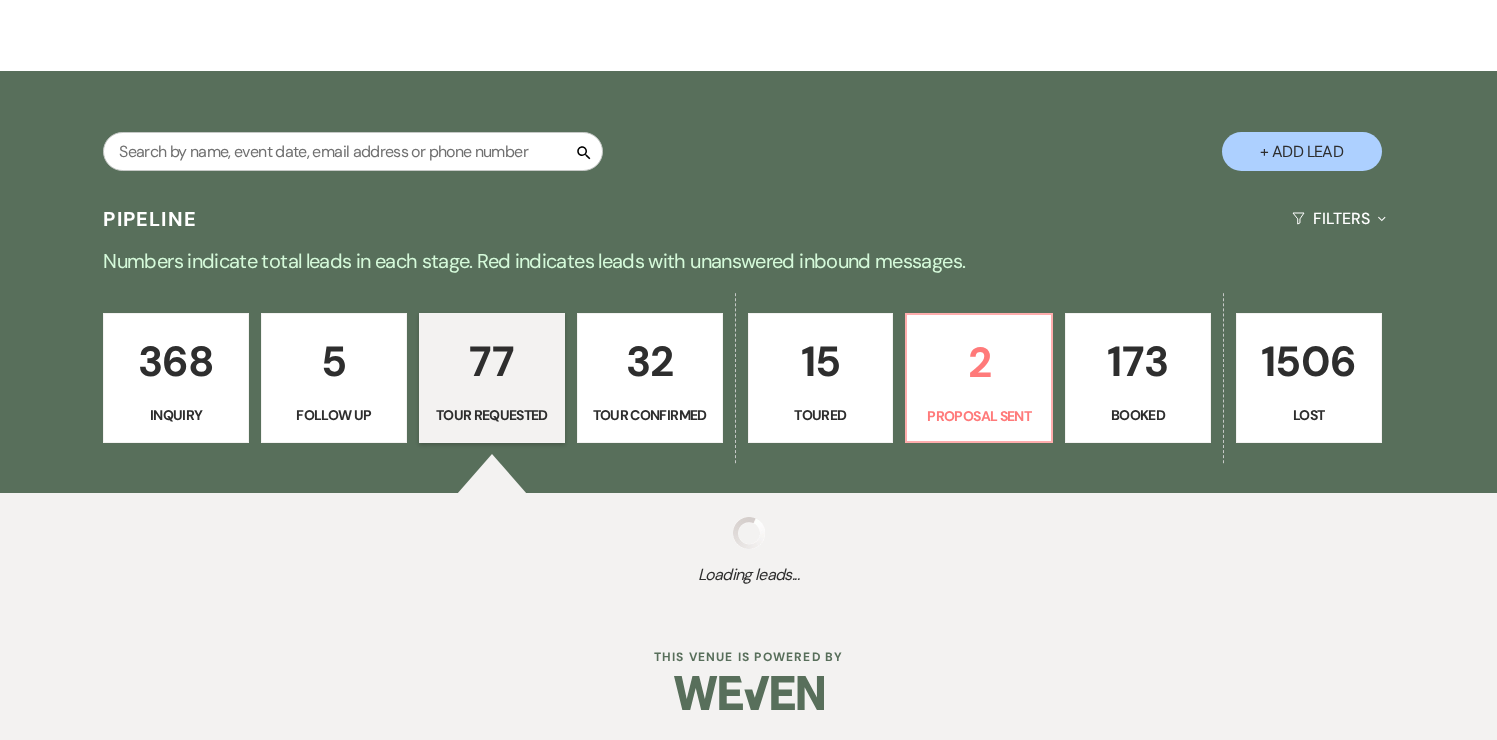 select on "2" 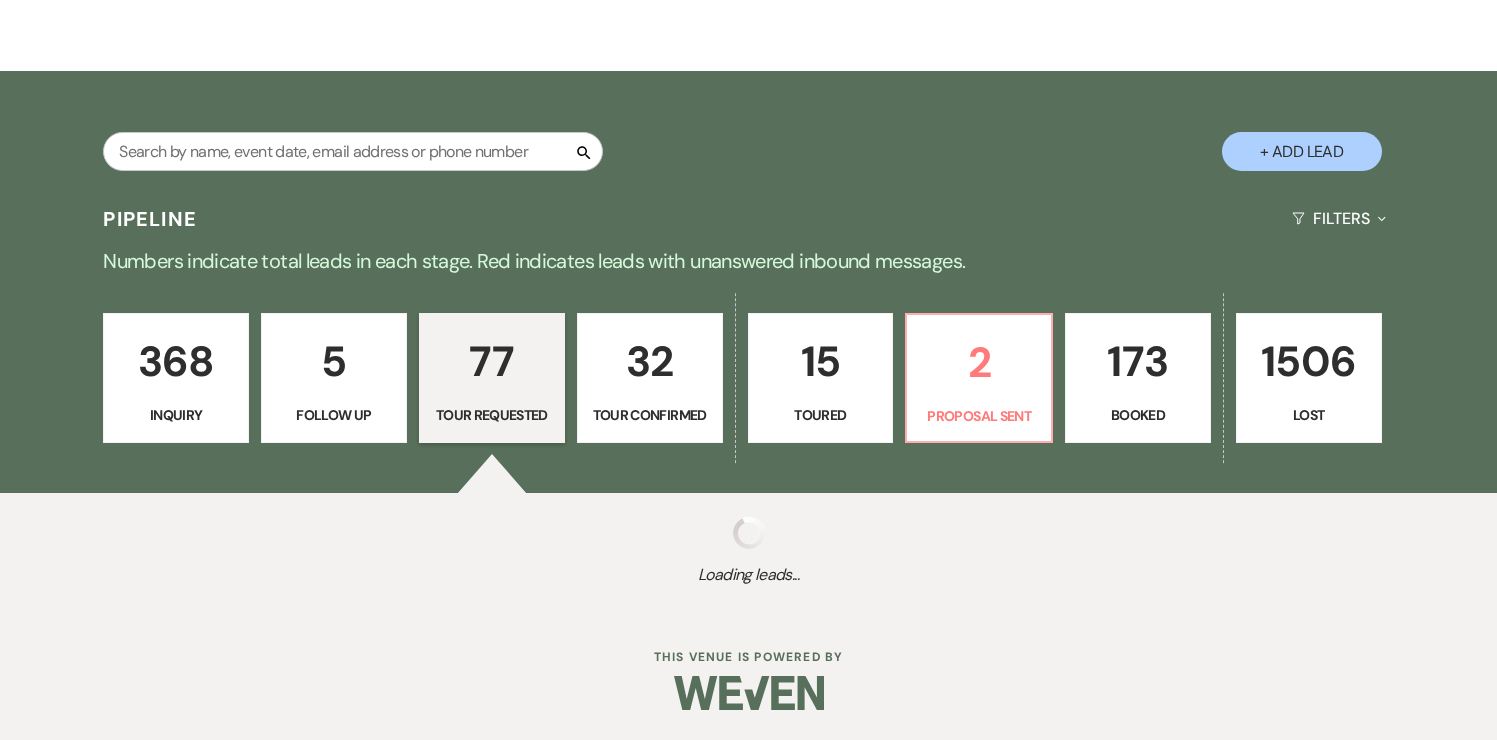 select on "2" 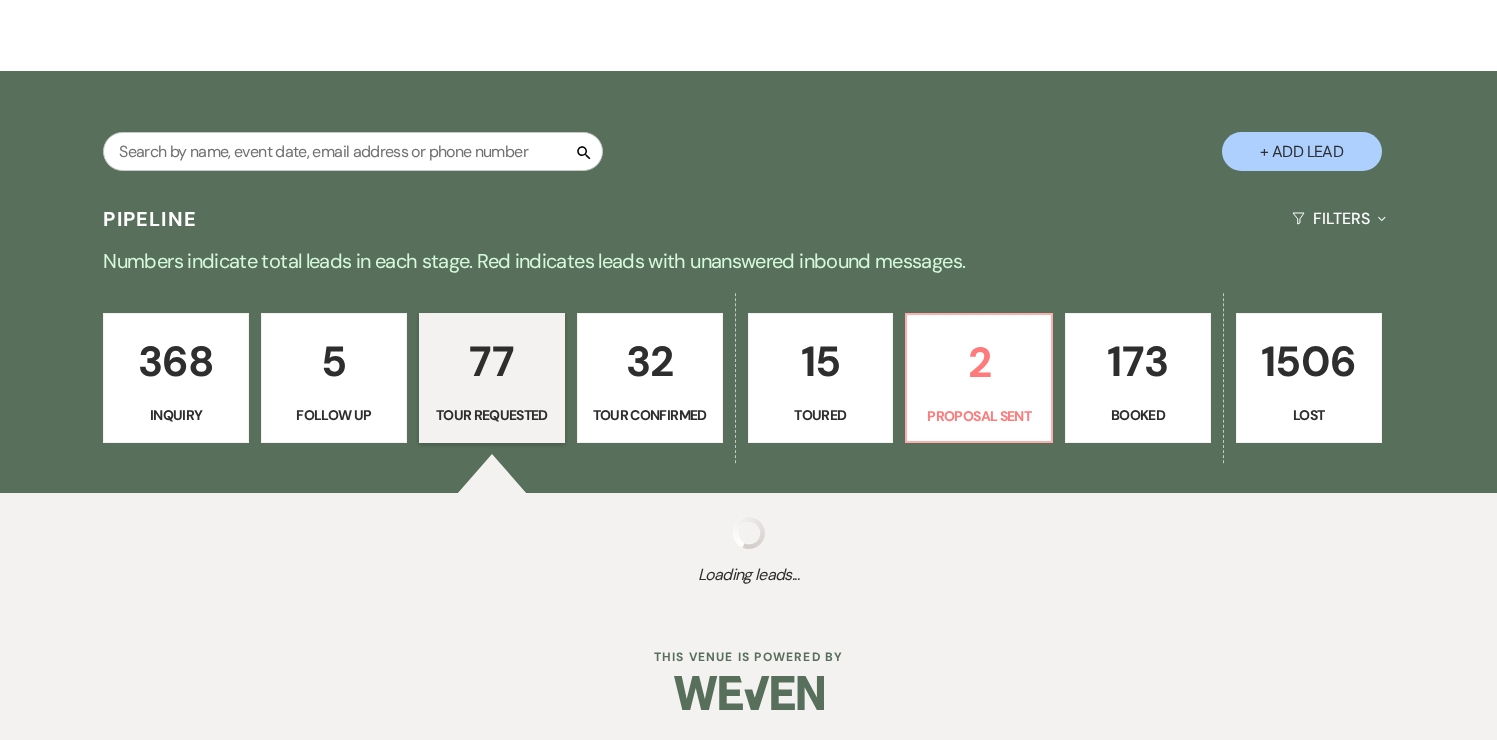 select on "2" 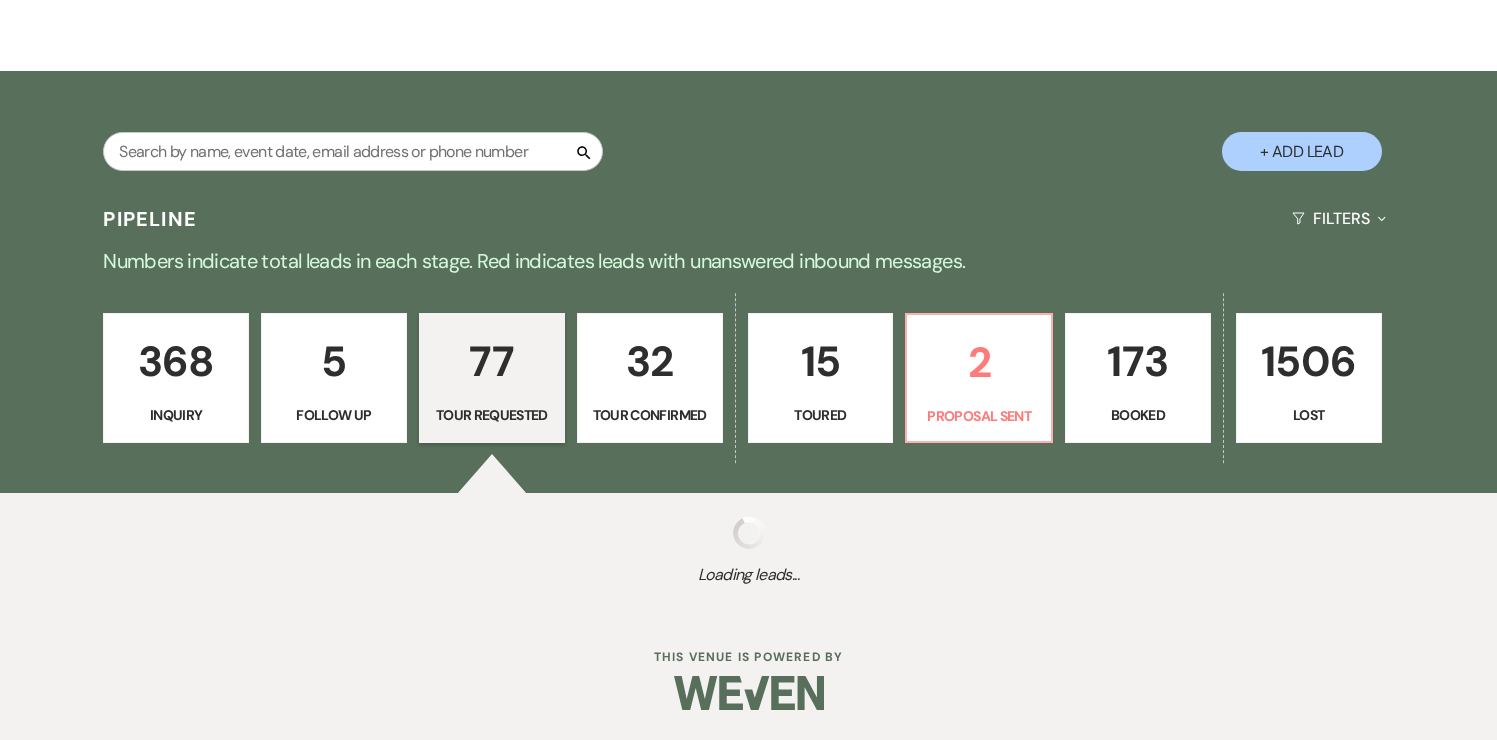 select on "2" 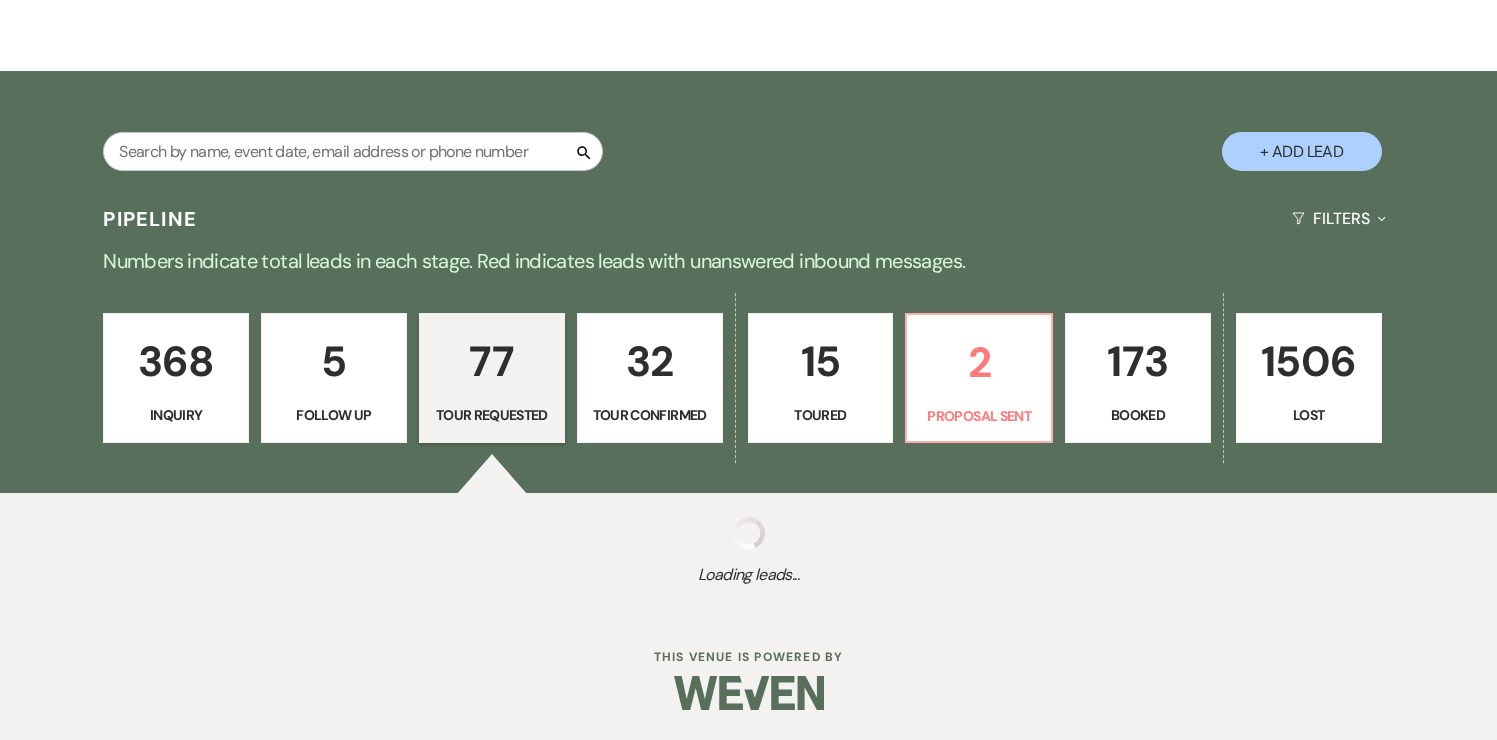 select on "2" 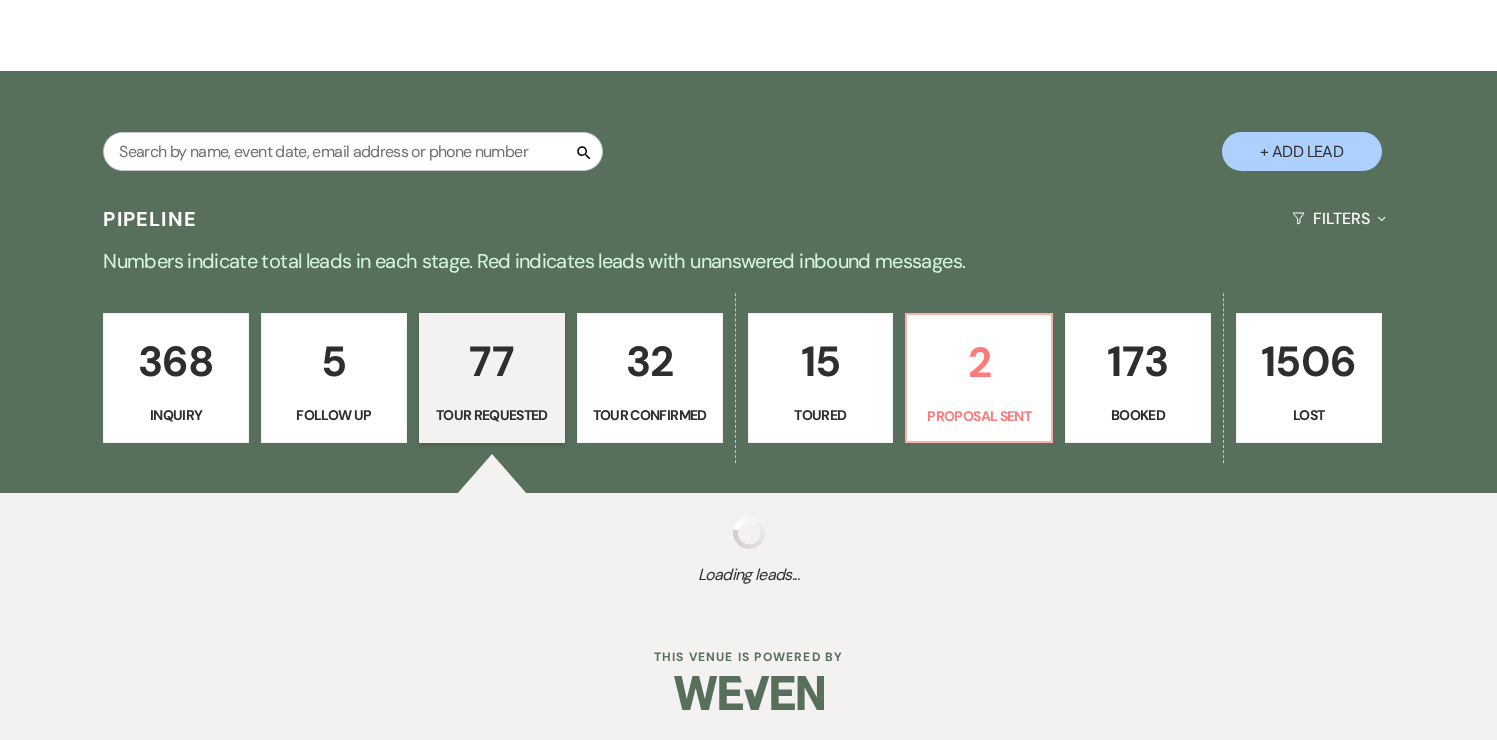 select on "2" 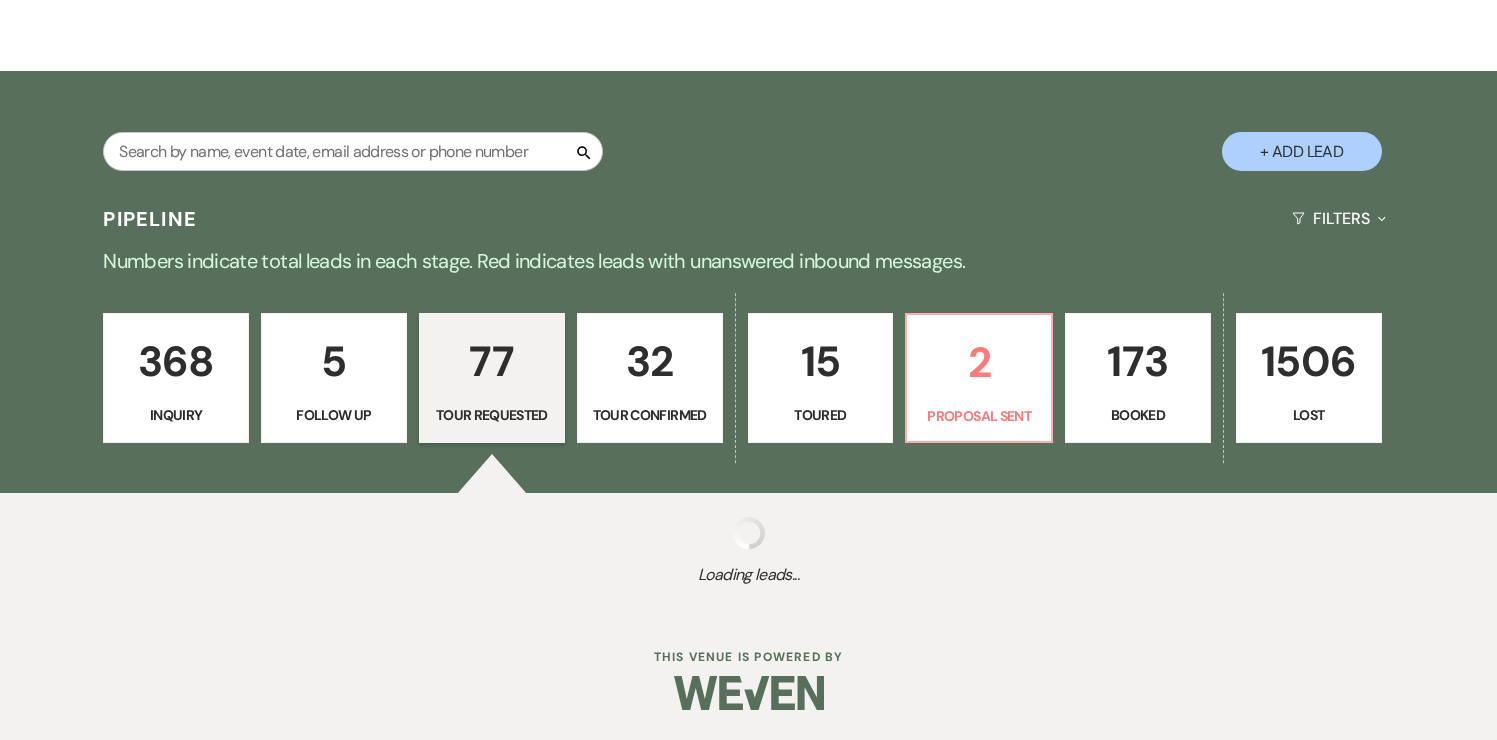 select on "2" 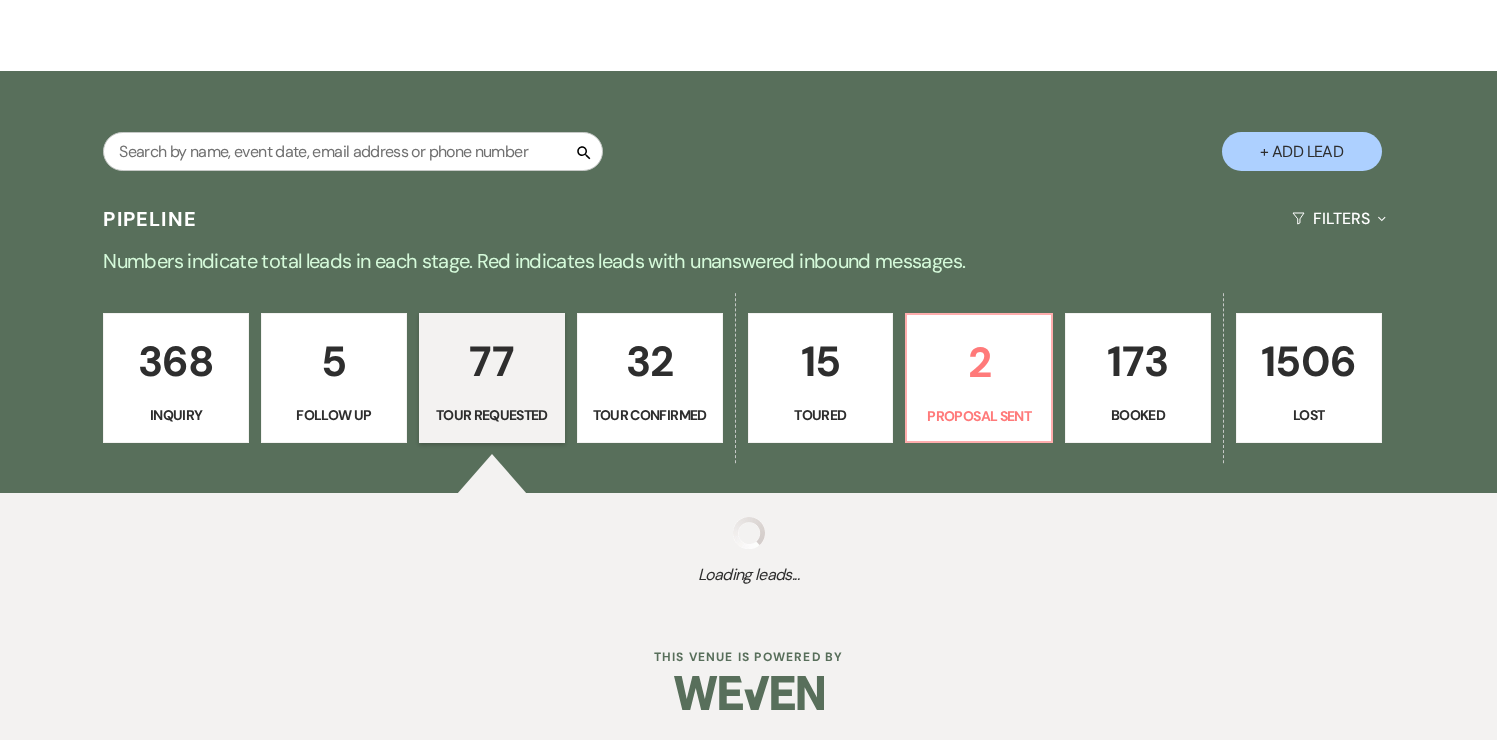 select on "2" 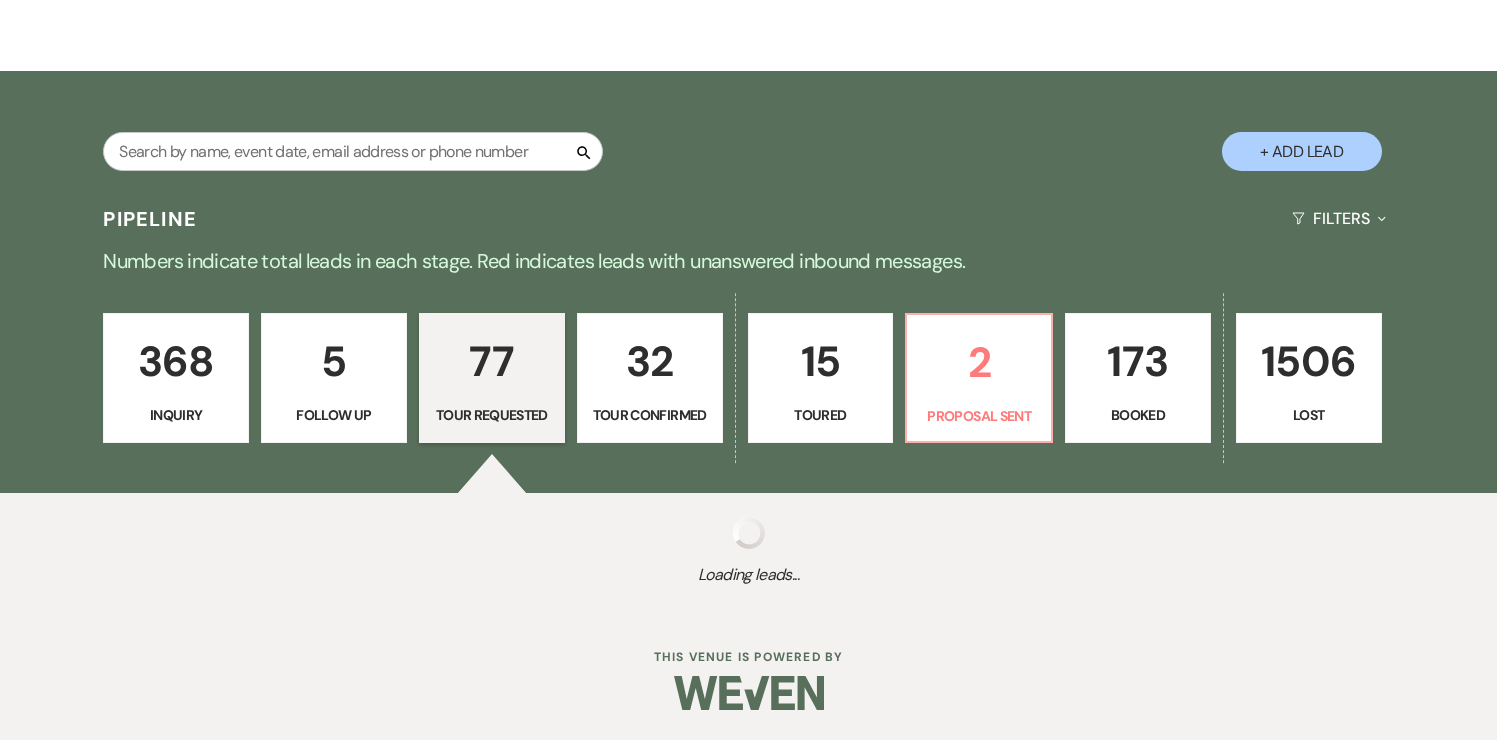 select on "2" 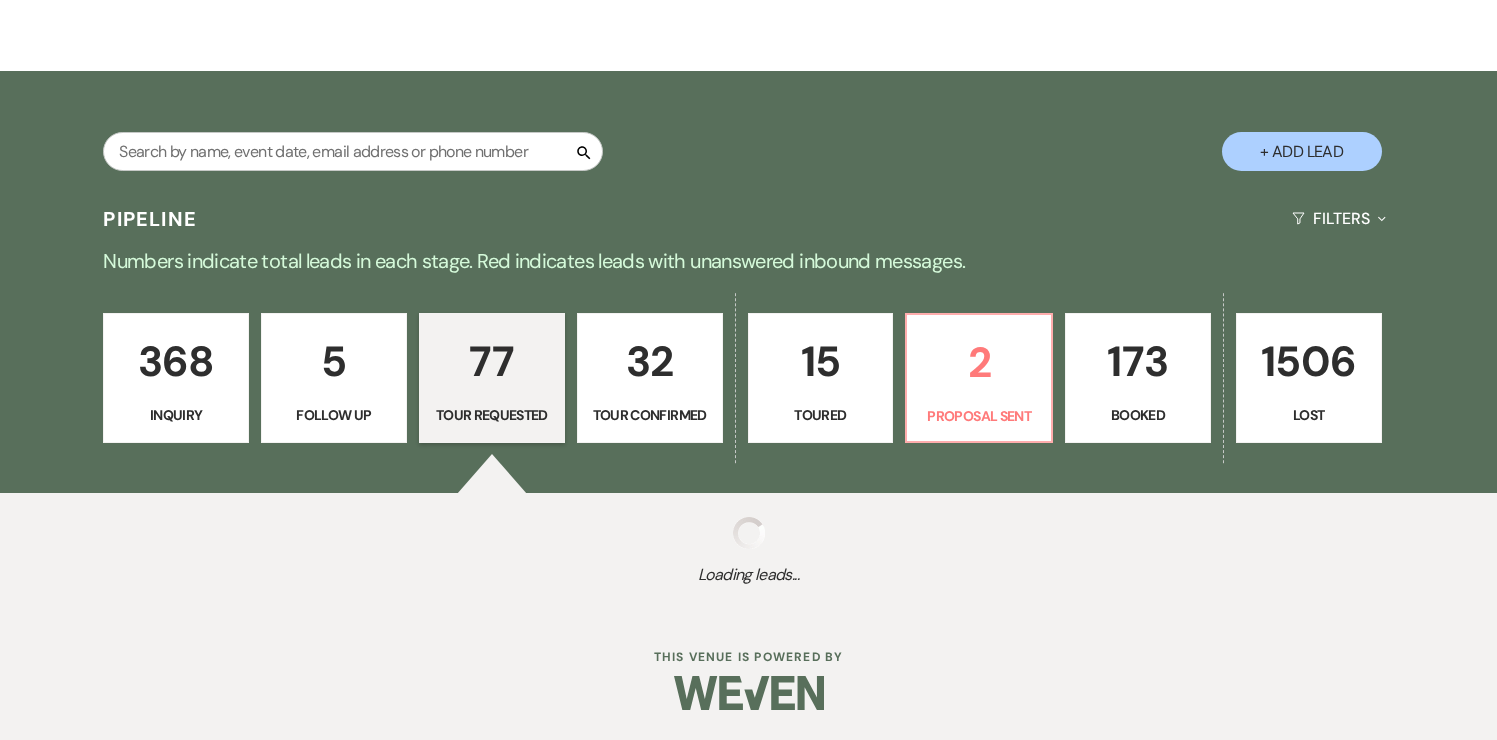 select on "2" 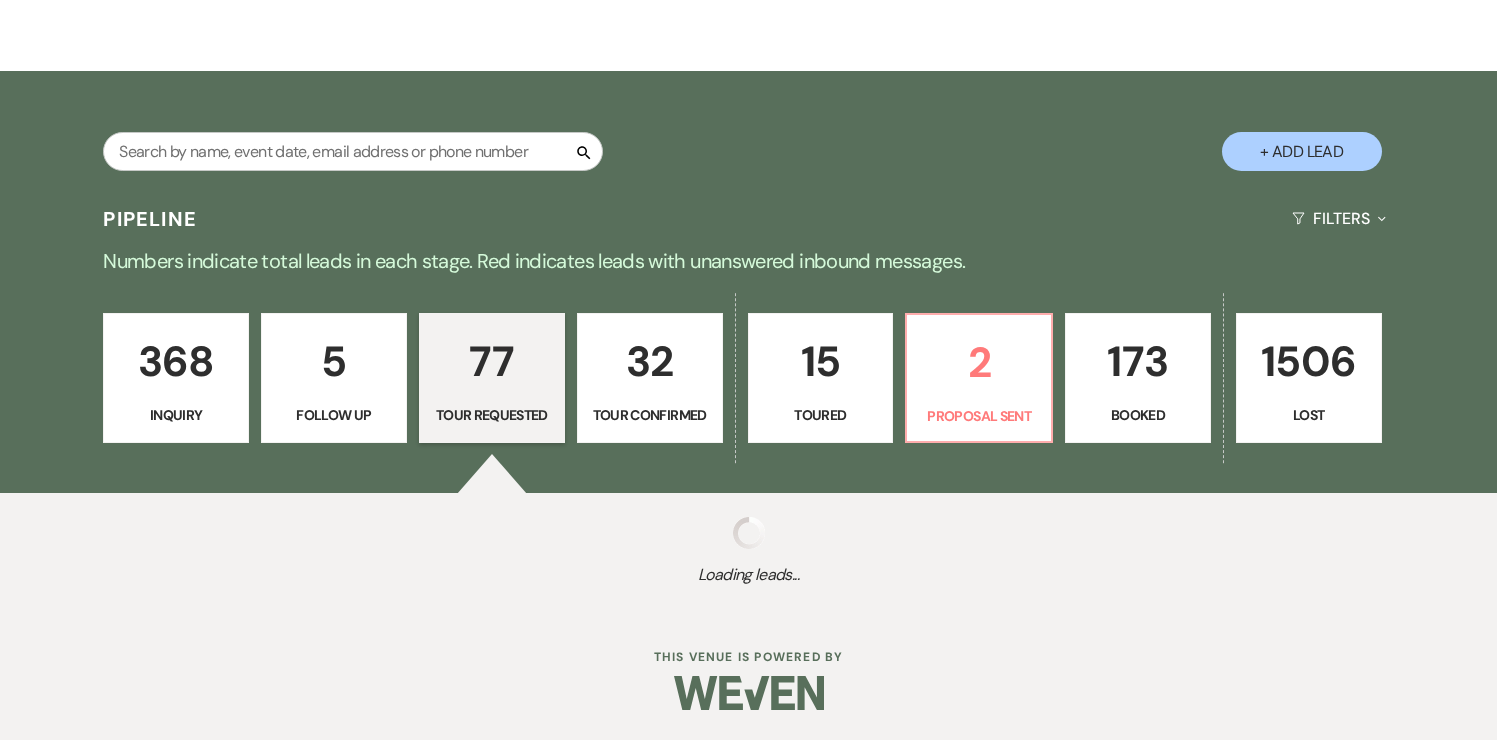 select on "2" 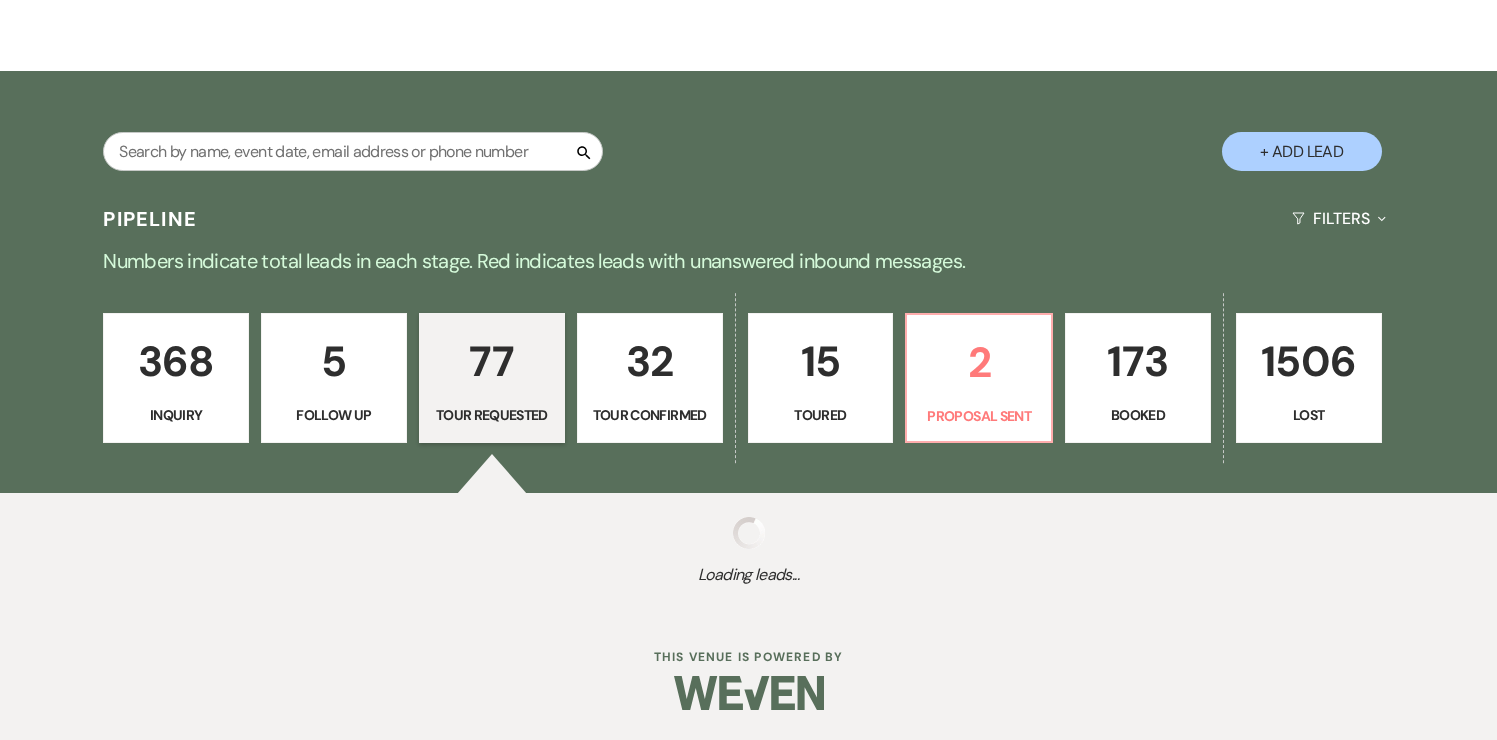 select on "2" 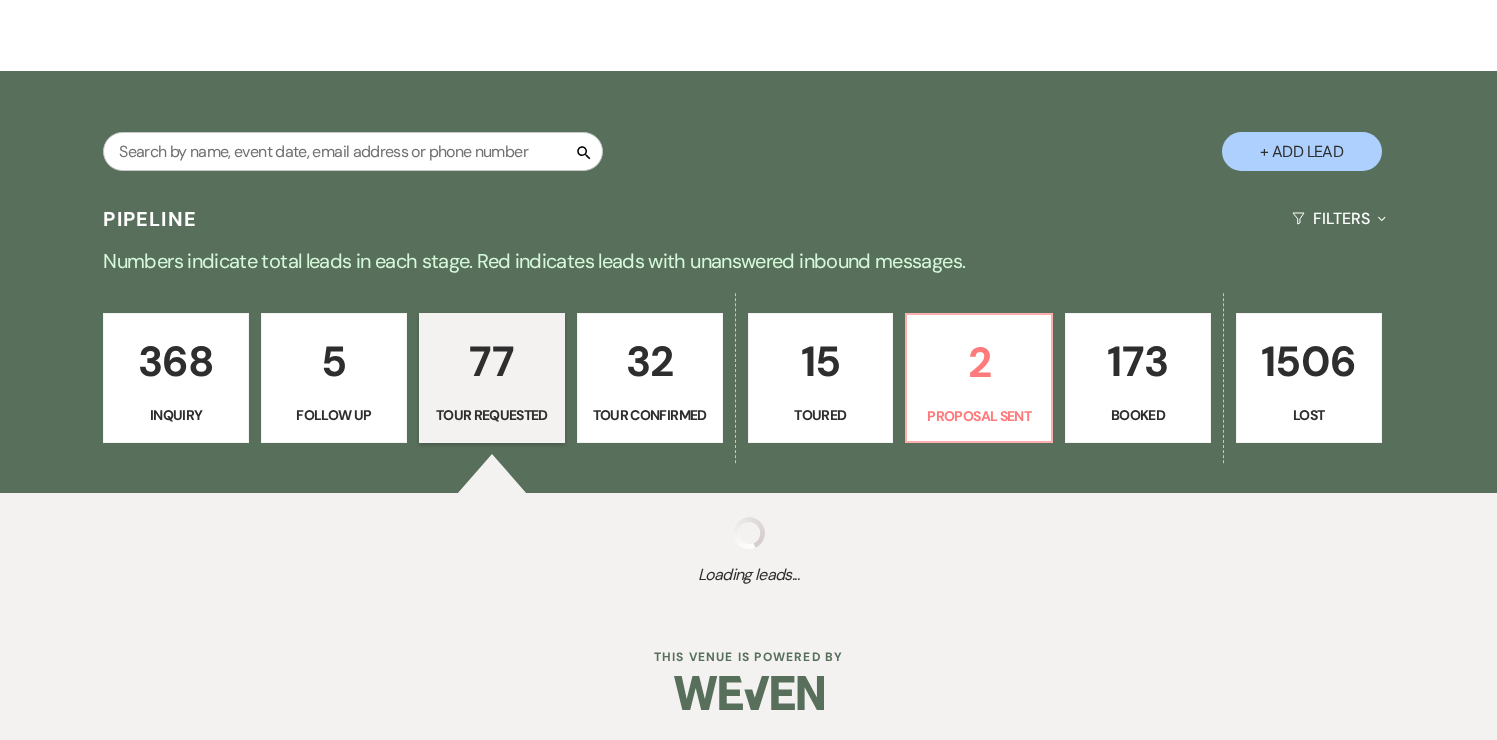 select on "2" 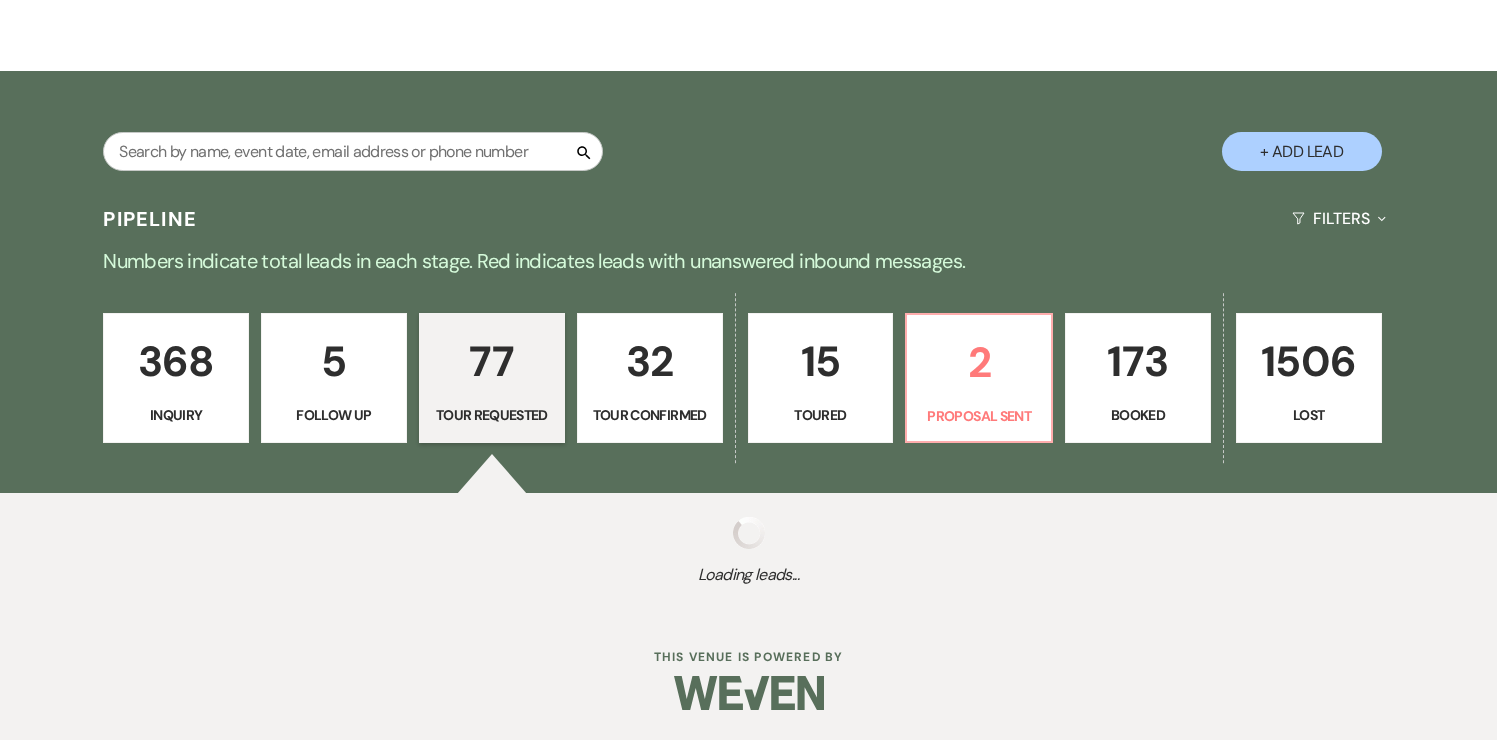 select on "2" 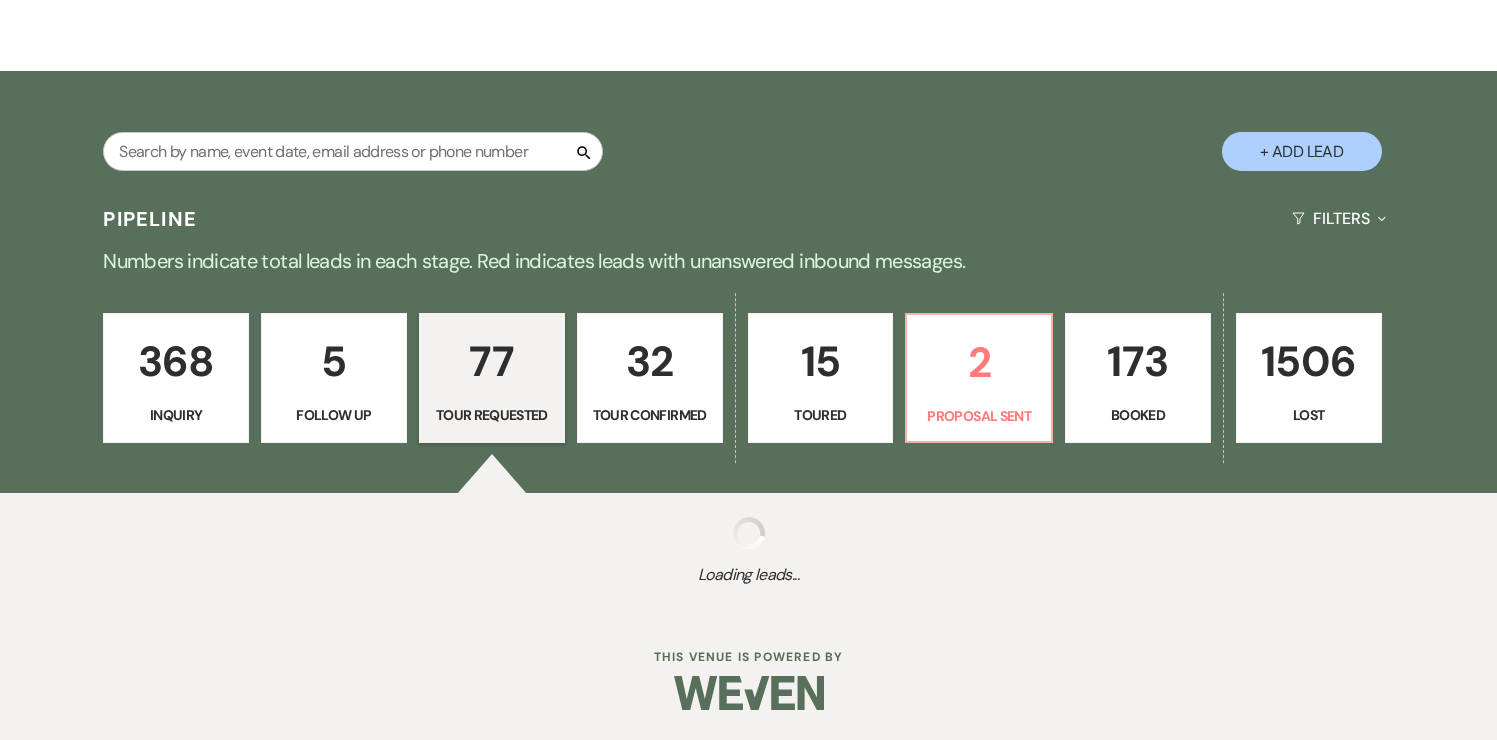 select on "2" 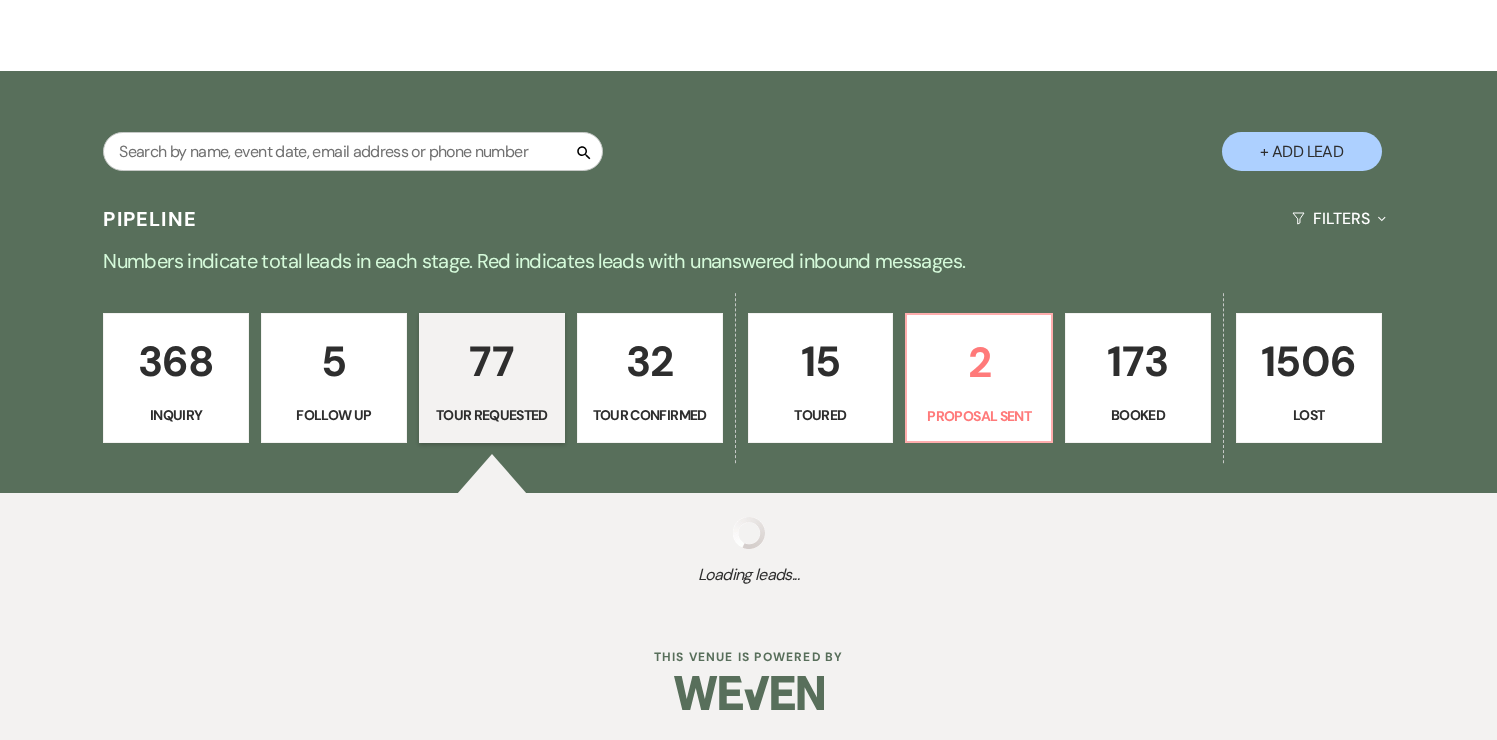 select on "2" 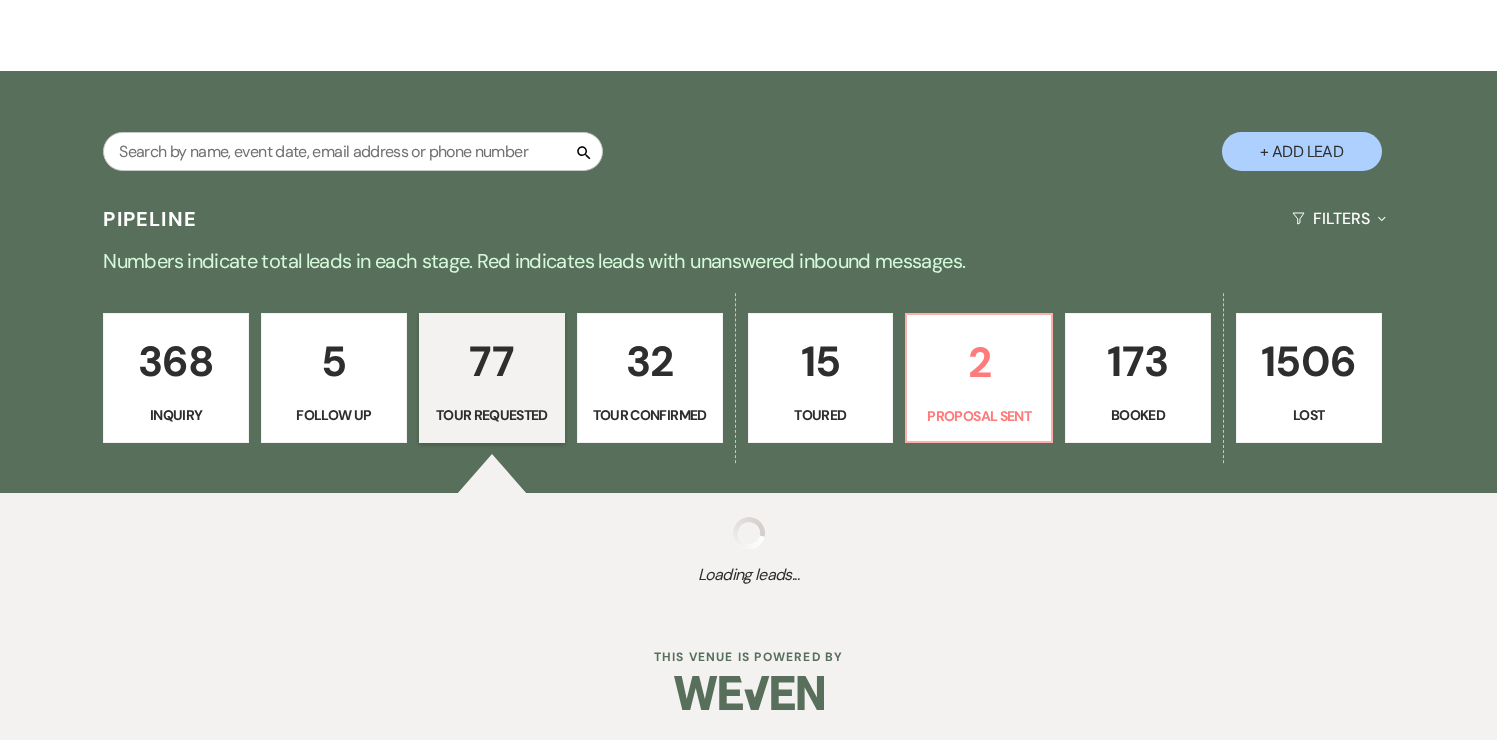 select on "2" 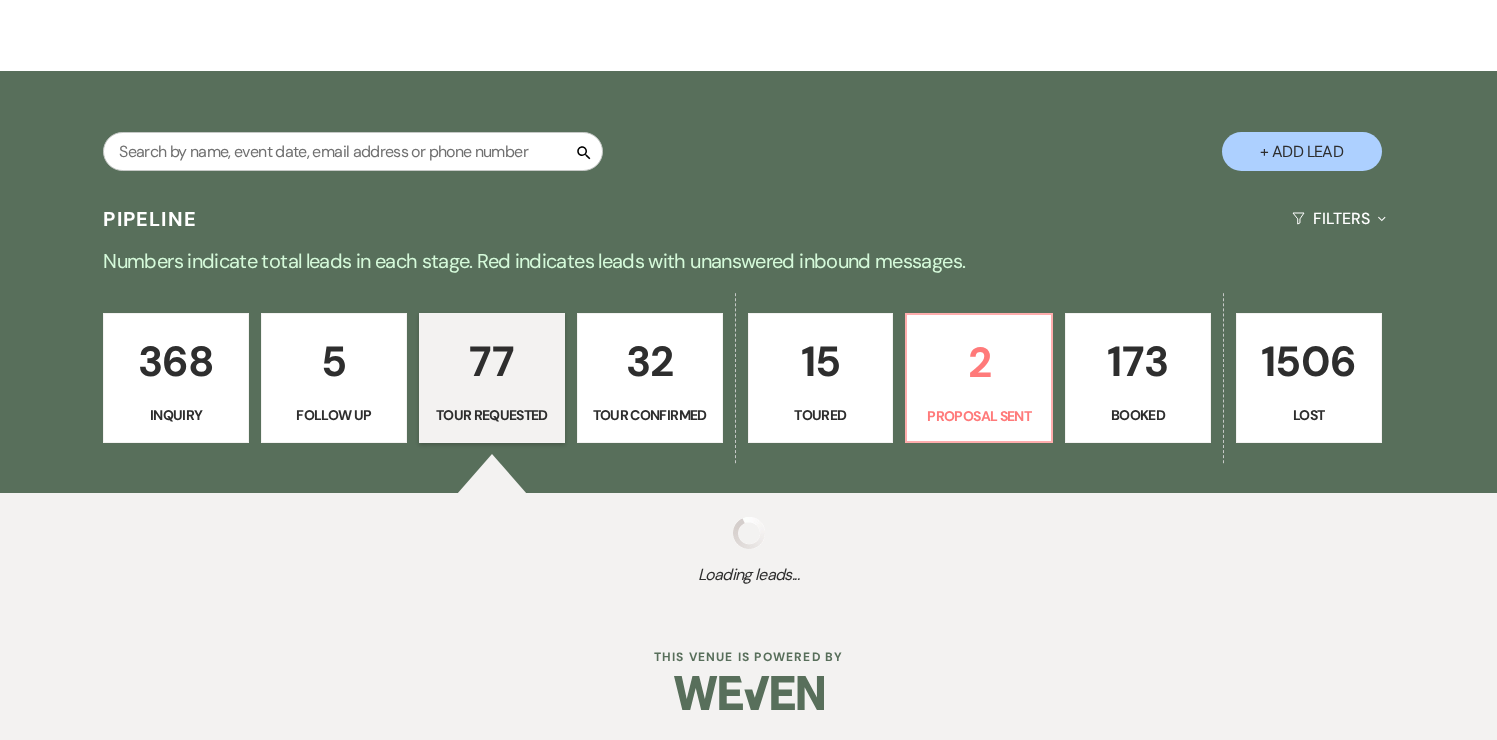 select on "2" 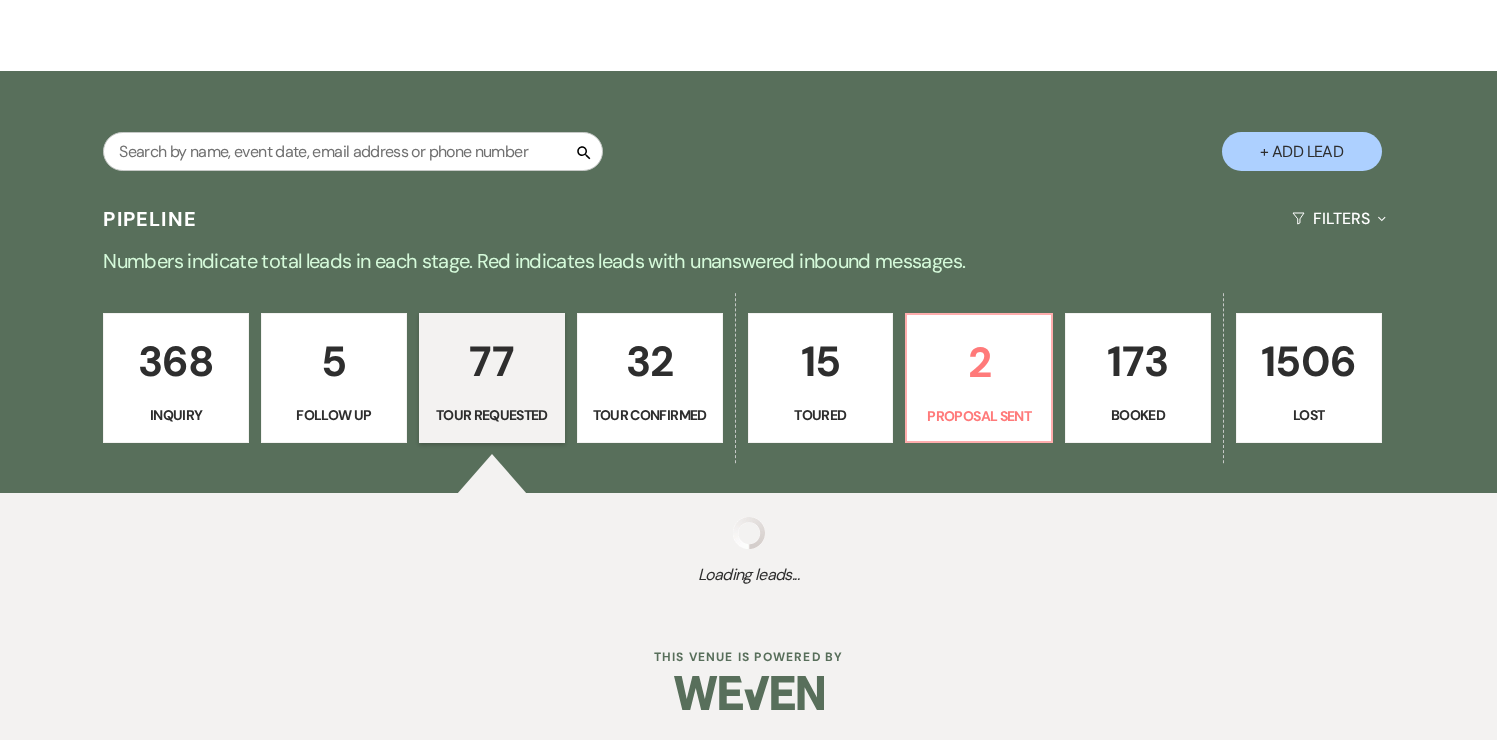 select on "2" 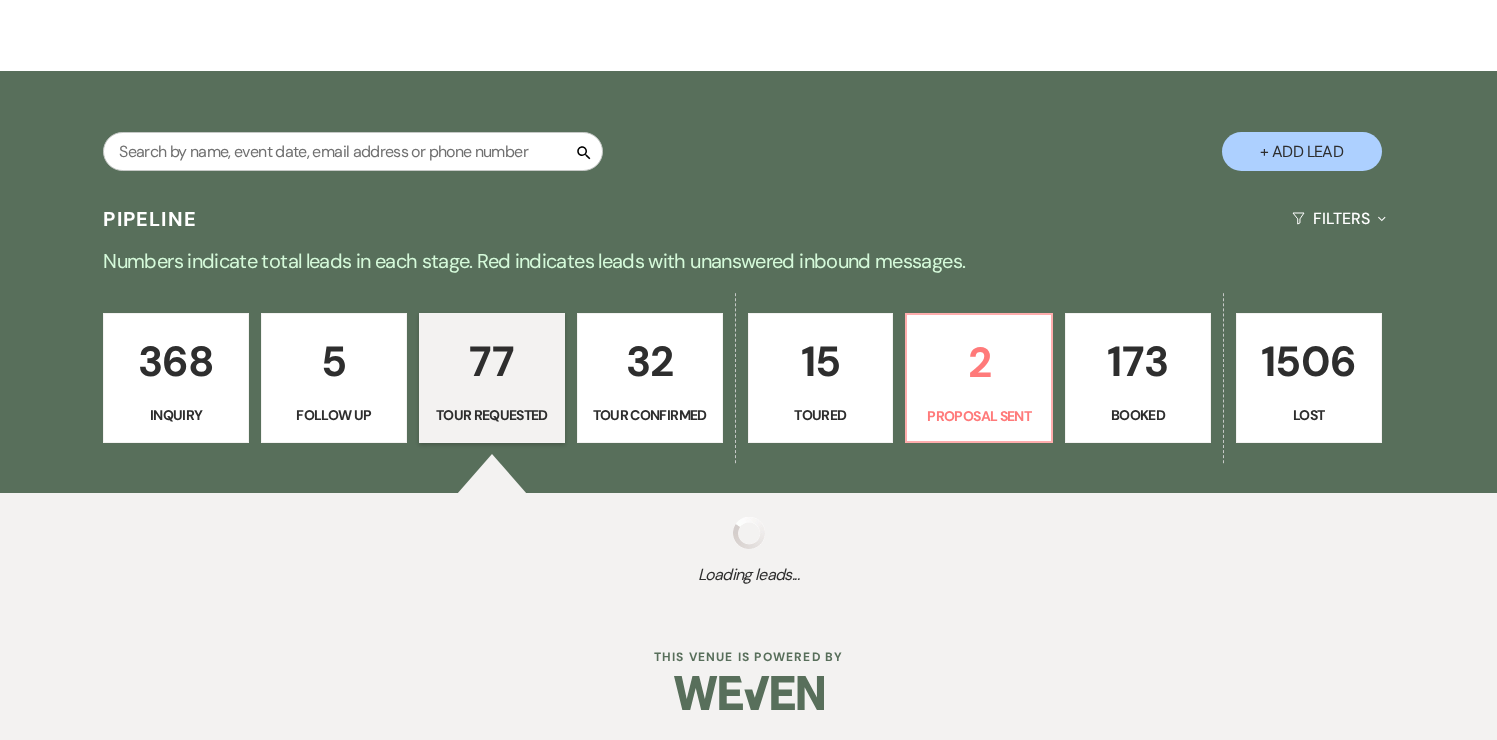 select on "2" 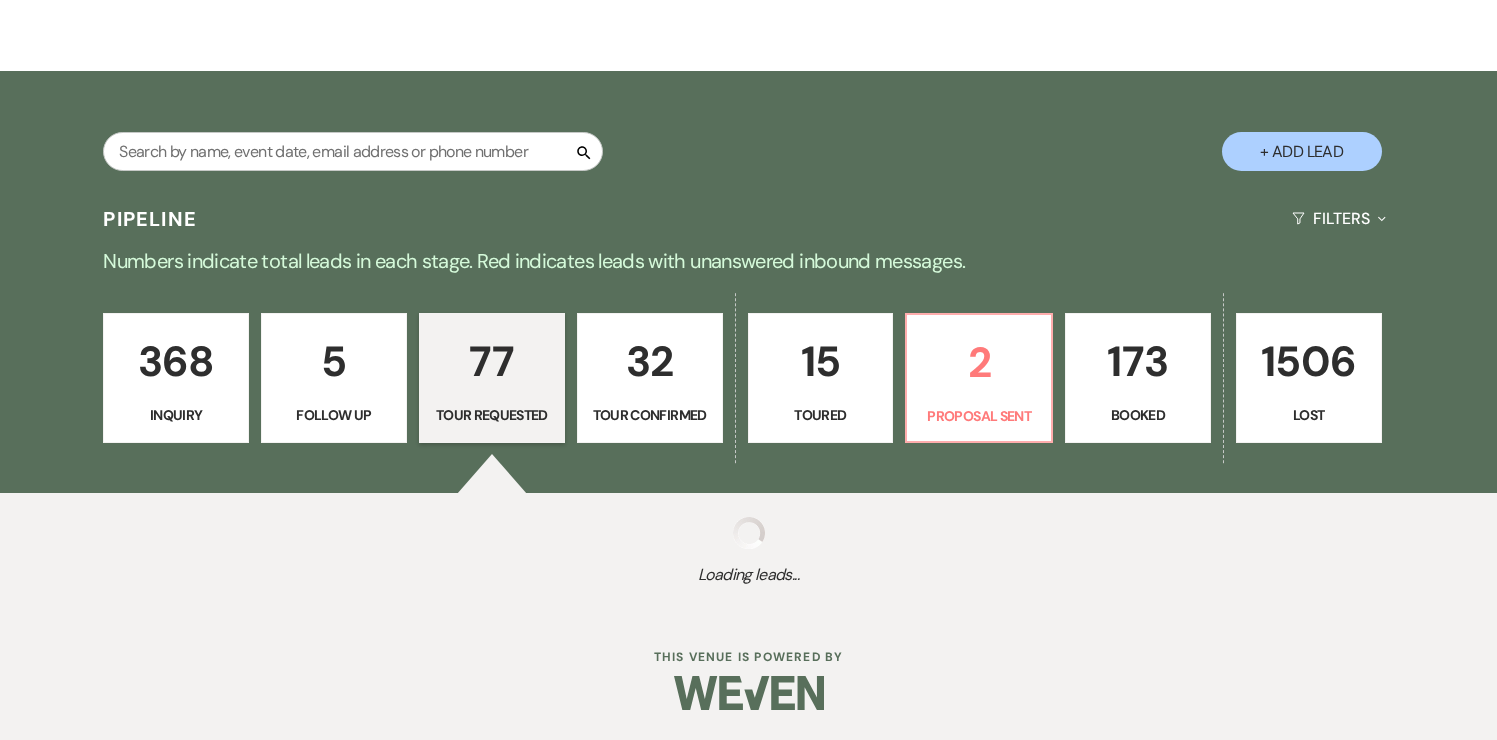 select on "2" 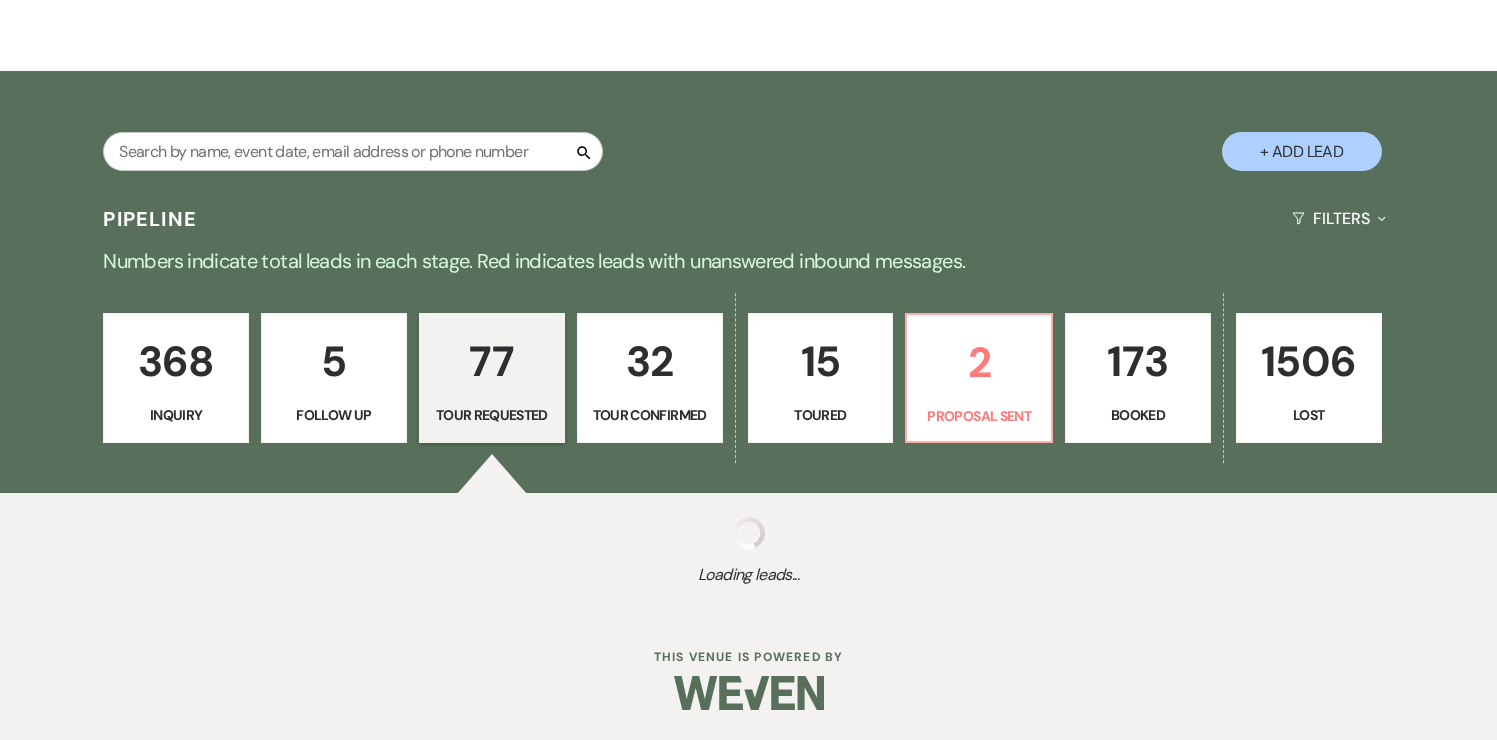 select on "2" 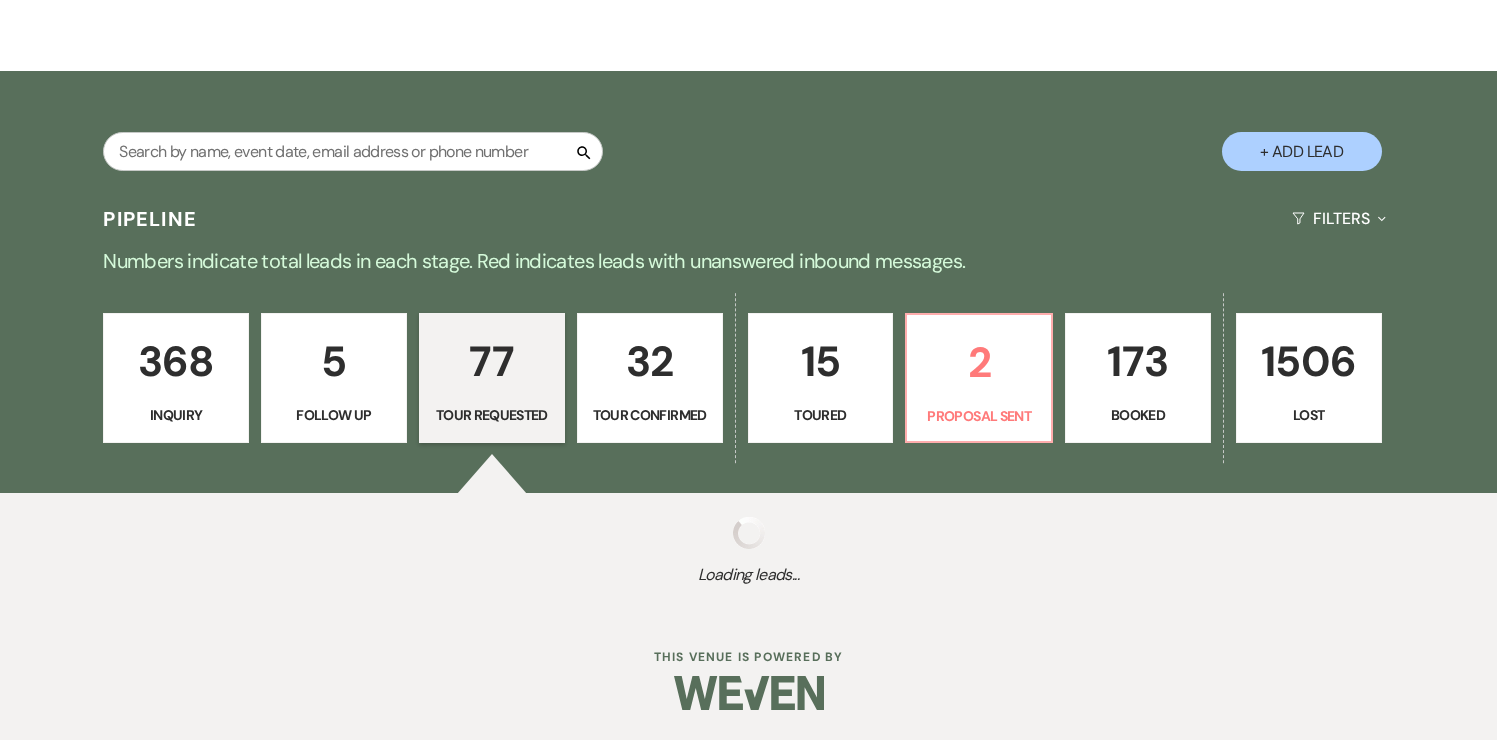 select on "2" 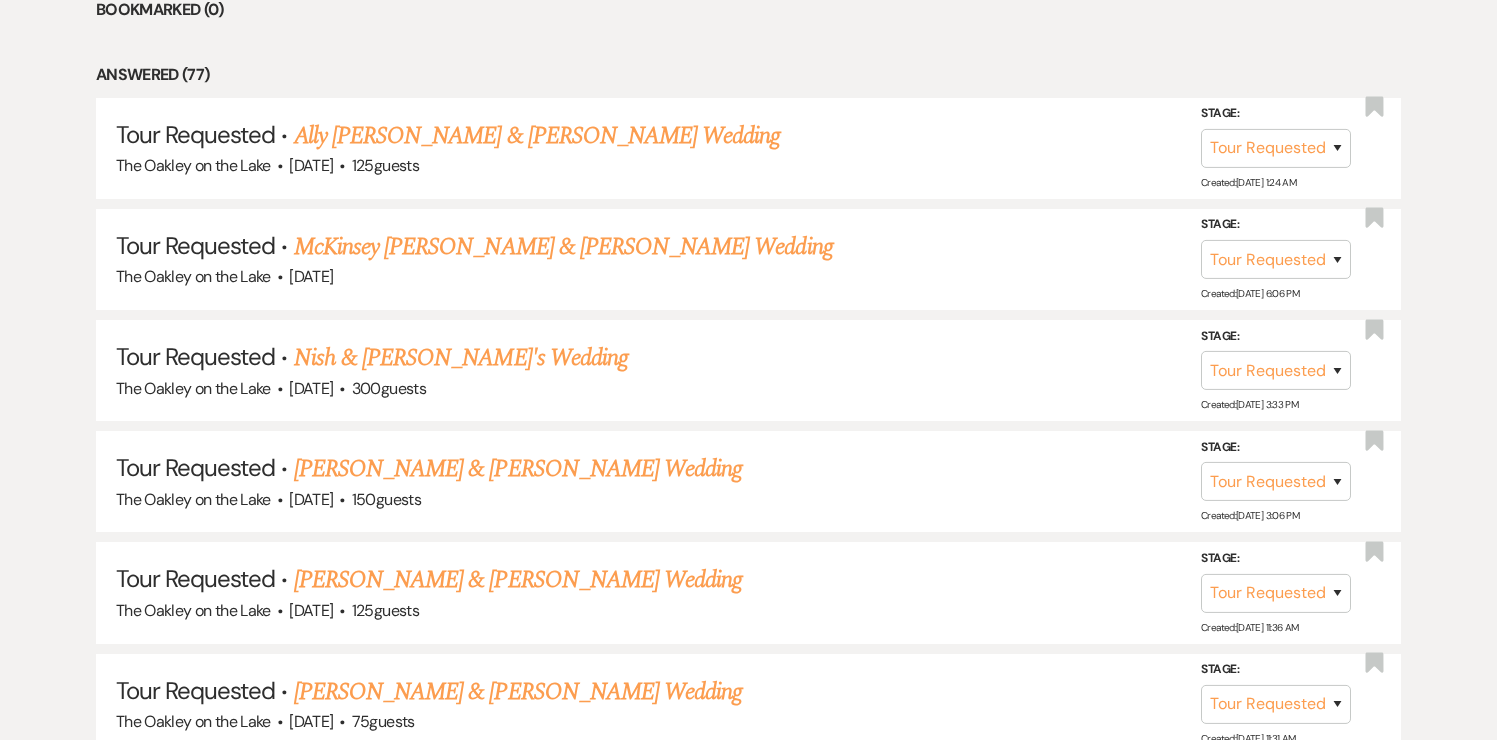 scroll, scrollTop: 933, scrollLeft: 0, axis: vertical 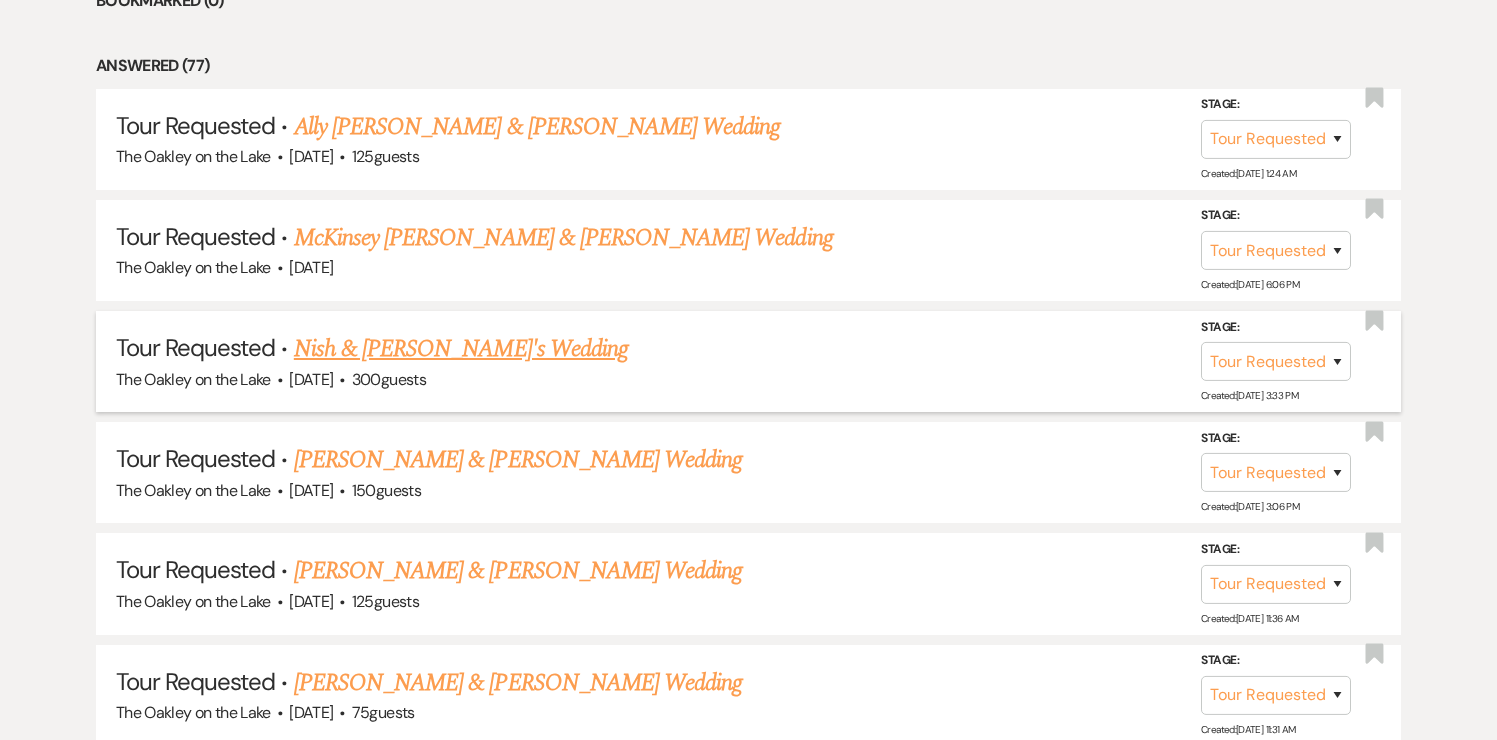 click on "Nish & [PERSON_NAME]'s Wedding" at bounding box center [461, 349] 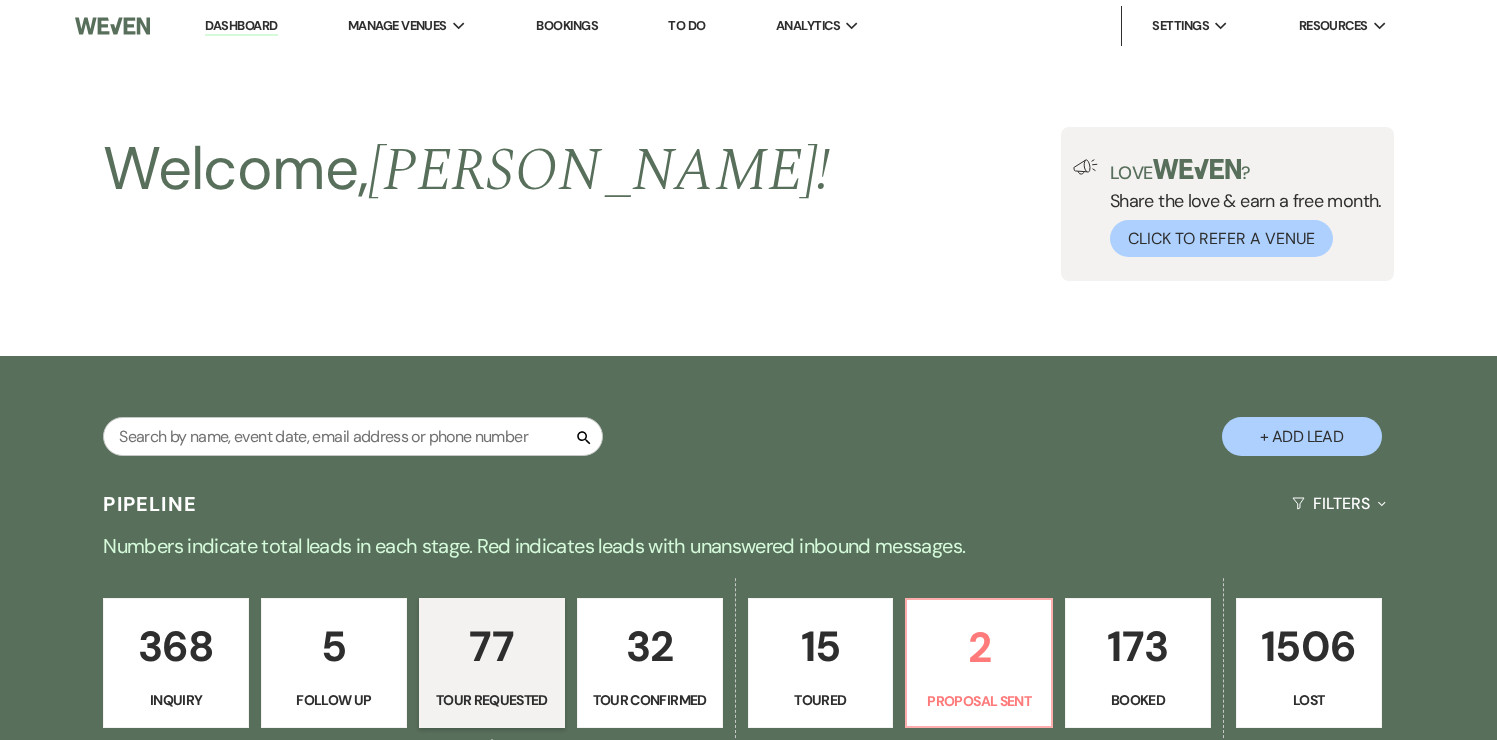 select on "2" 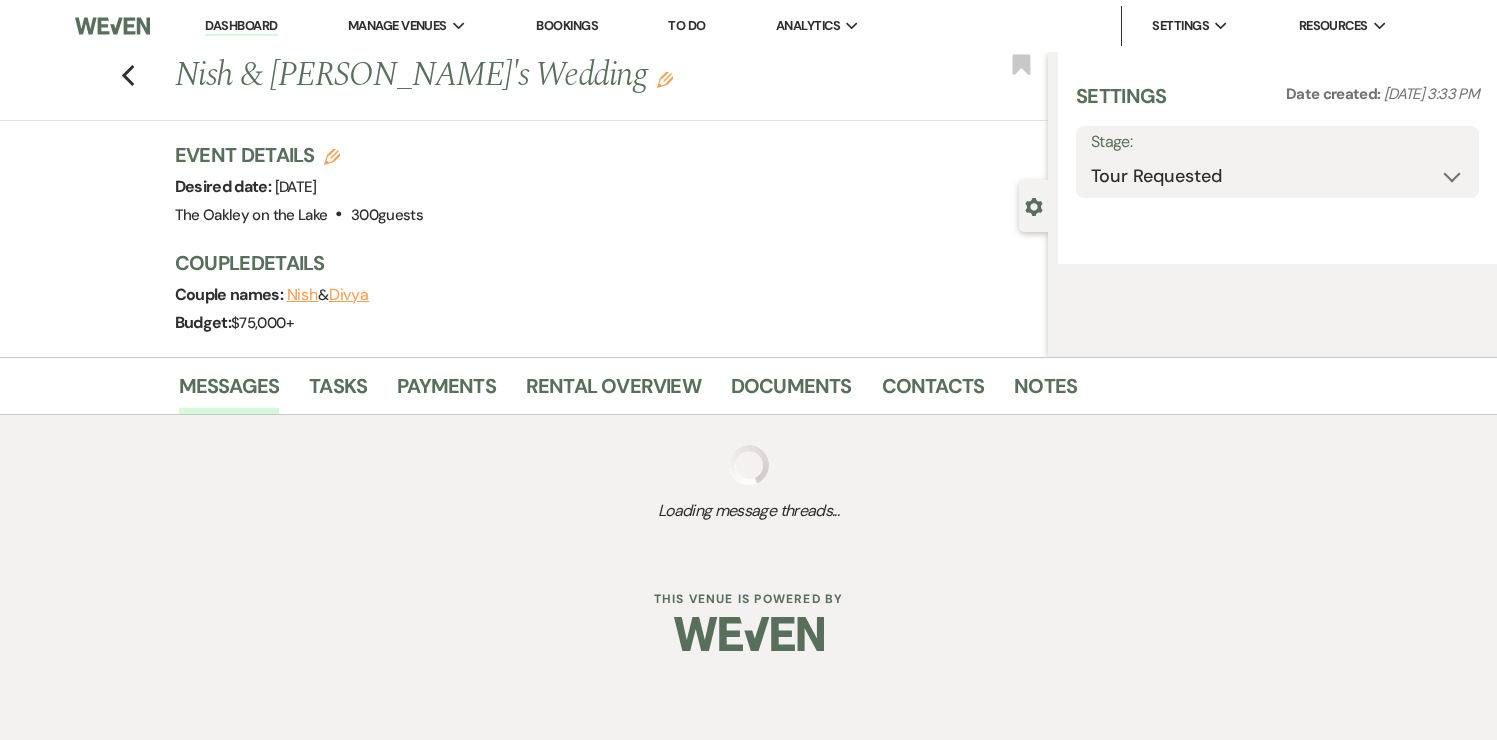 select on "5" 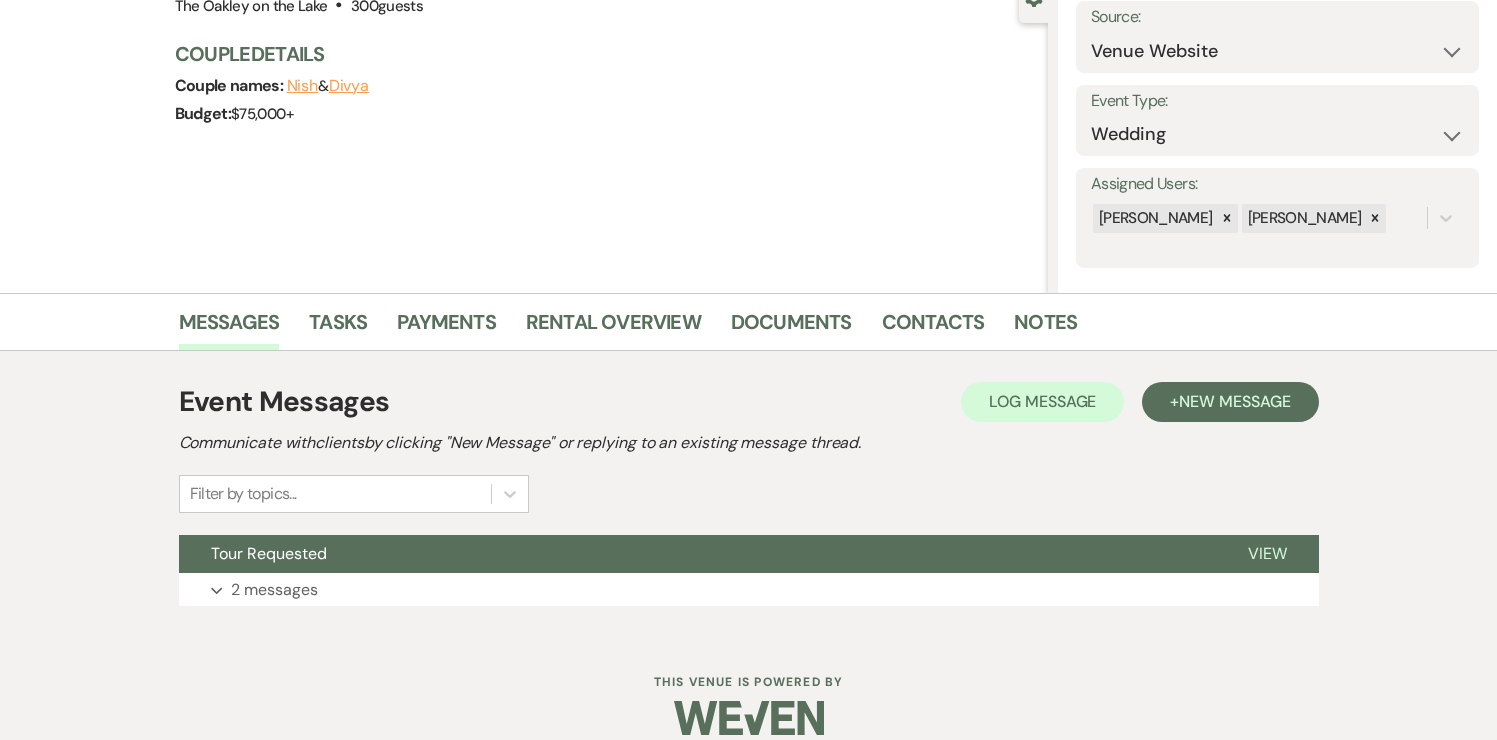 scroll, scrollTop: 234, scrollLeft: 0, axis: vertical 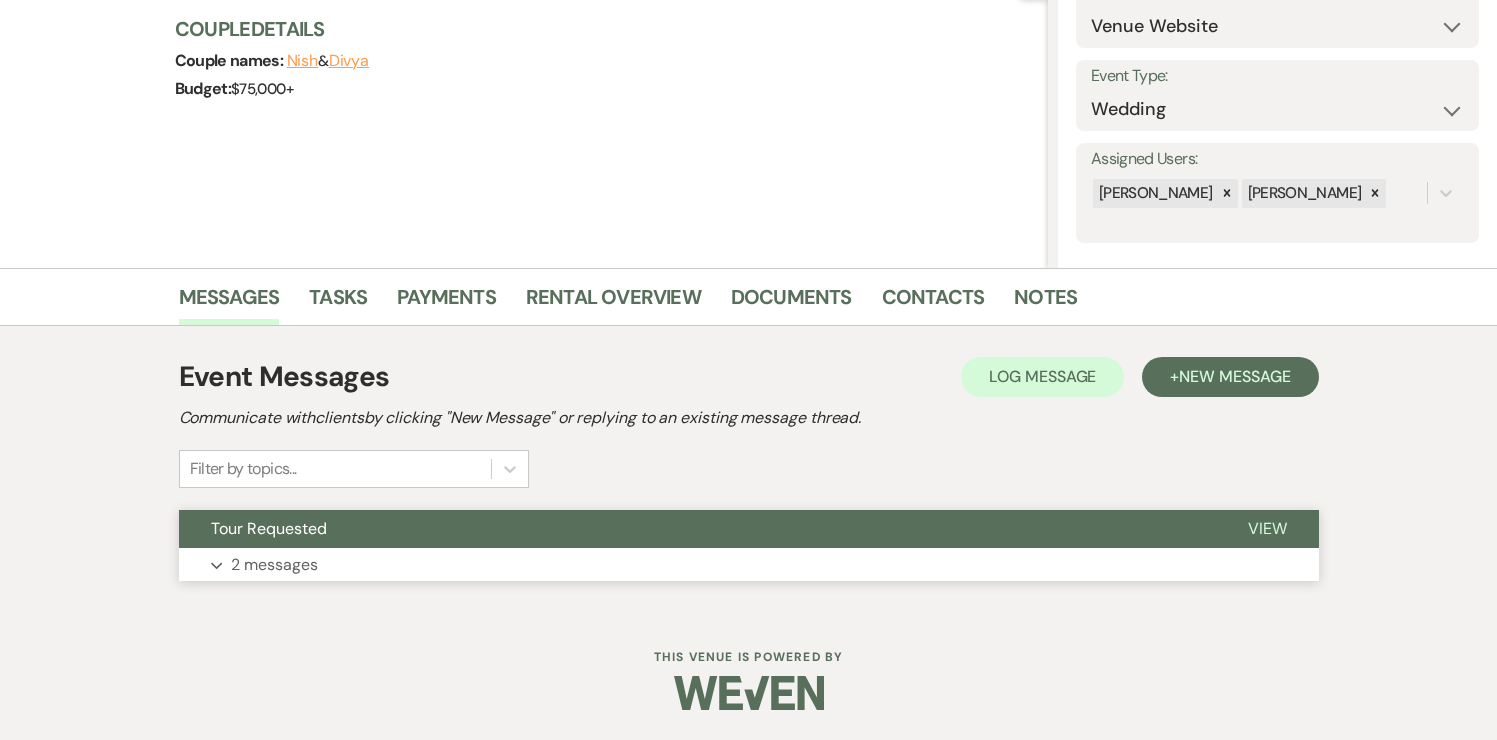 click on "View" at bounding box center (1267, 528) 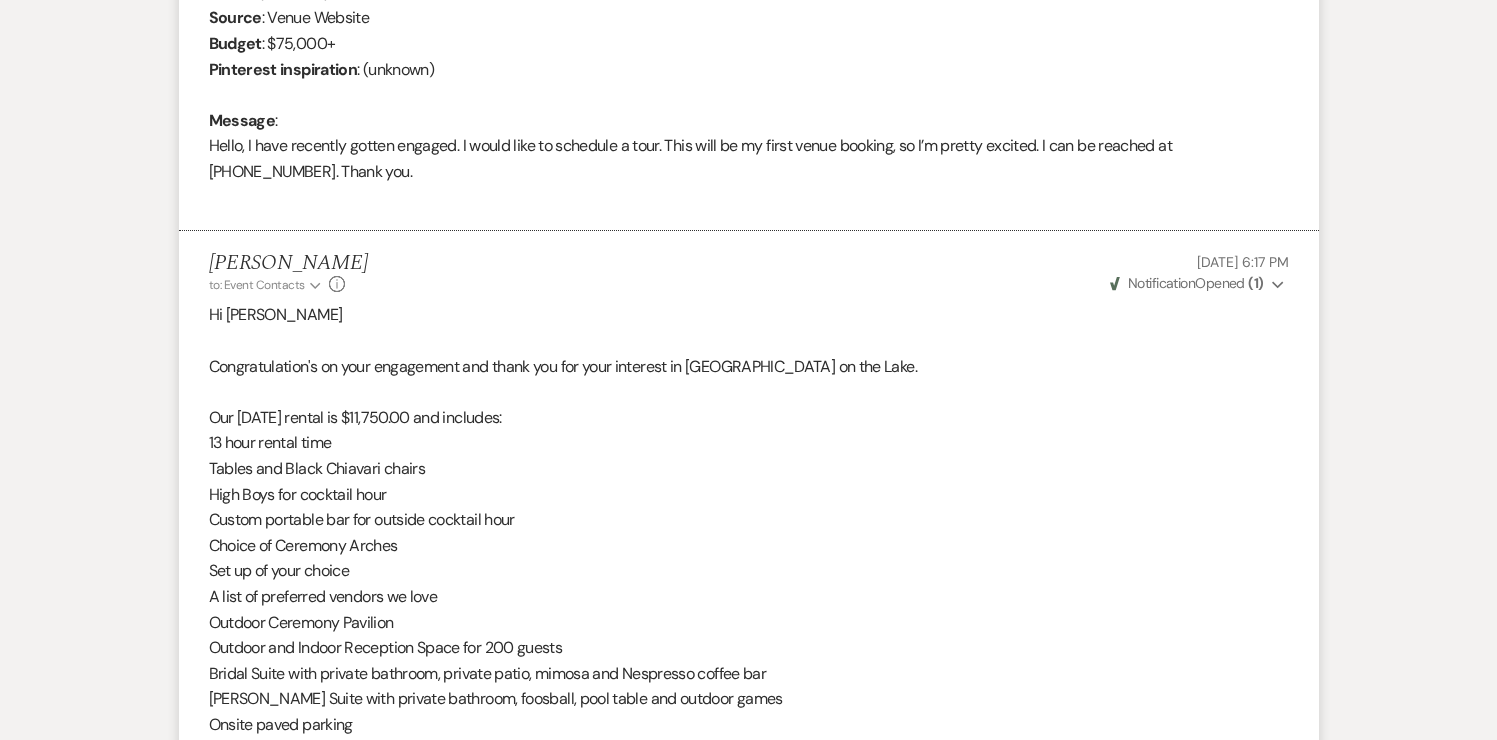 scroll, scrollTop: 889, scrollLeft: 0, axis: vertical 